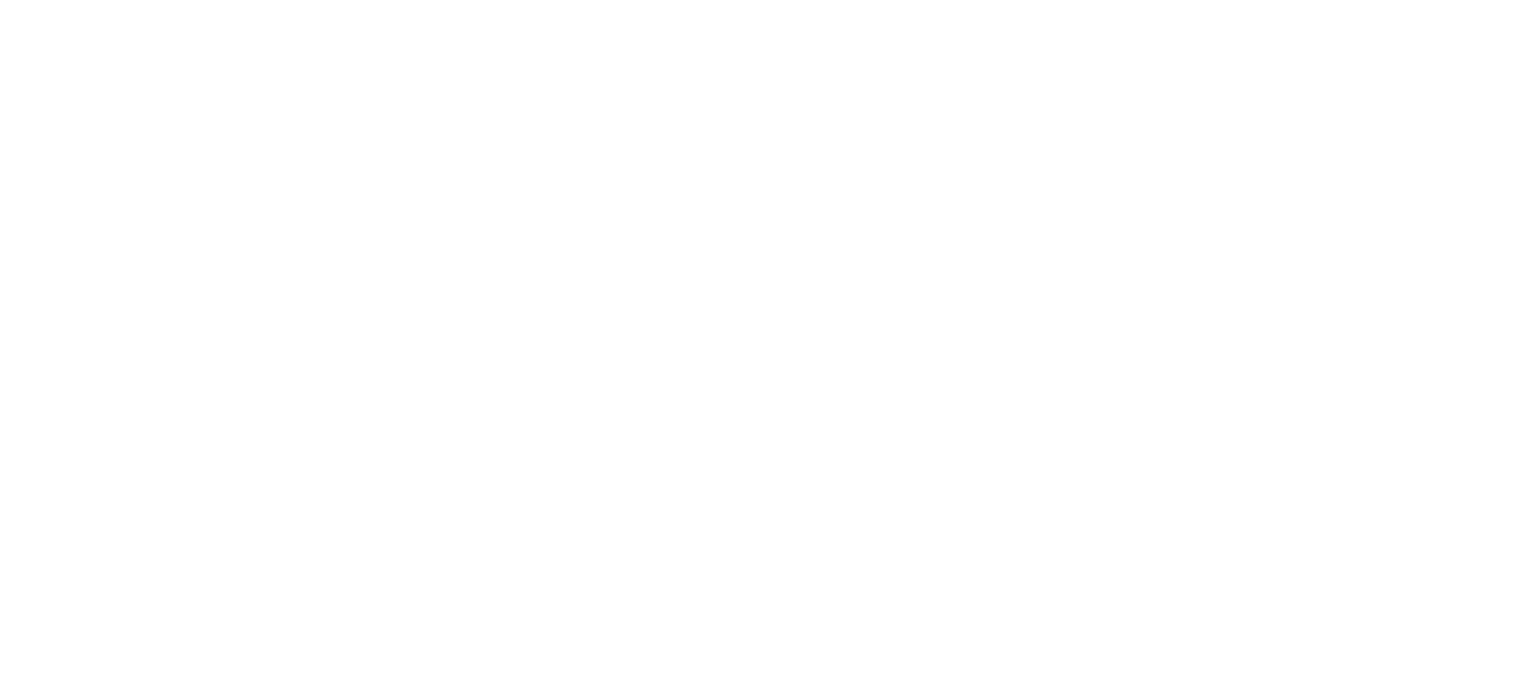 scroll, scrollTop: 0, scrollLeft: 0, axis: both 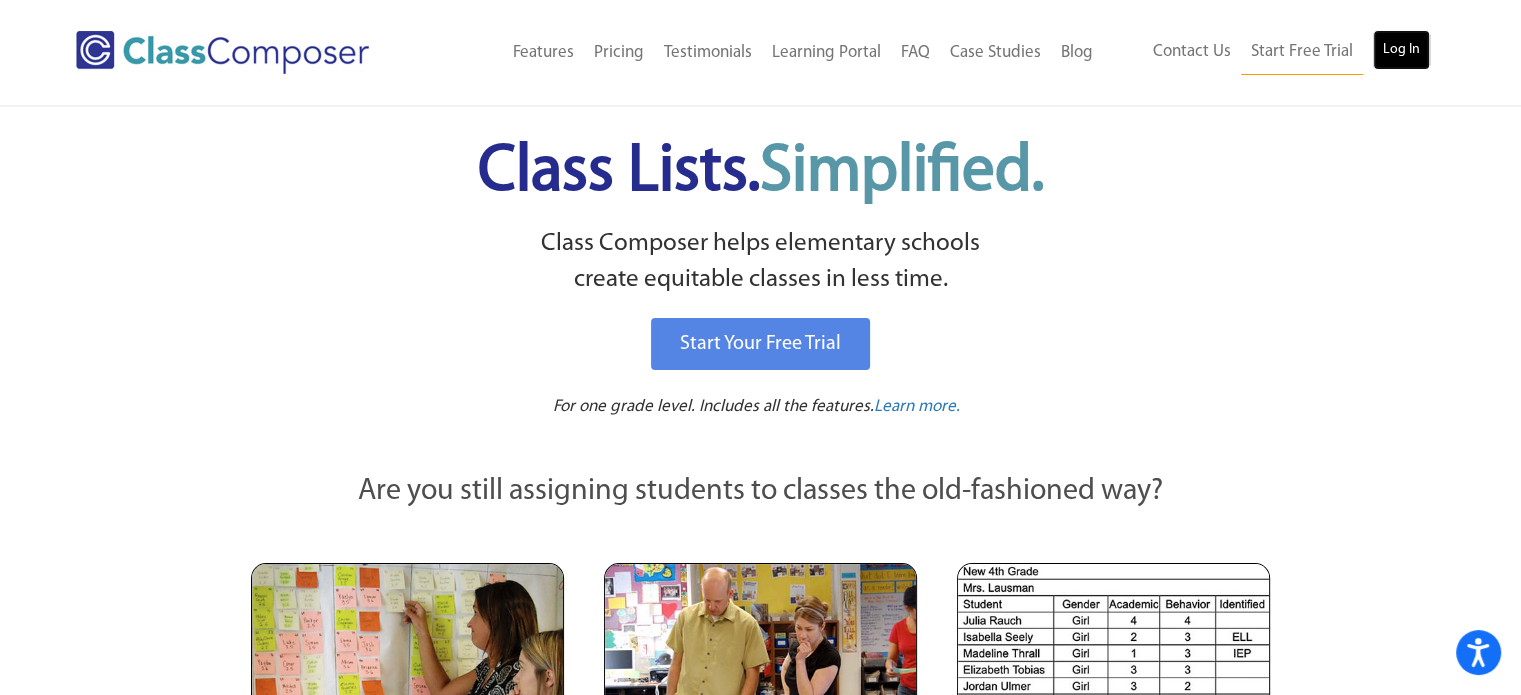 click on "Log In" at bounding box center (1401, 50) 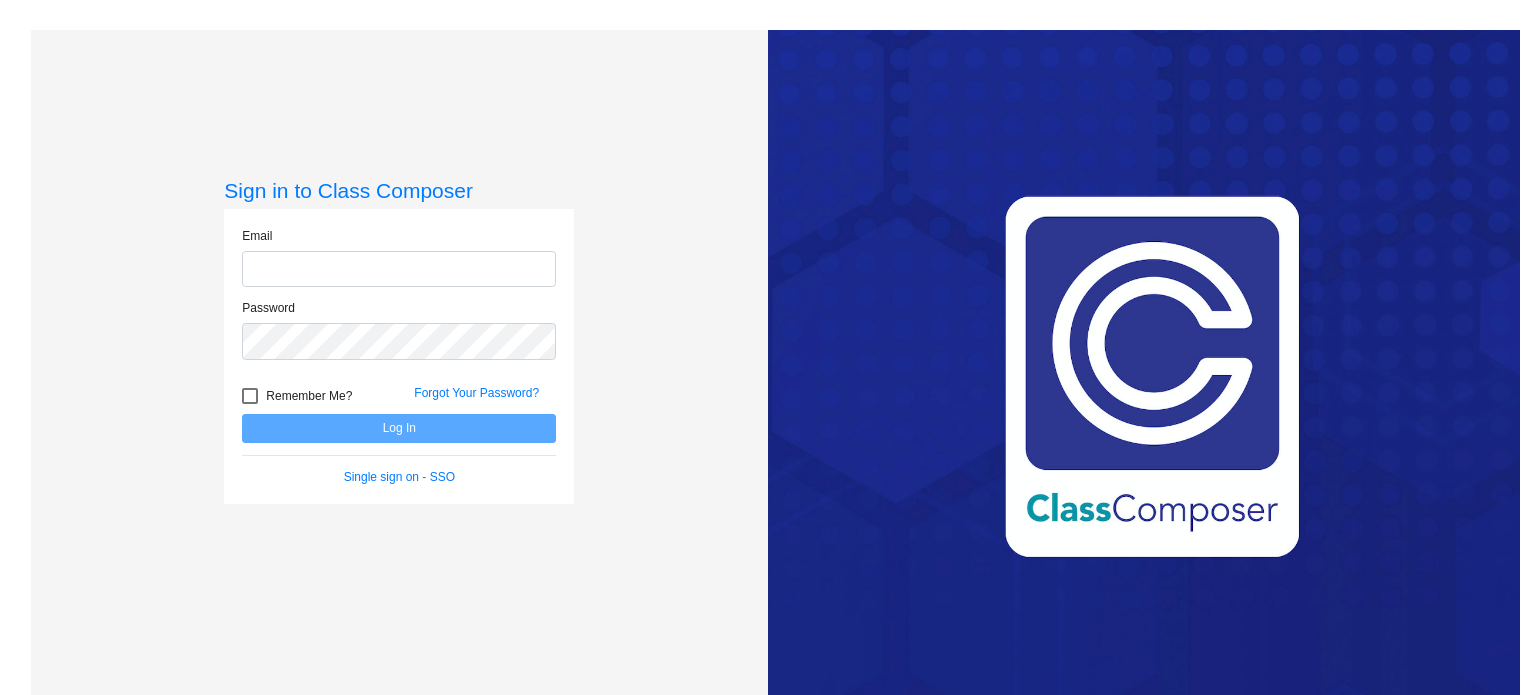 scroll, scrollTop: 0, scrollLeft: 0, axis: both 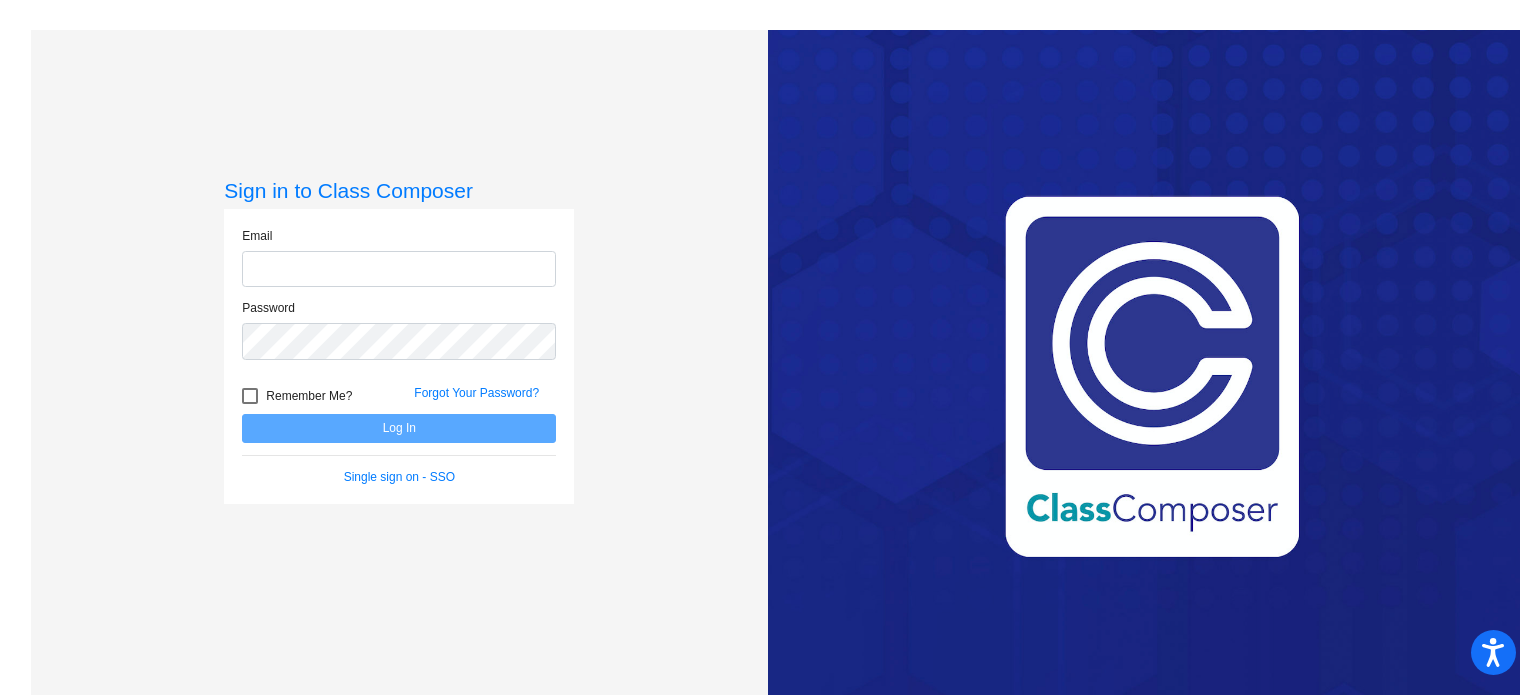 type on "KPighetti@mbgsd.org" 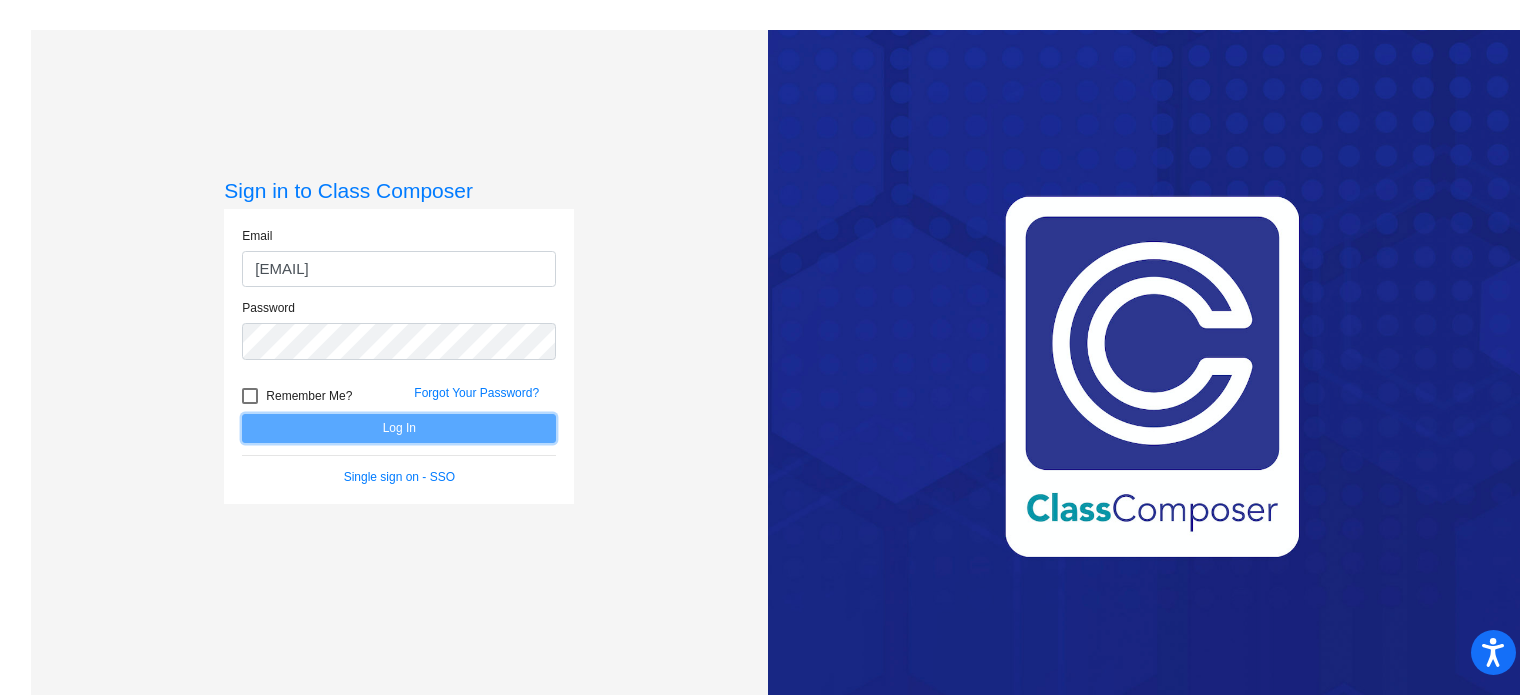 click on "Log In" 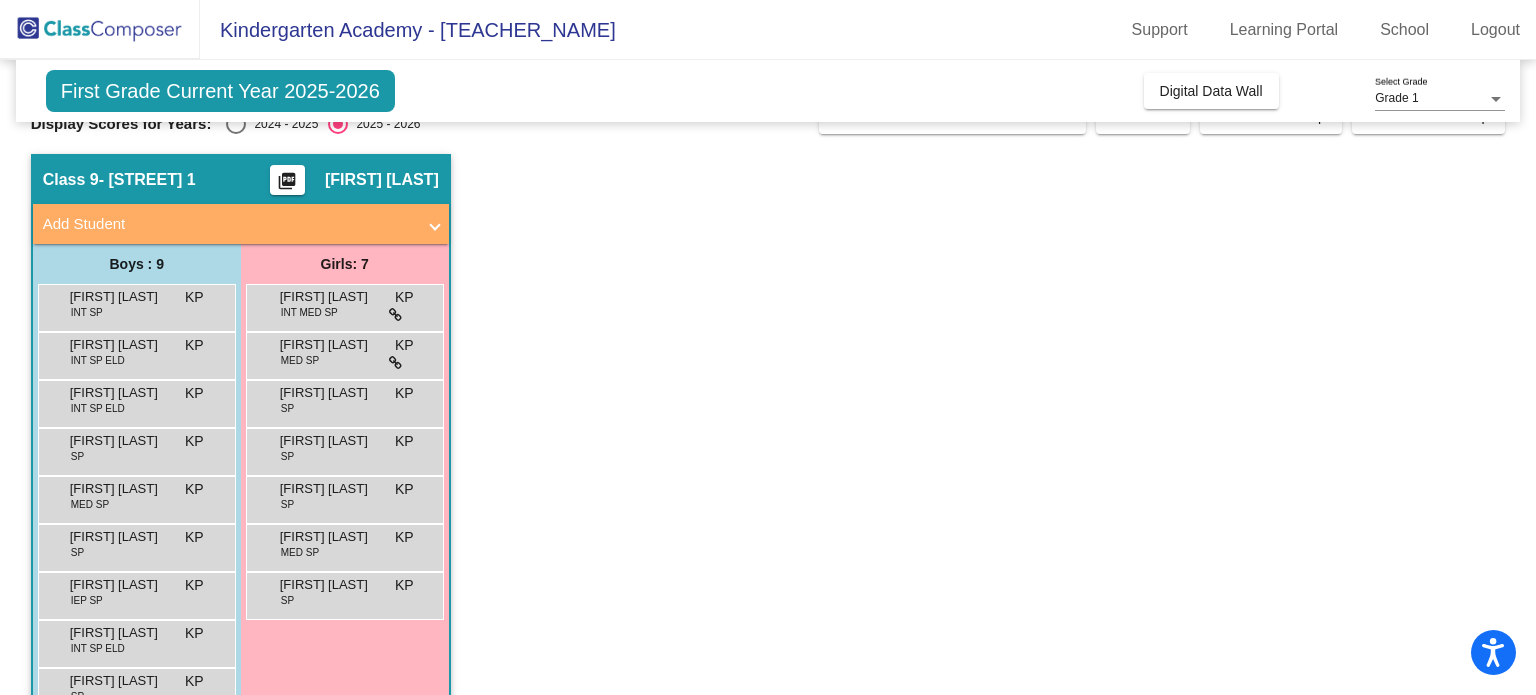 scroll, scrollTop: 0, scrollLeft: 0, axis: both 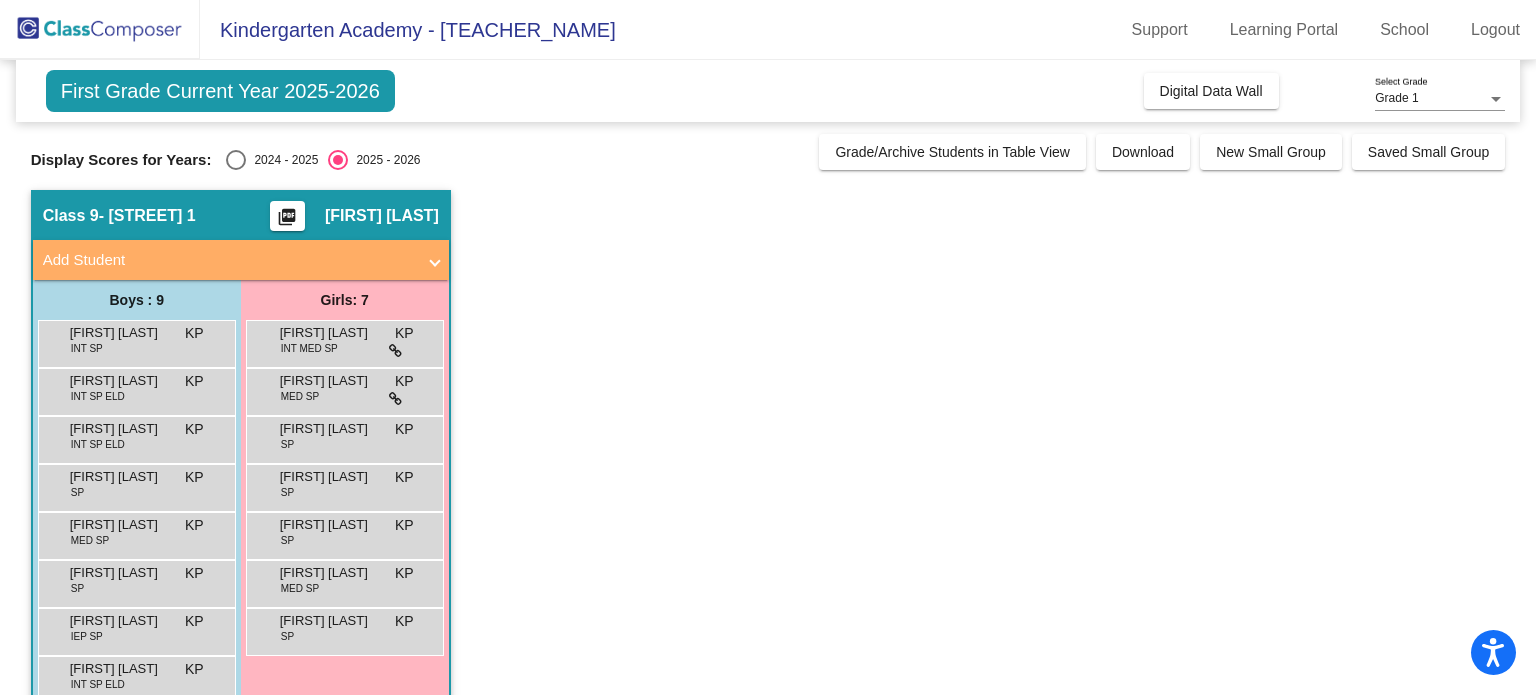 click on "Add Student" at bounding box center (229, 260) 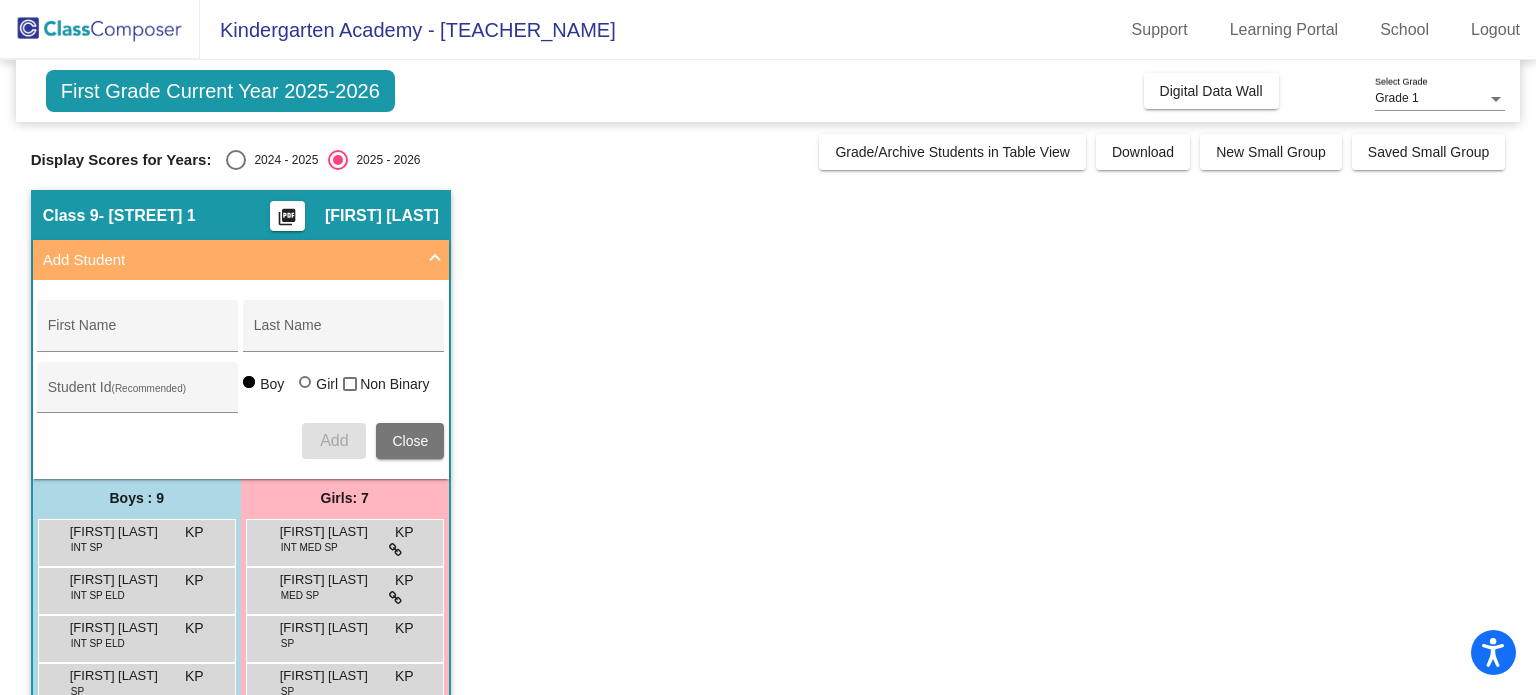 click on "Add Student" at bounding box center [229, 260] 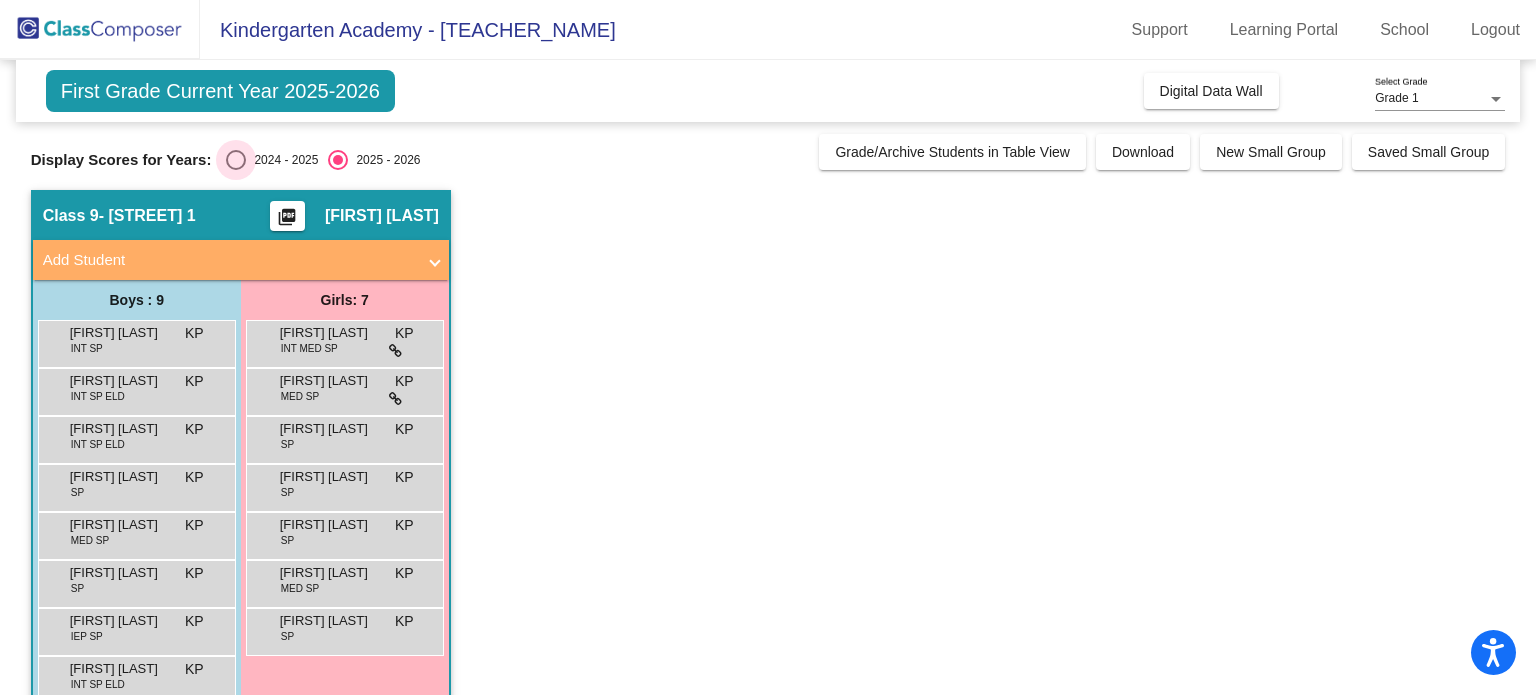 click at bounding box center [236, 160] 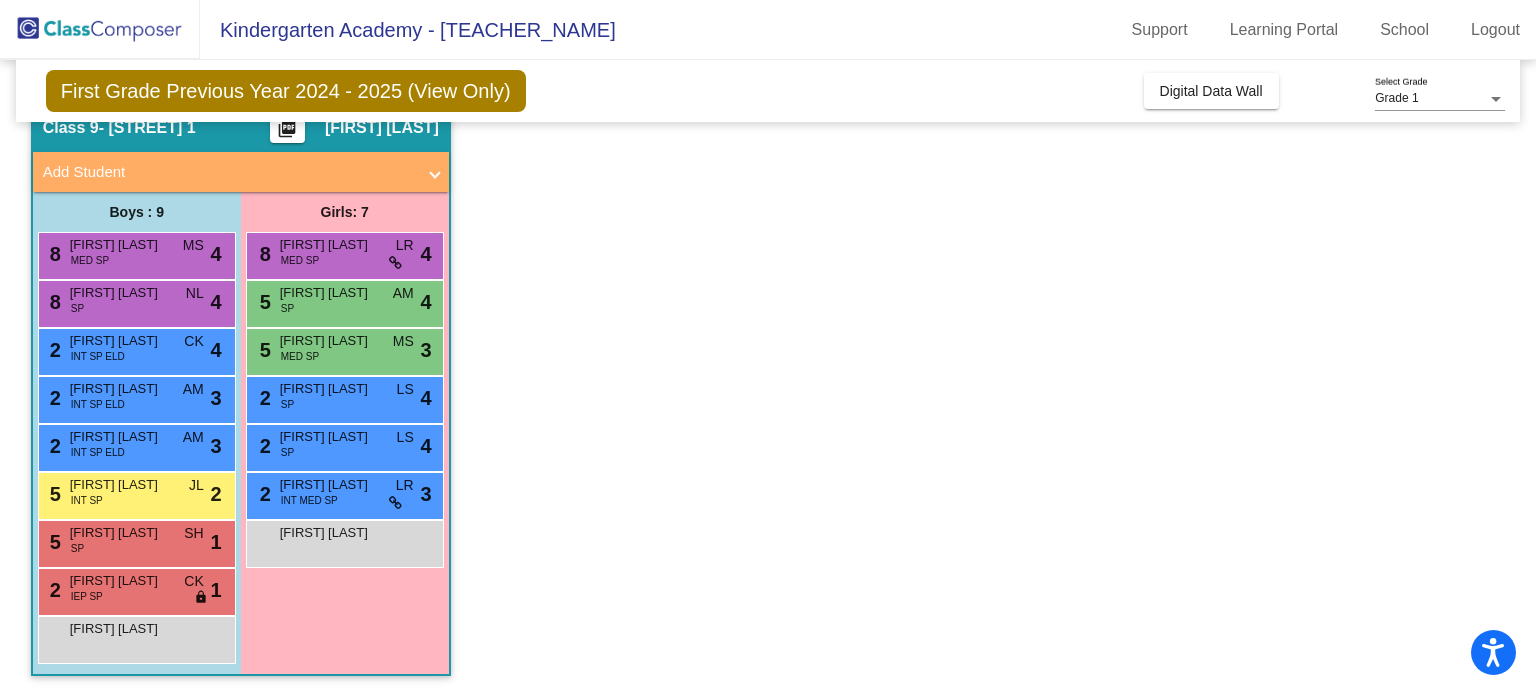 scroll, scrollTop: 87, scrollLeft: 0, axis: vertical 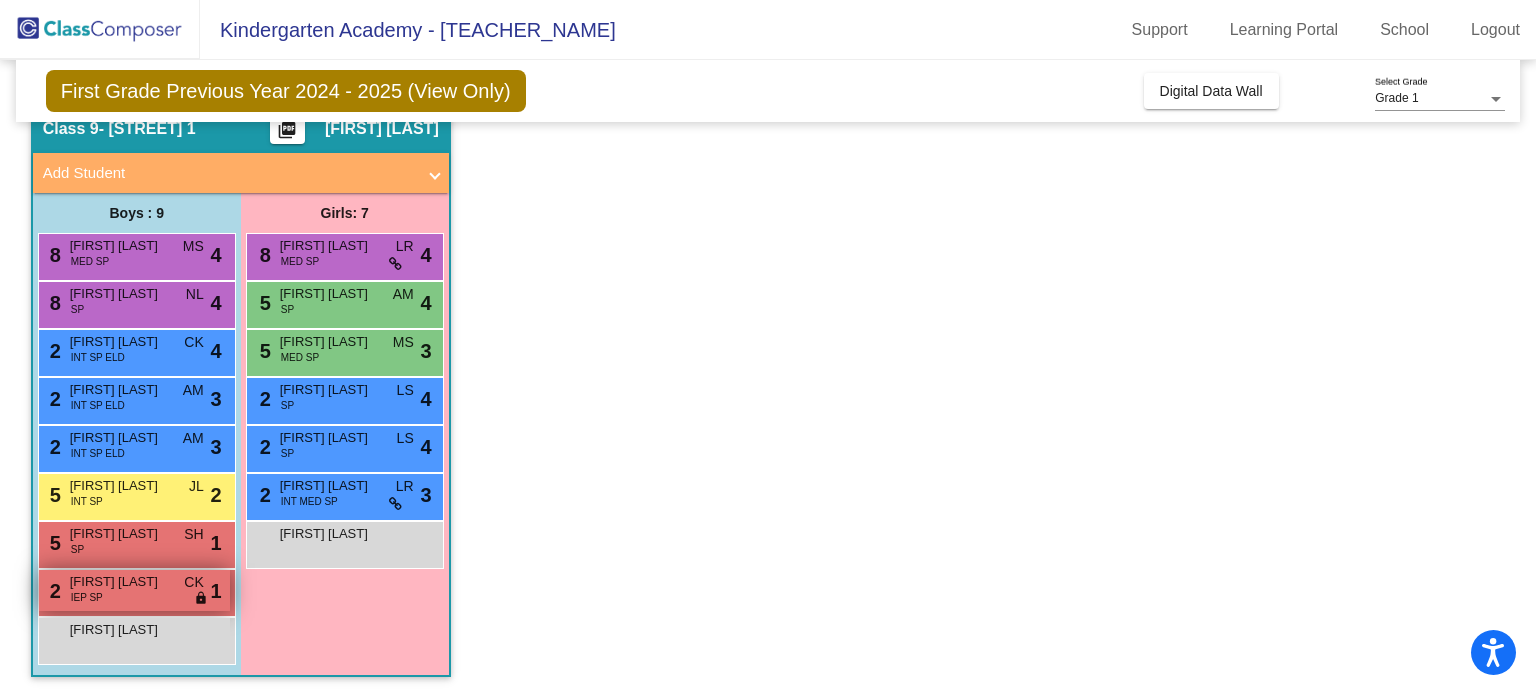 click on "Joseph Perez" at bounding box center (120, 582) 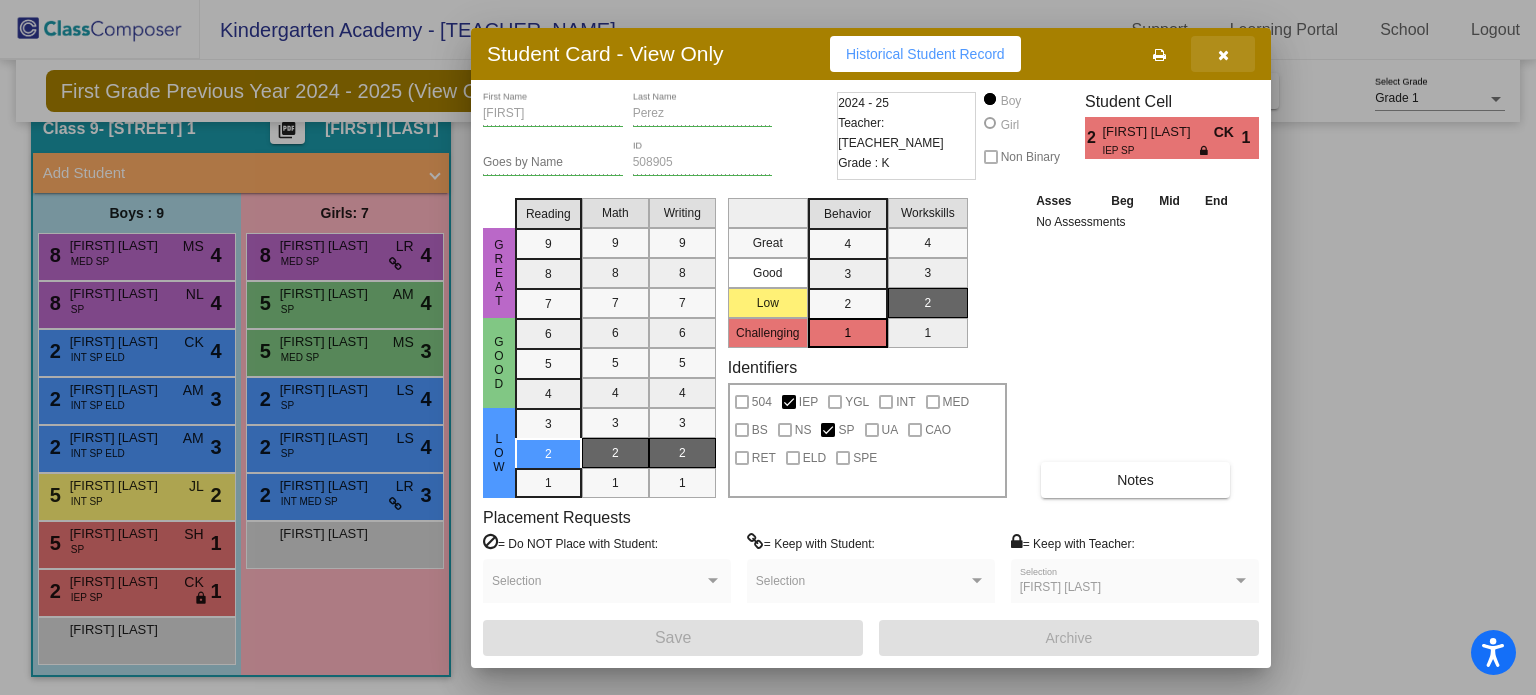 click at bounding box center (1223, 54) 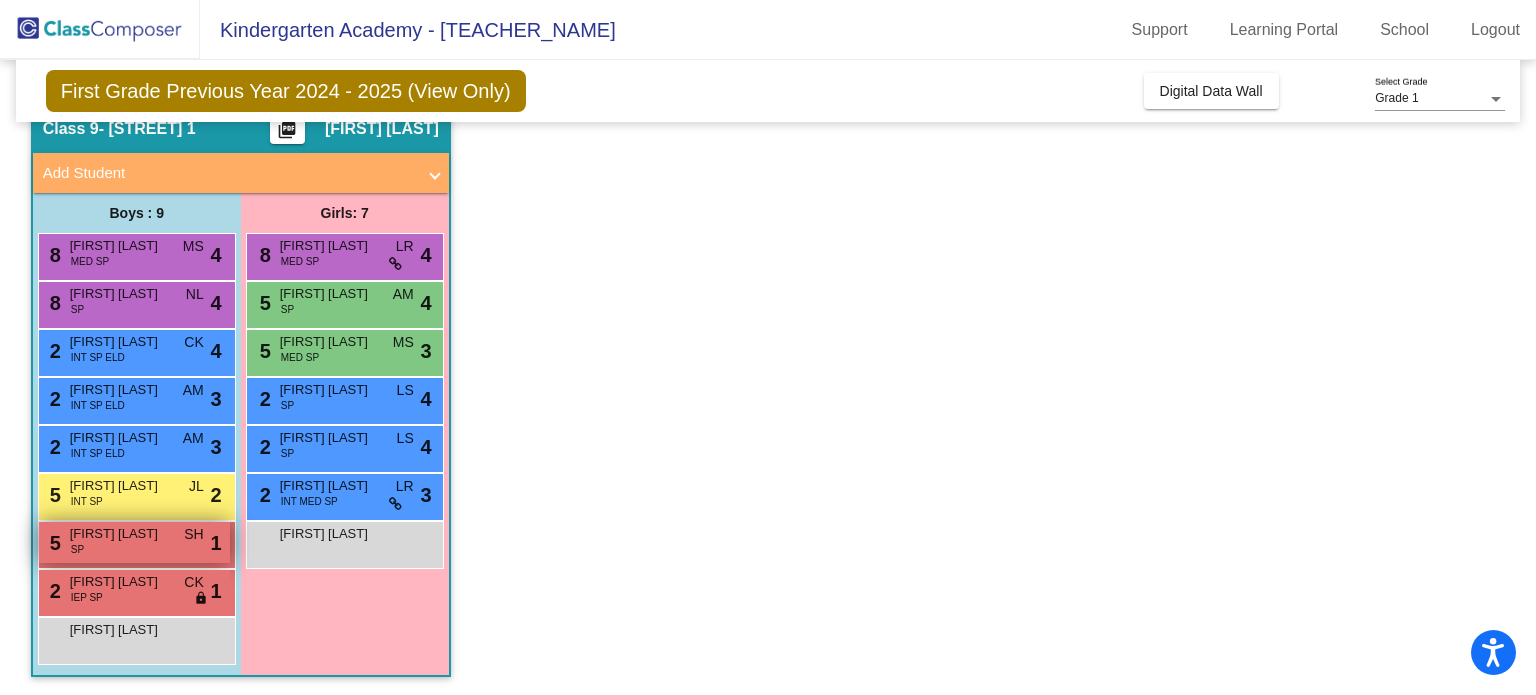 click on "Zhymere Muldrow-Lewis" at bounding box center [120, 534] 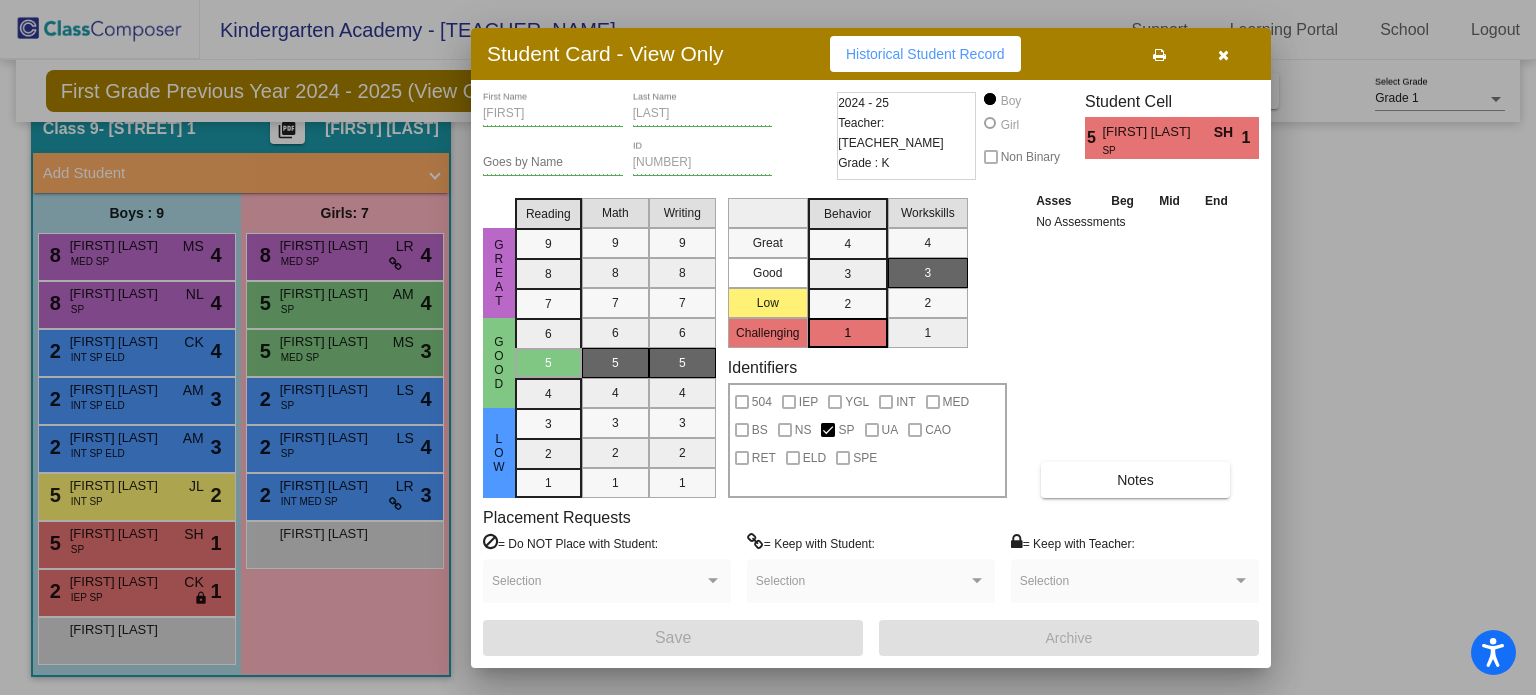 click at bounding box center [1223, 54] 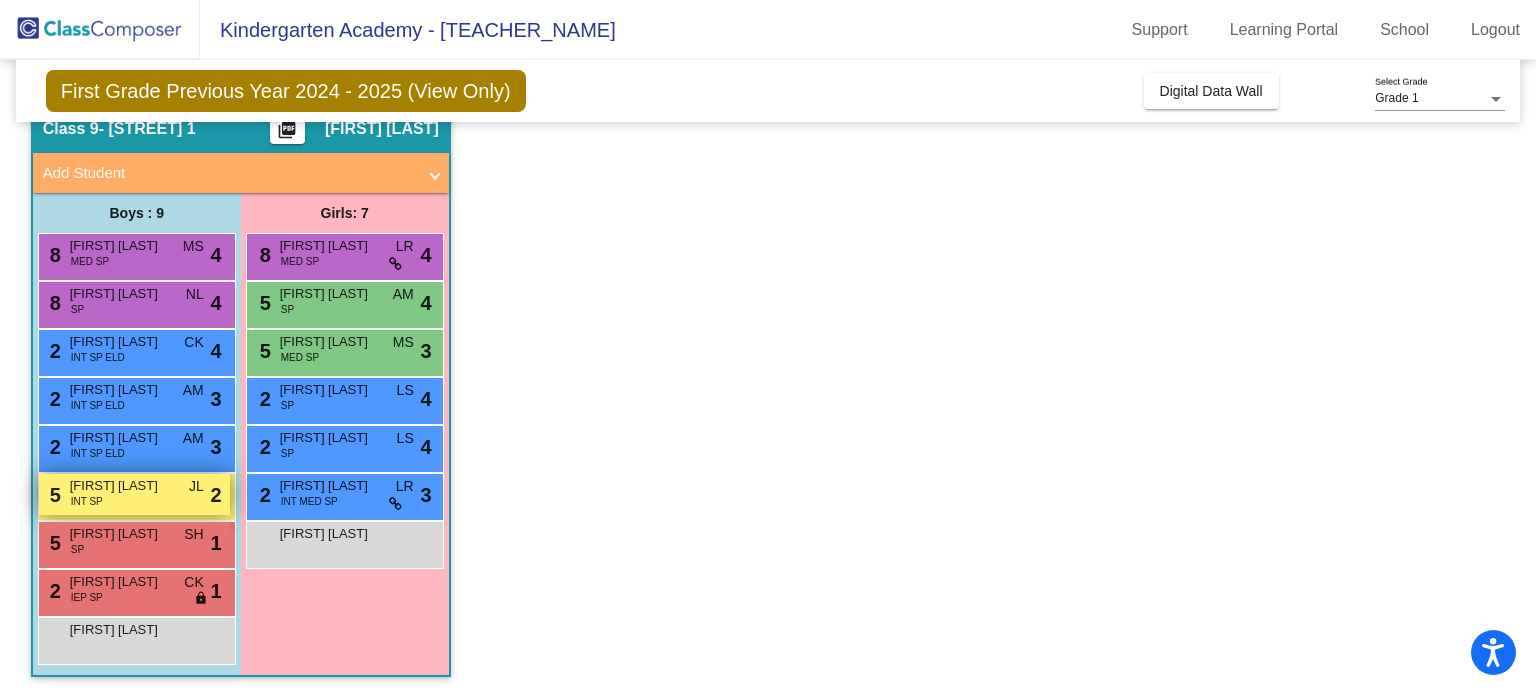 click on "5 Anas Hamid INT SP JL lock do_not_disturb_alt 2" at bounding box center (134, 494) 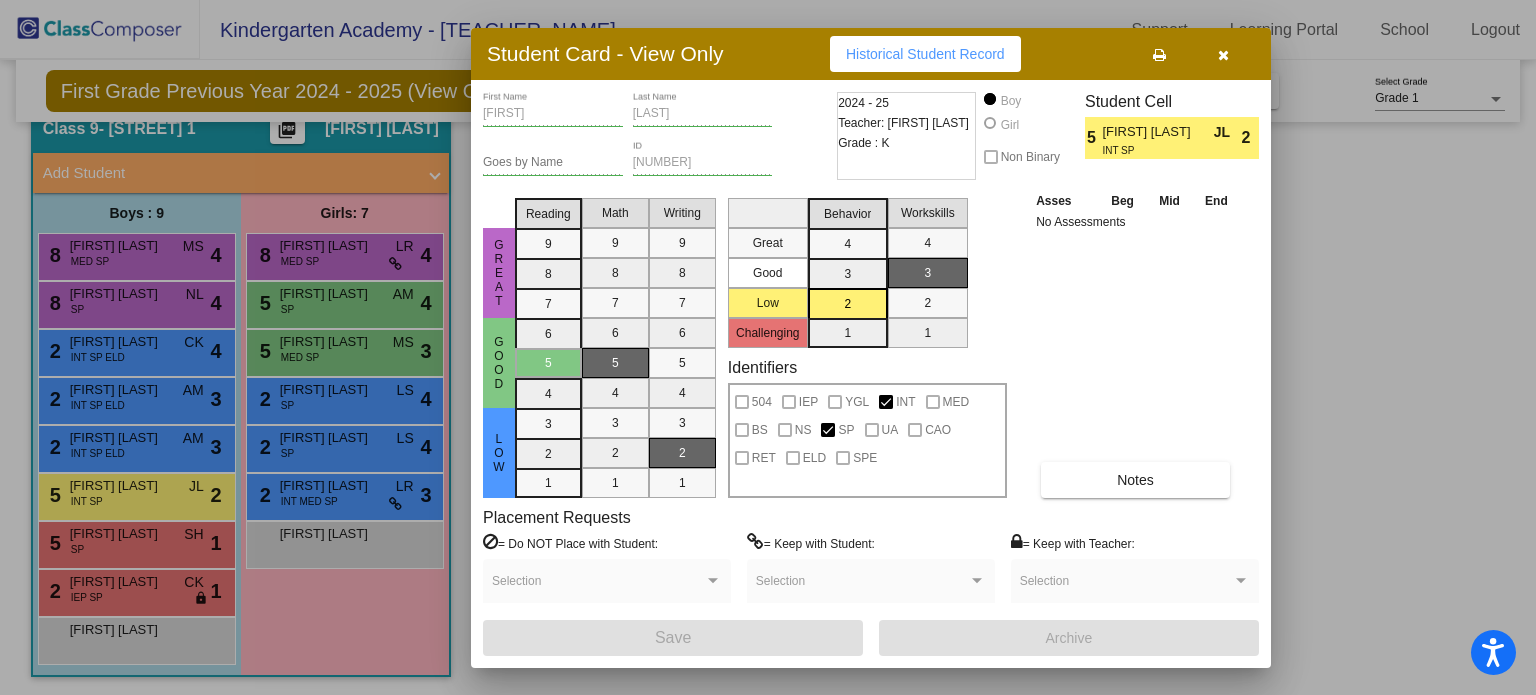 click at bounding box center (1223, 55) 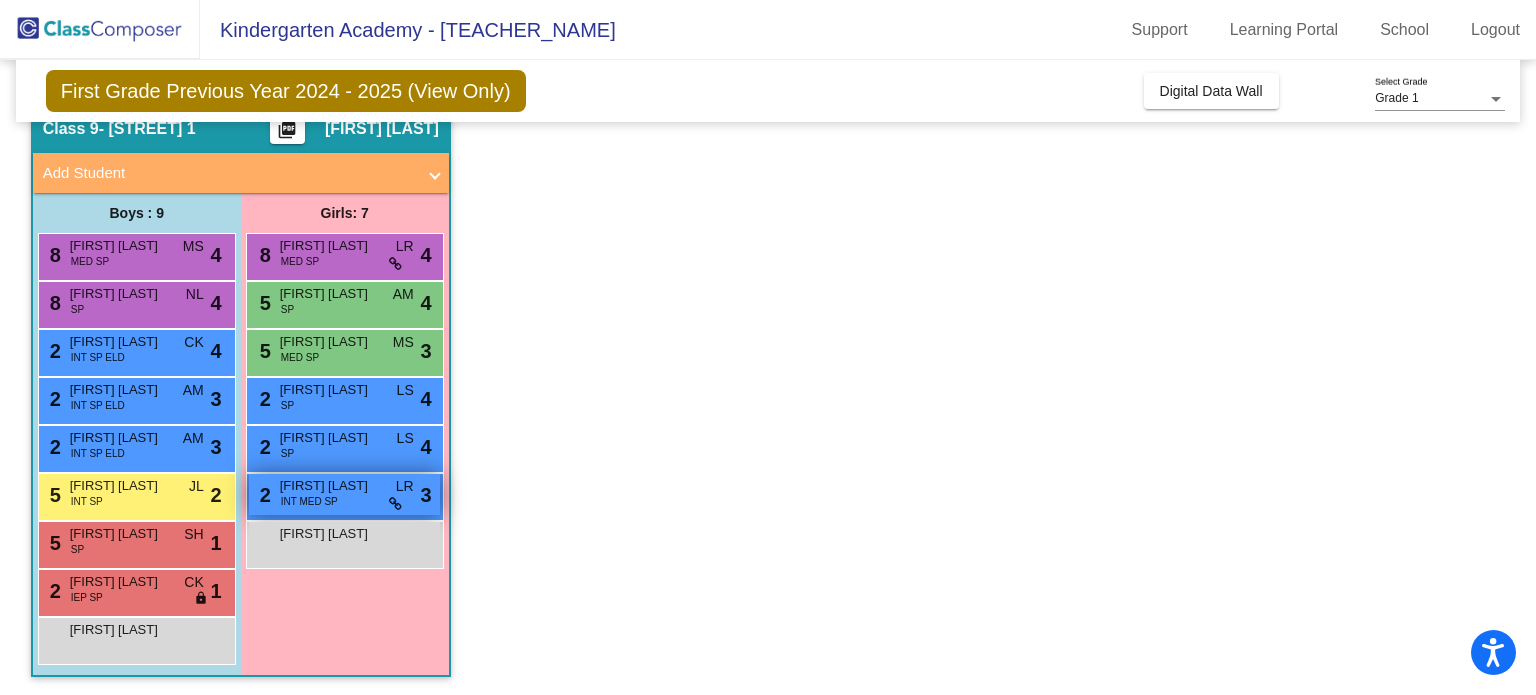 click on "INT MED SP" at bounding box center (309, 501) 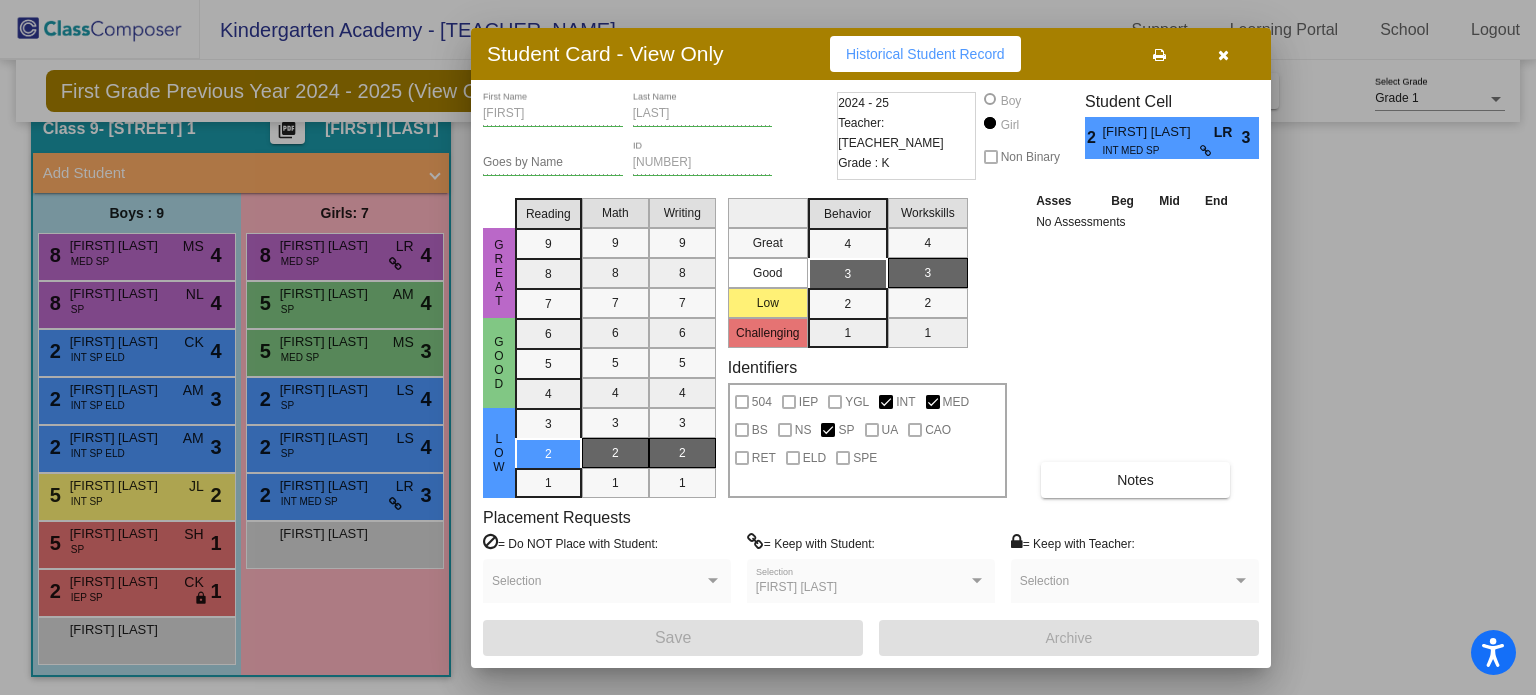 click at bounding box center [1223, 55] 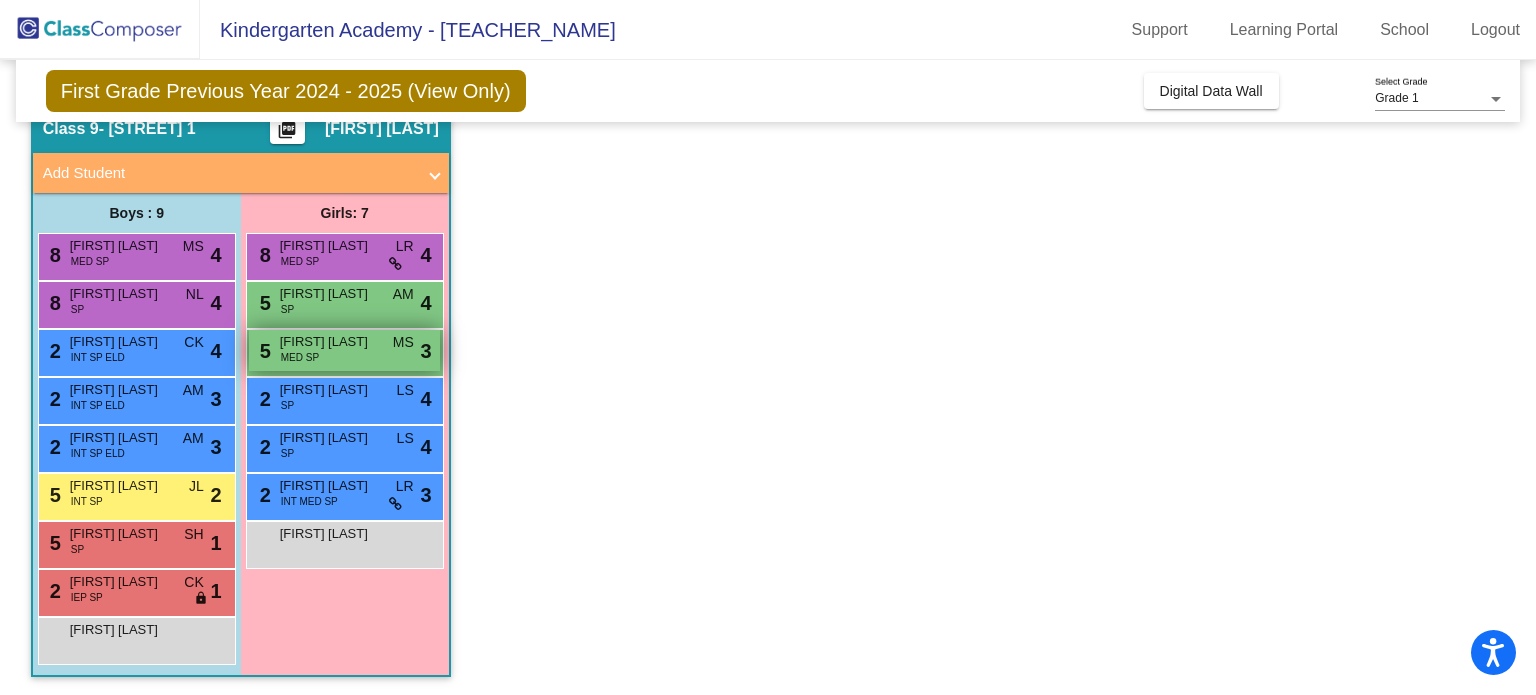 click on "Nora Urich" at bounding box center [330, 342] 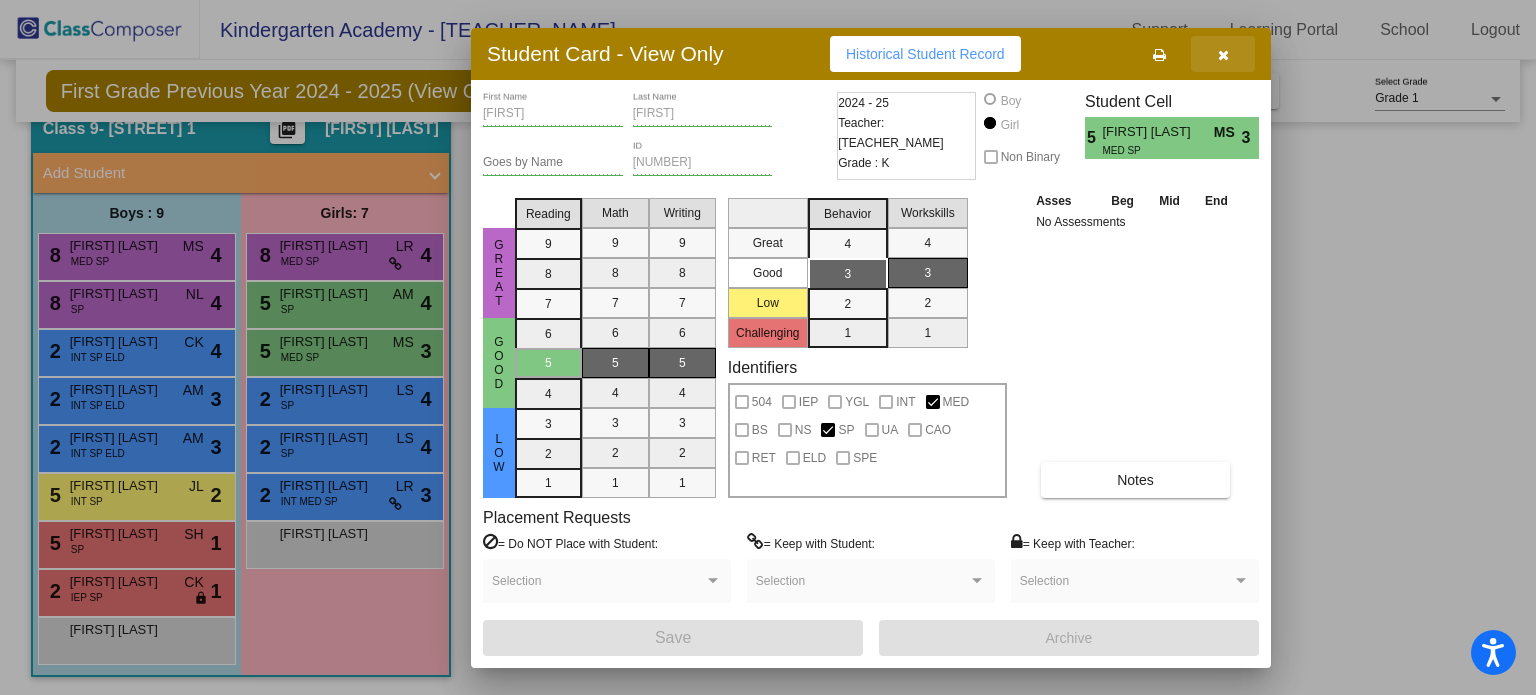 click at bounding box center (1223, 55) 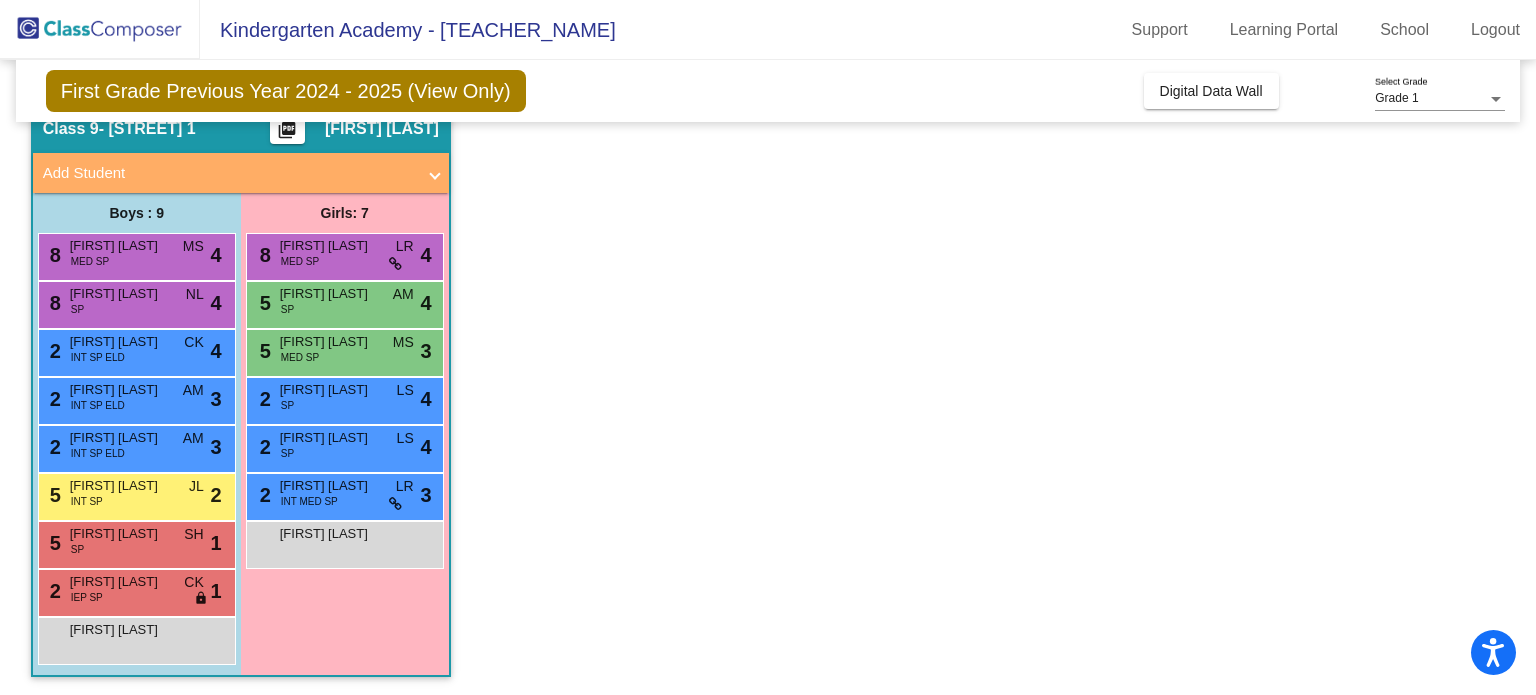 scroll, scrollTop: 88, scrollLeft: 0, axis: vertical 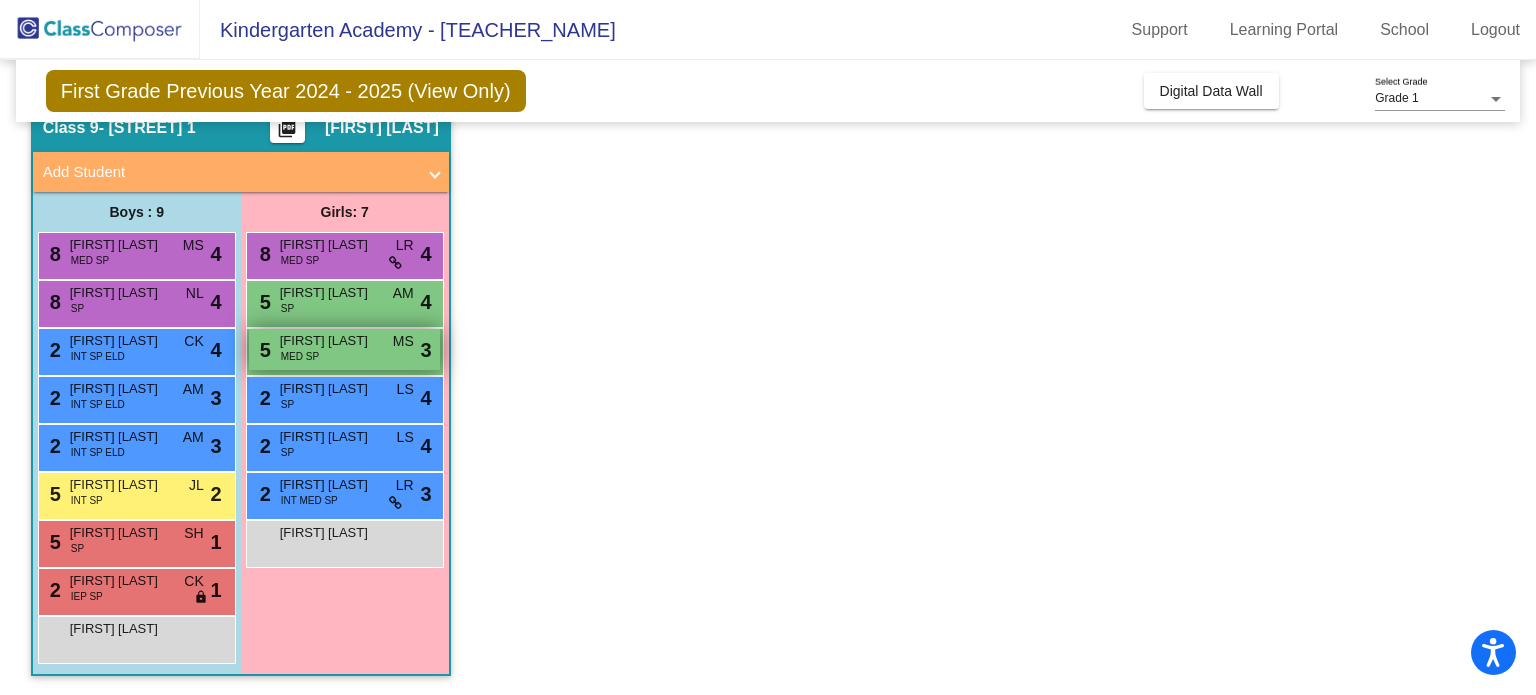 click on "Nora Urich" at bounding box center [330, 341] 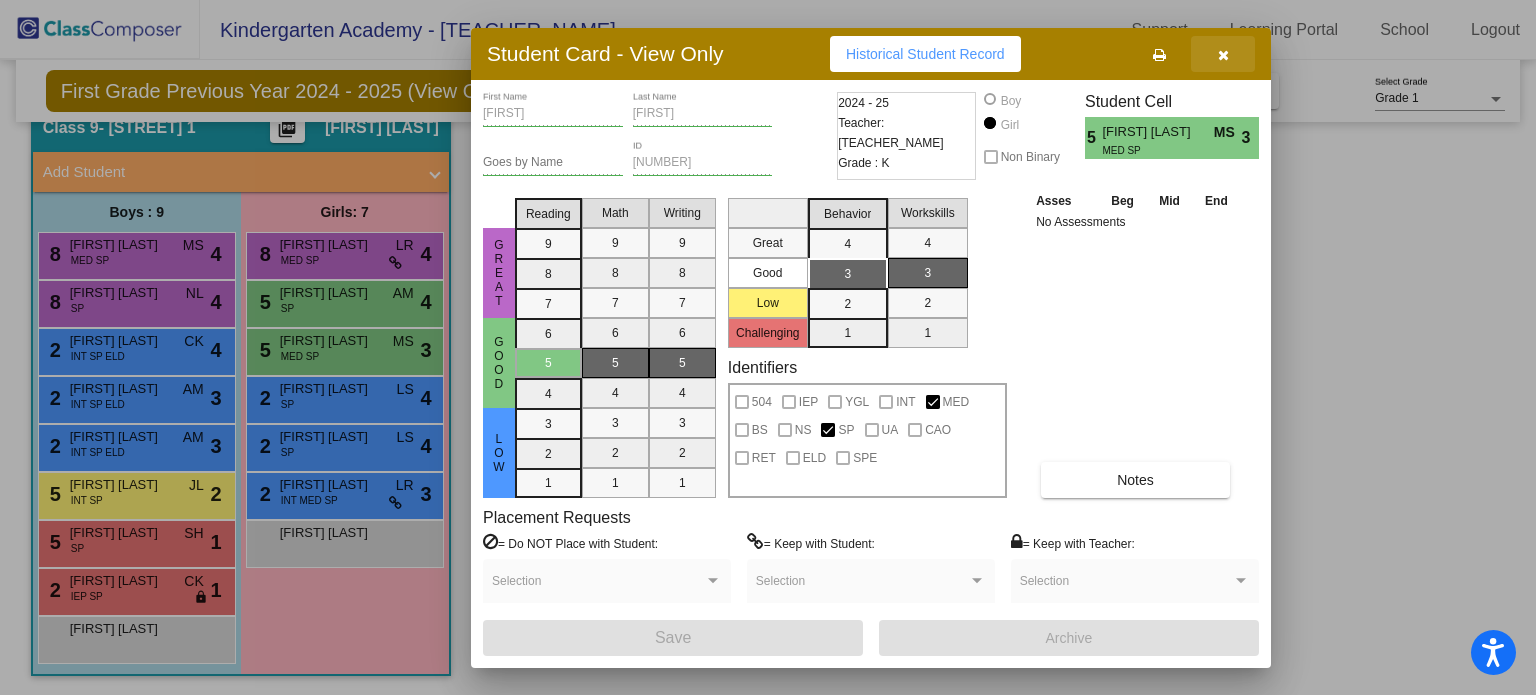 click at bounding box center (1223, 55) 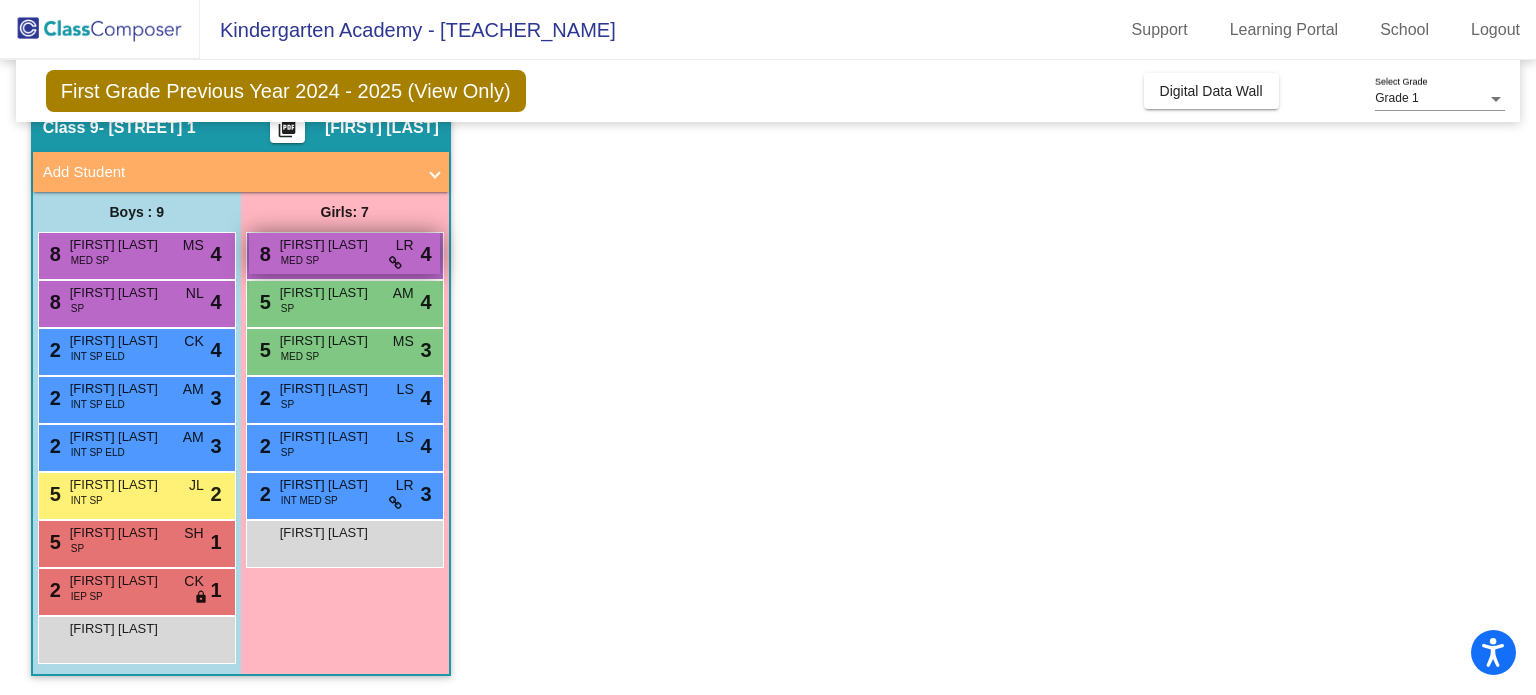 click on "MED SP" at bounding box center [300, 260] 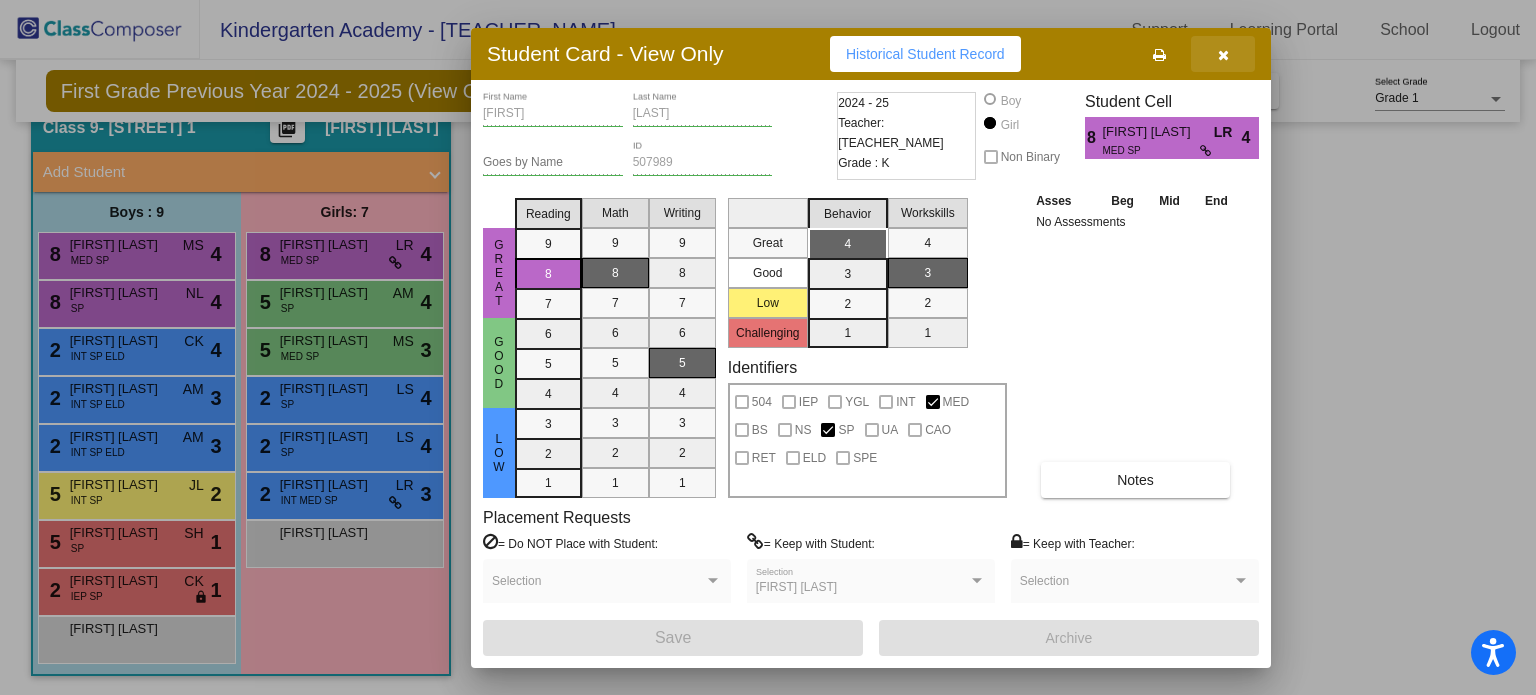 click at bounding box center (1223, 54) 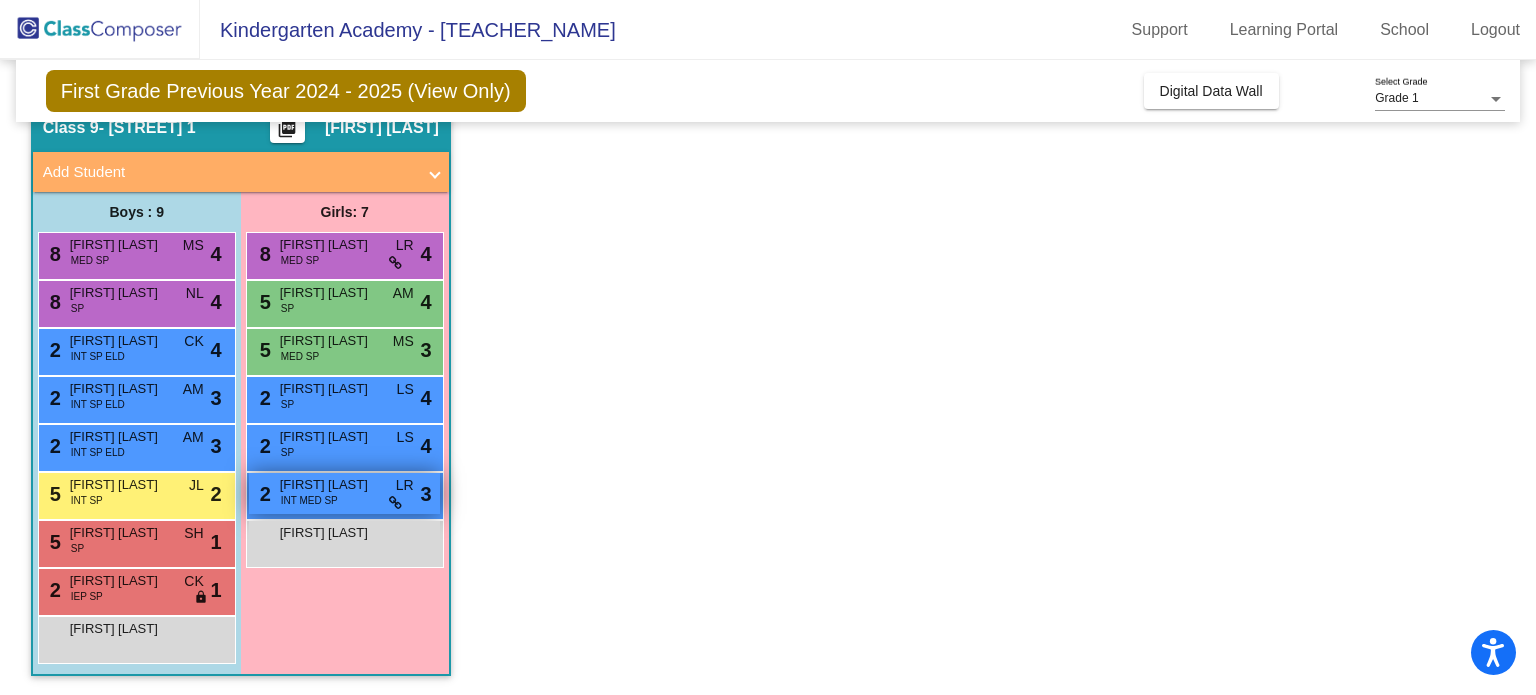 click on "INT MED SP" at bounding box center [309, 500] 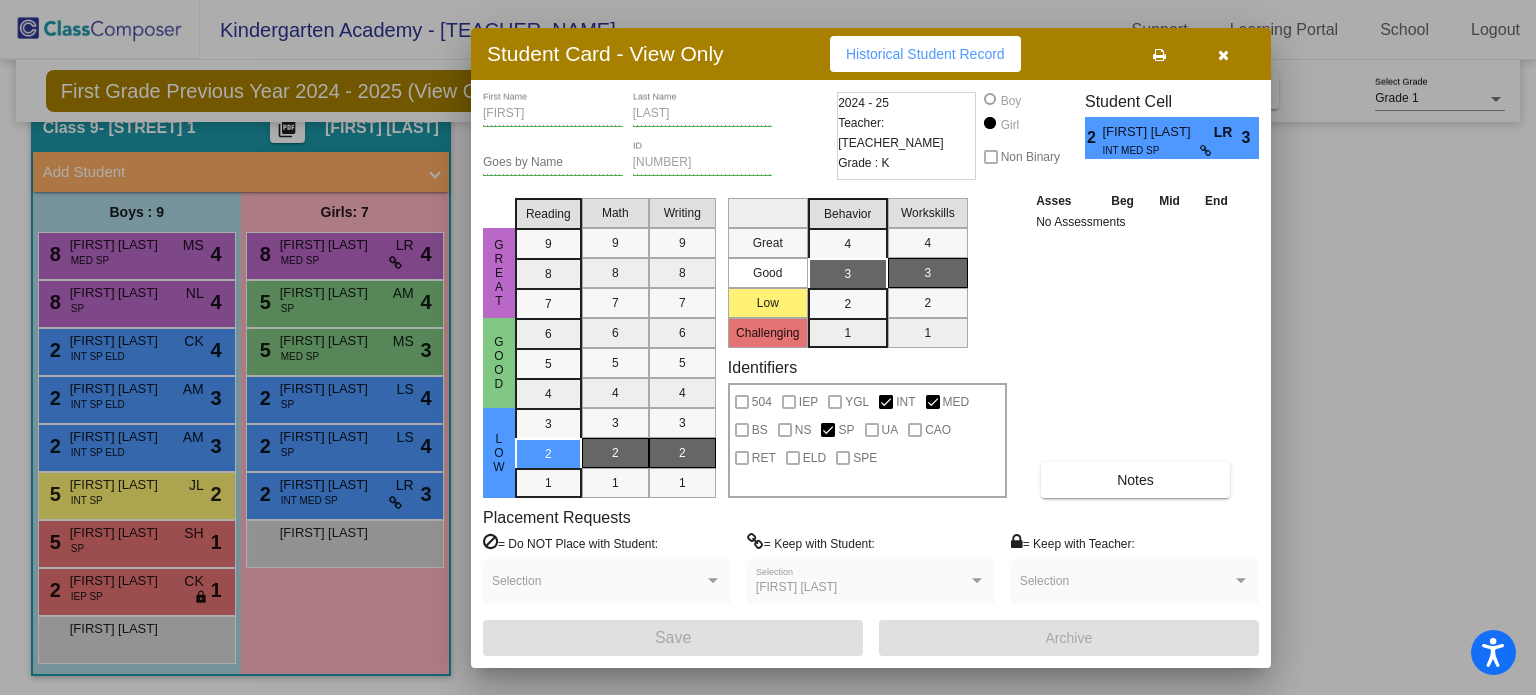 click at bounding box center [1223, 54] 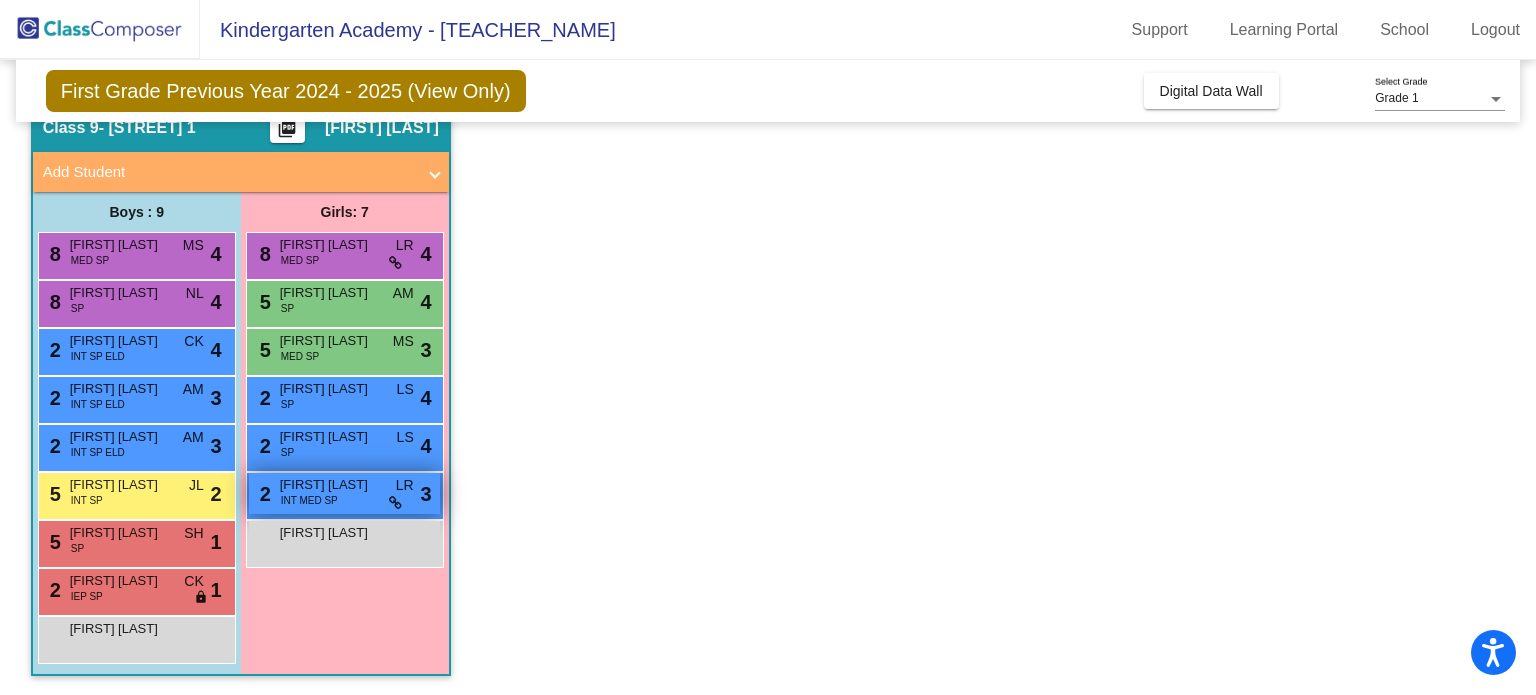click at bounding box center (395, 503) 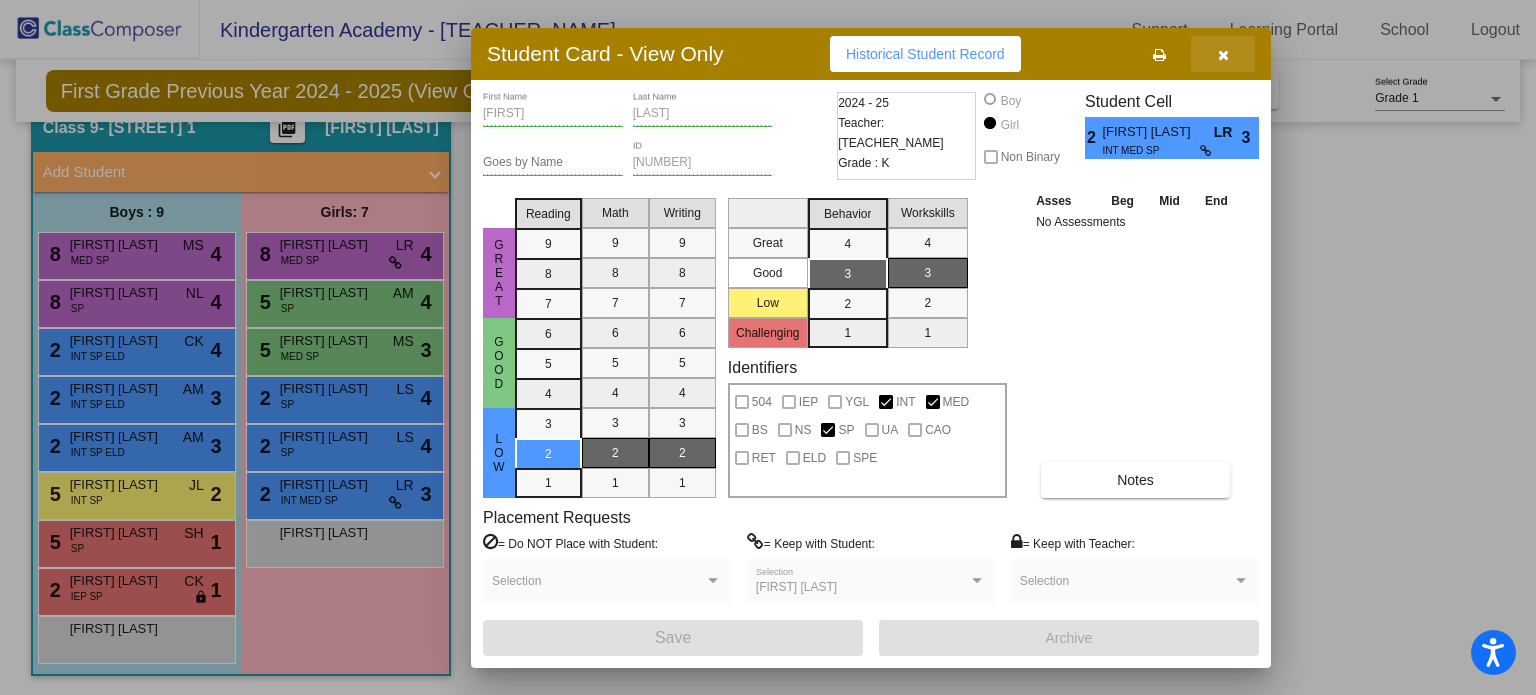click at bounding box center [1223, 55] 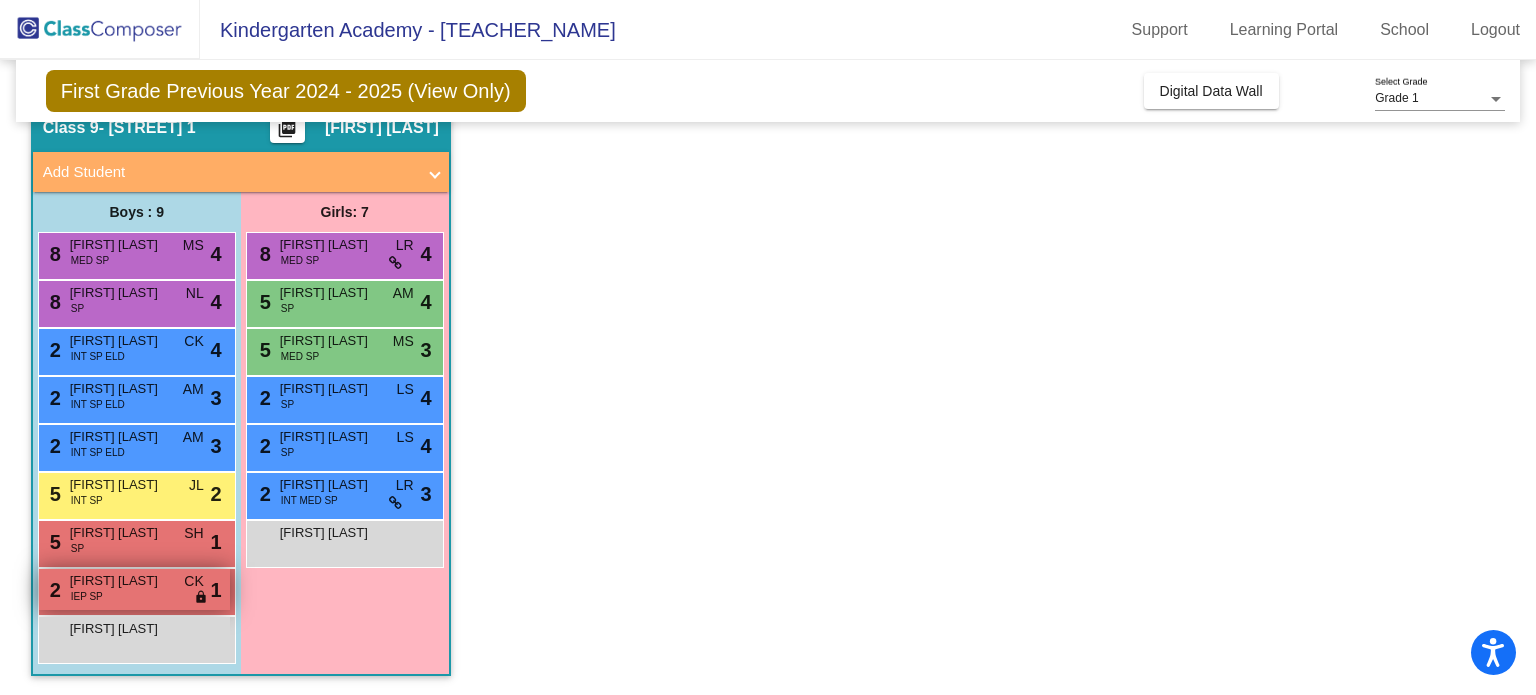 click on "lock" at bounding box center [201, 598] 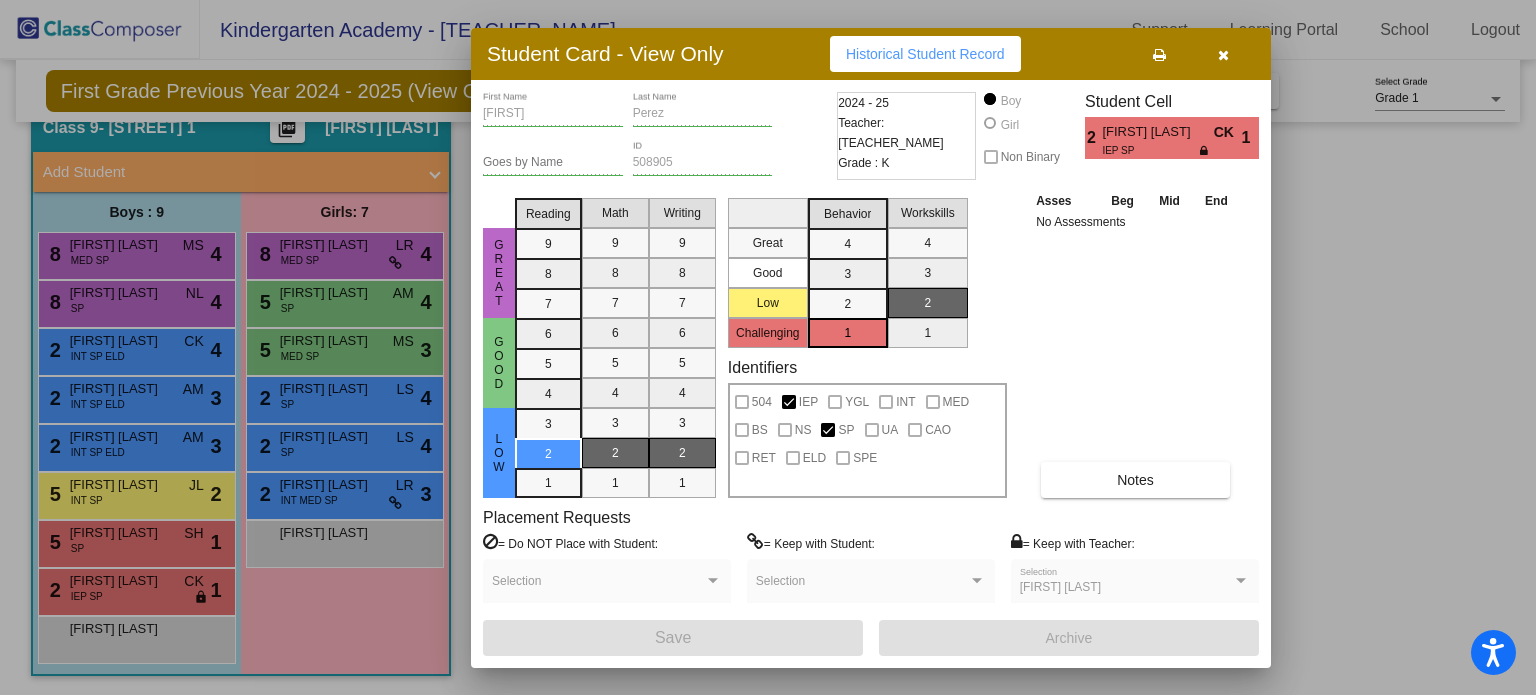 click at bounding box center (1223, 54) 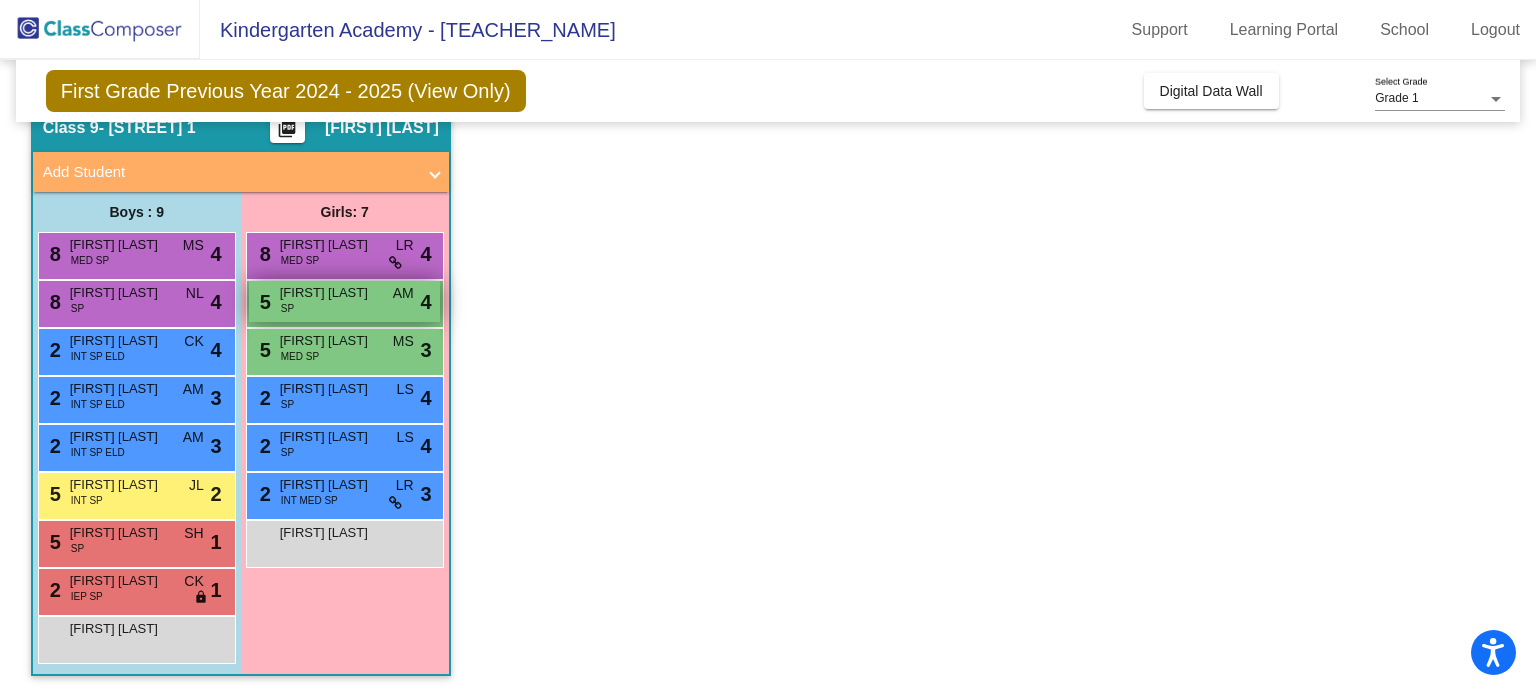click on "AM" at bounding box center (403, 293) 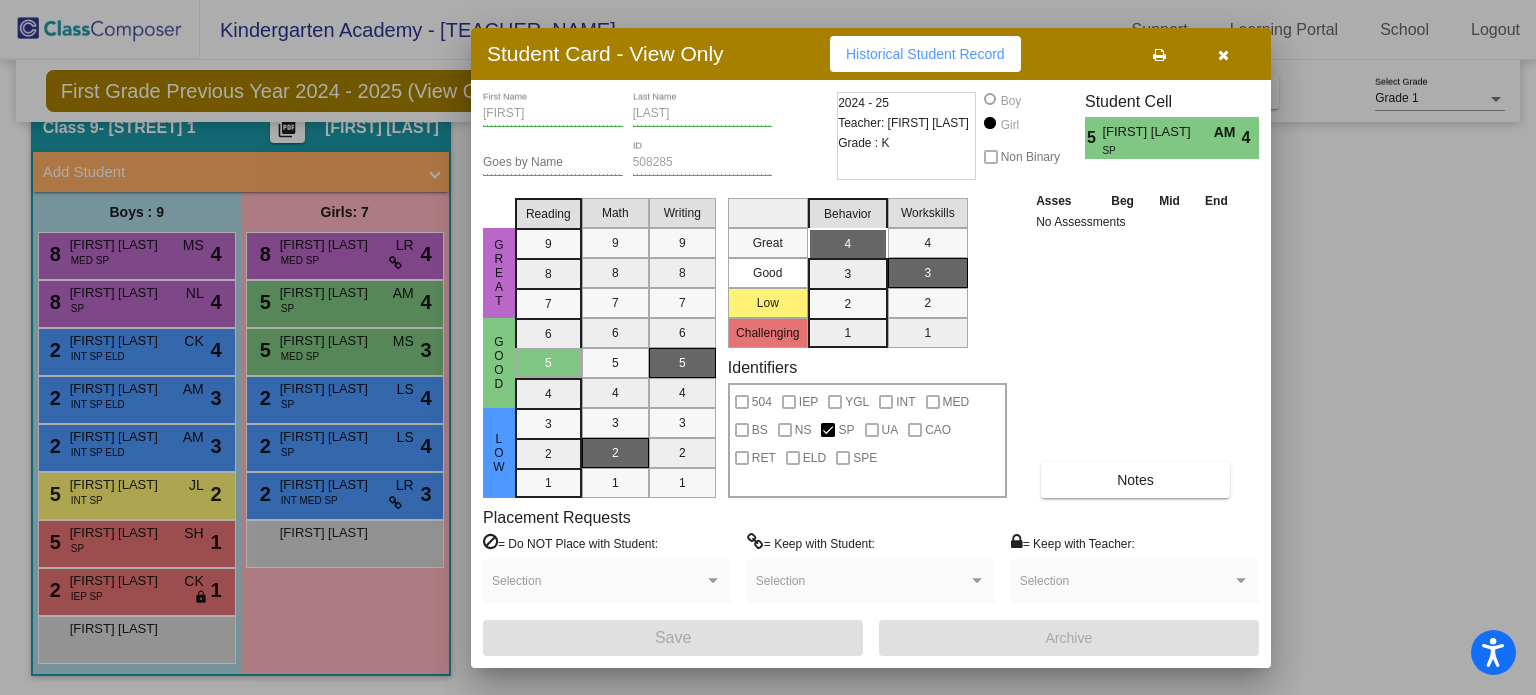 click at bounding box center (1223, 55) 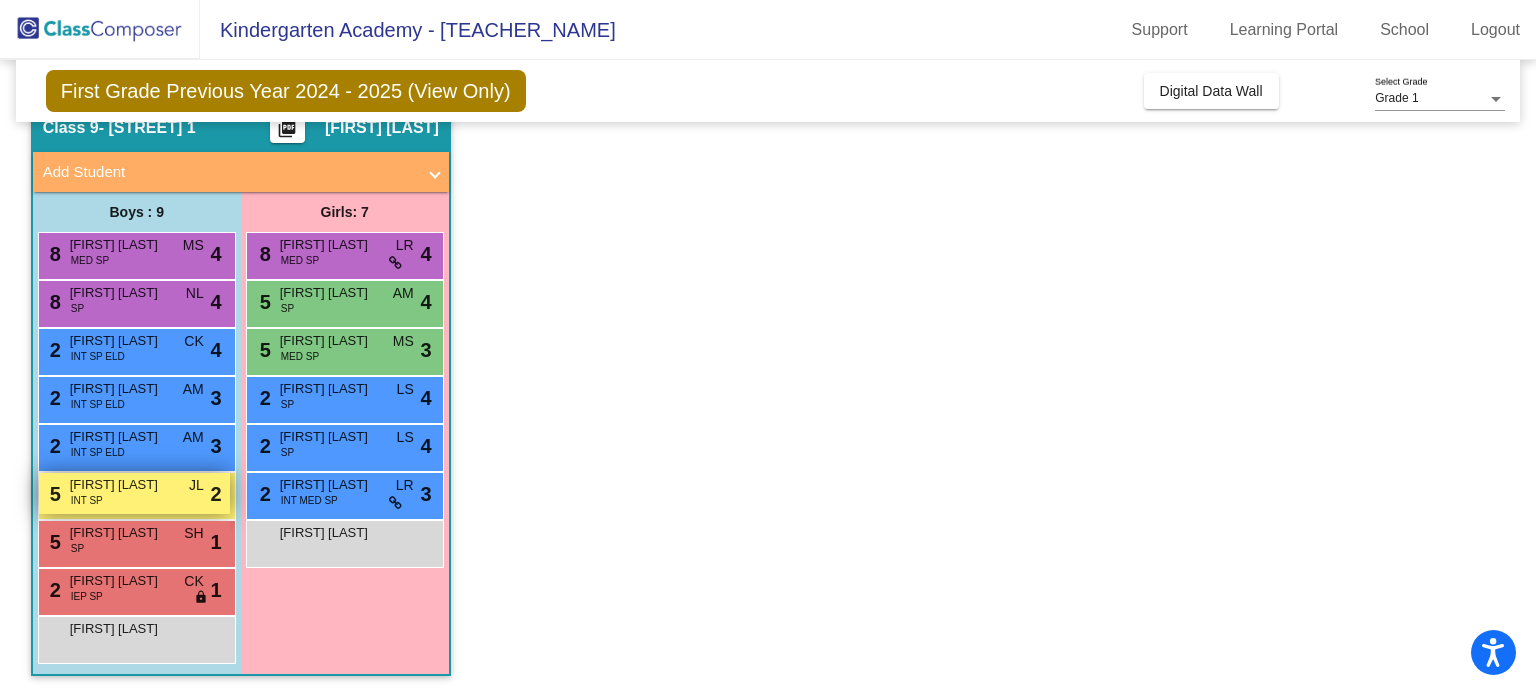 click on "5 Anas Hamid INT SP JL lock do_not_disturb_alt 2" at bounding box center [134, 493] 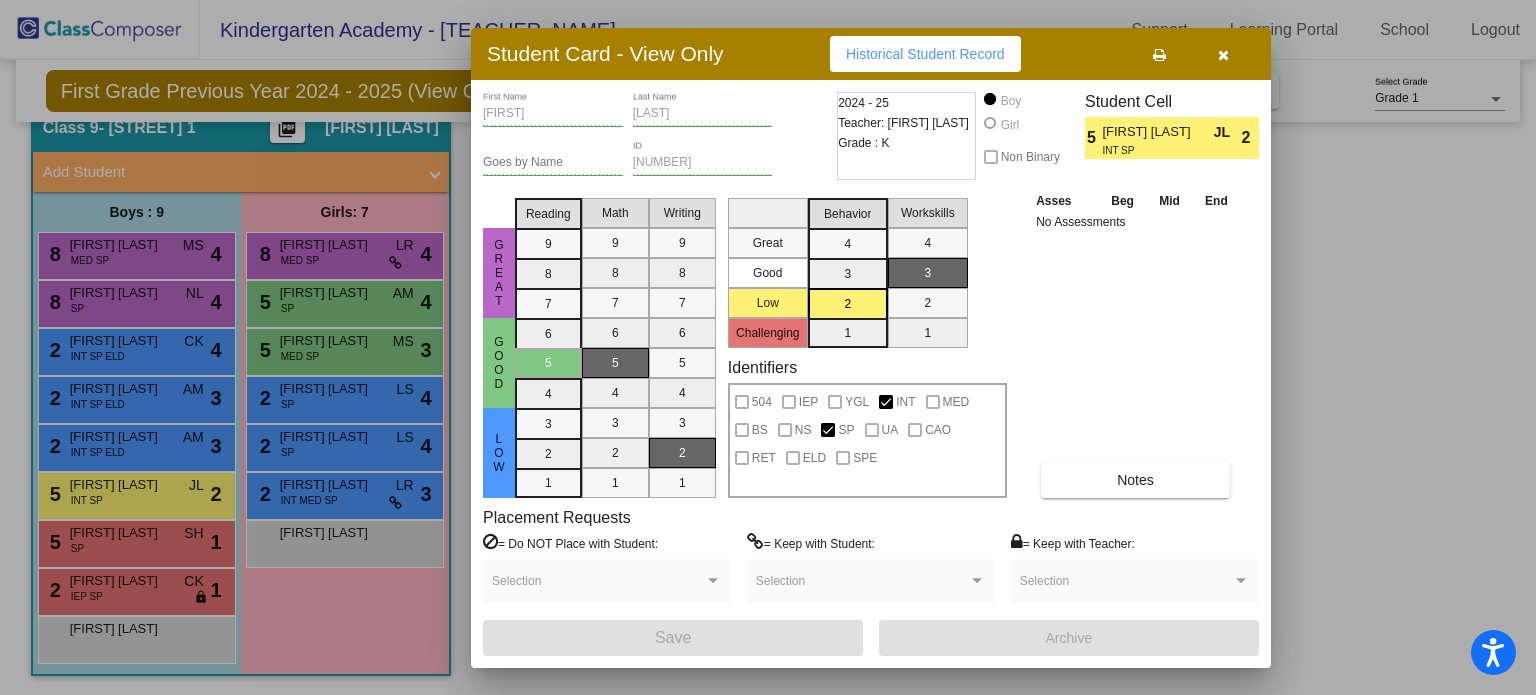 click at bounding box center (1223, 55) 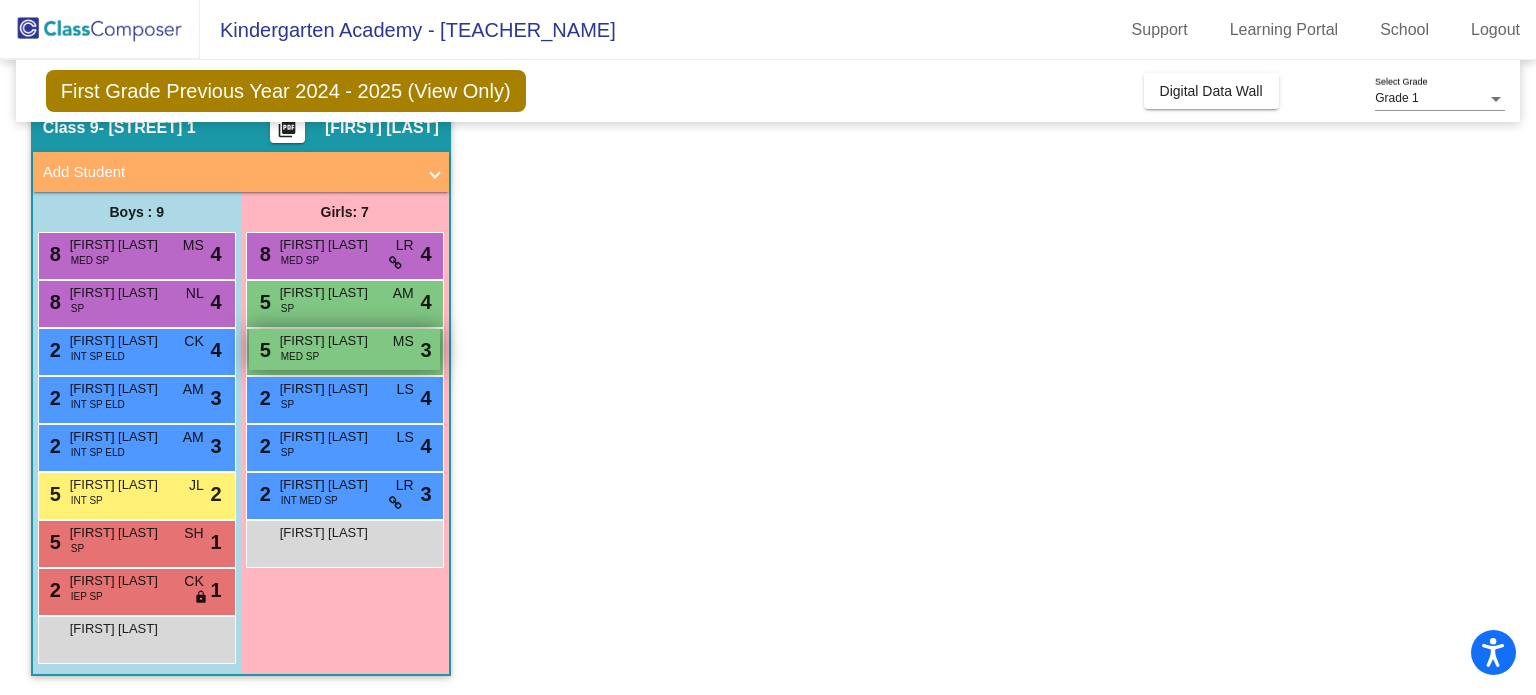click on "5" at bounding box center (263, 350) 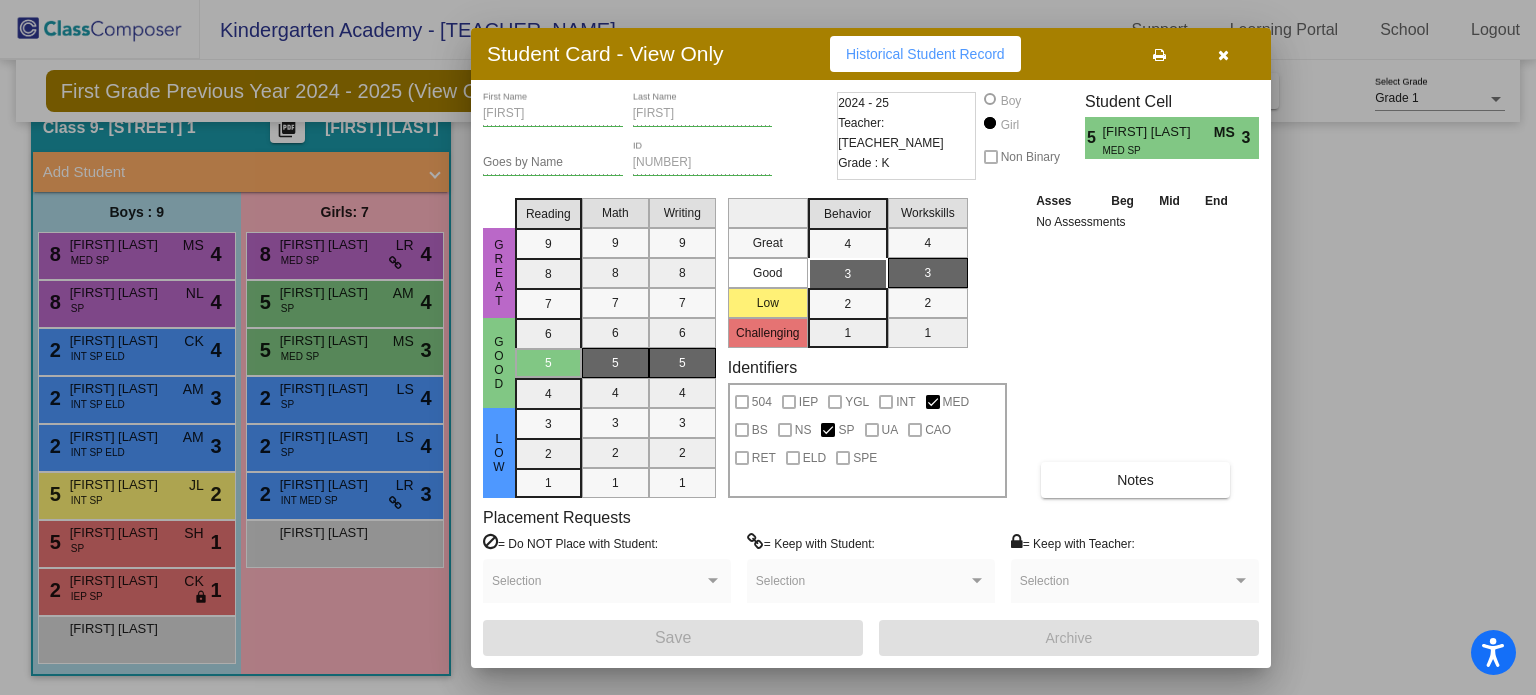 click at bounding box center (1223, 55) 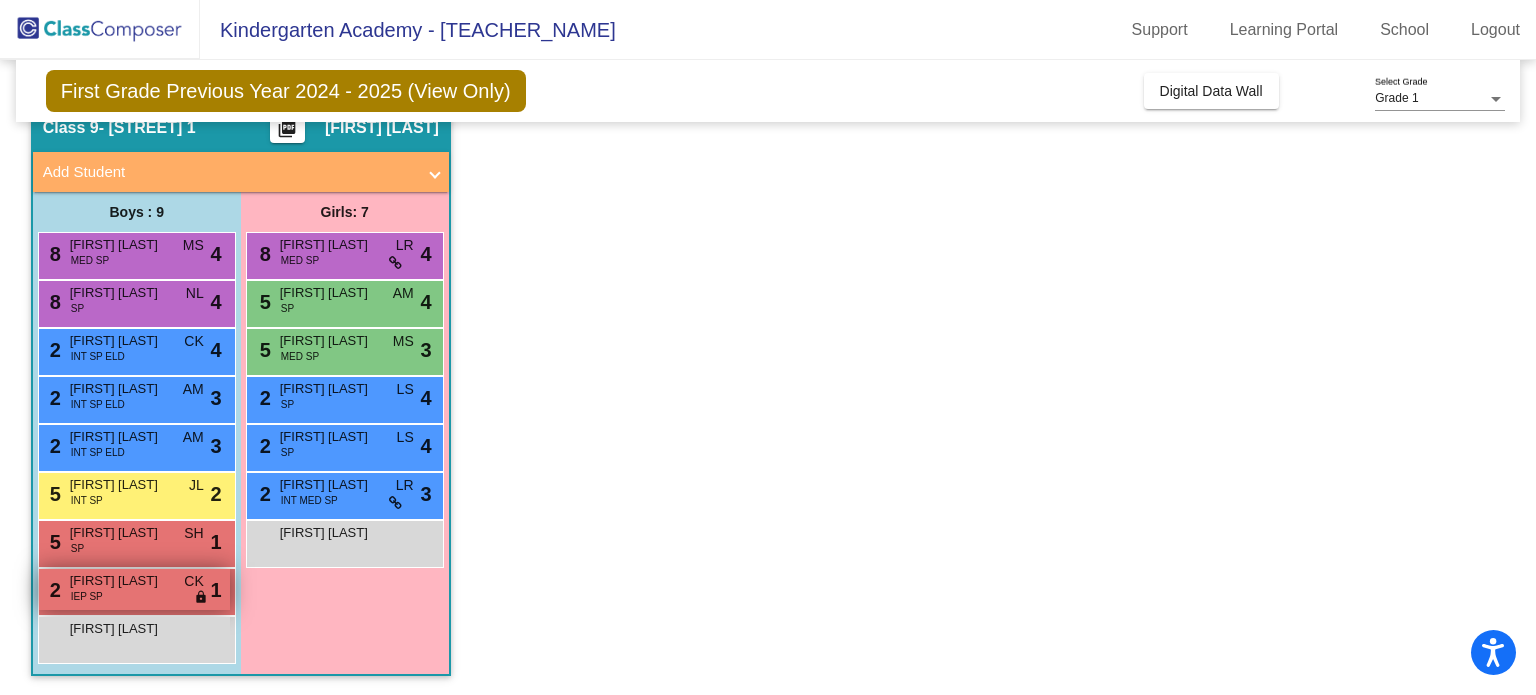 click on "2 Joseph Perez IEP SP CK lock do_not_disturb_alt 1" at bounding box center (134, 589) 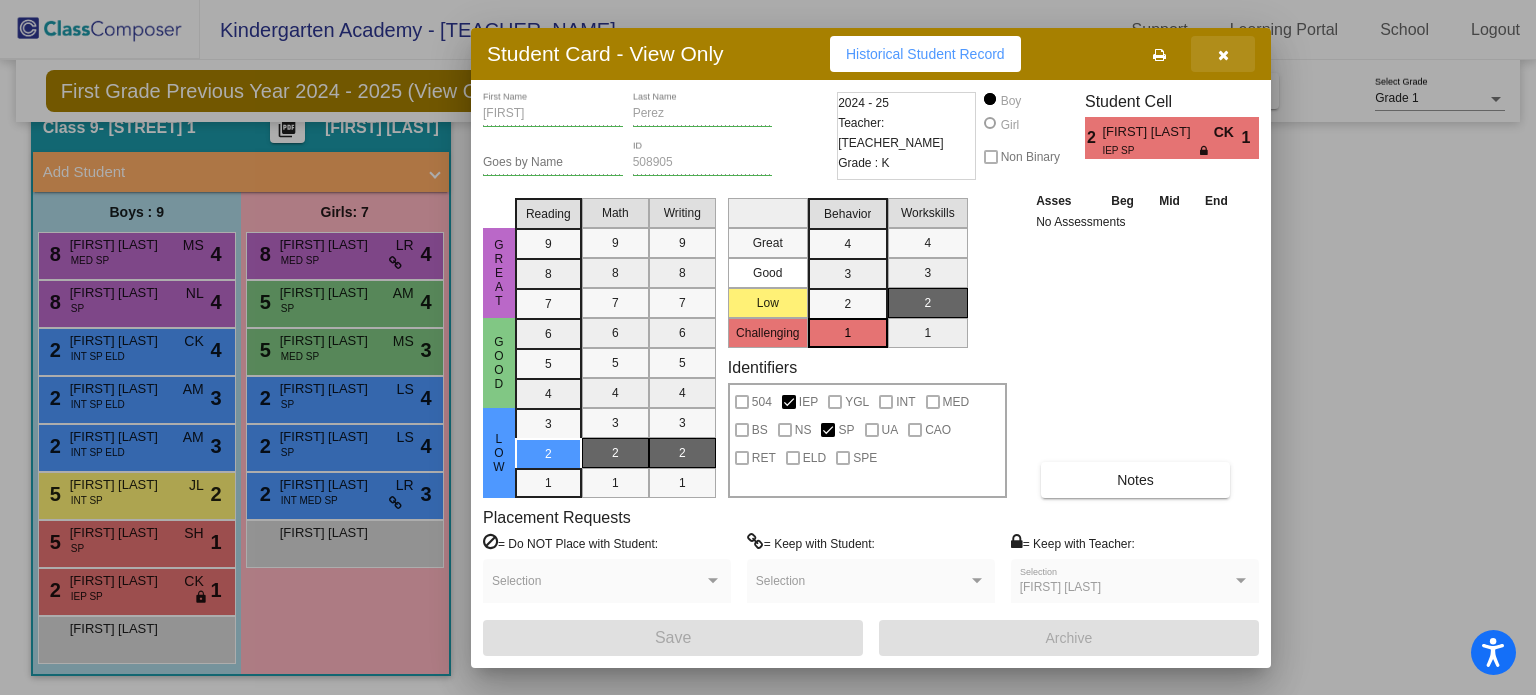 click at bounding box center (1223, 54) 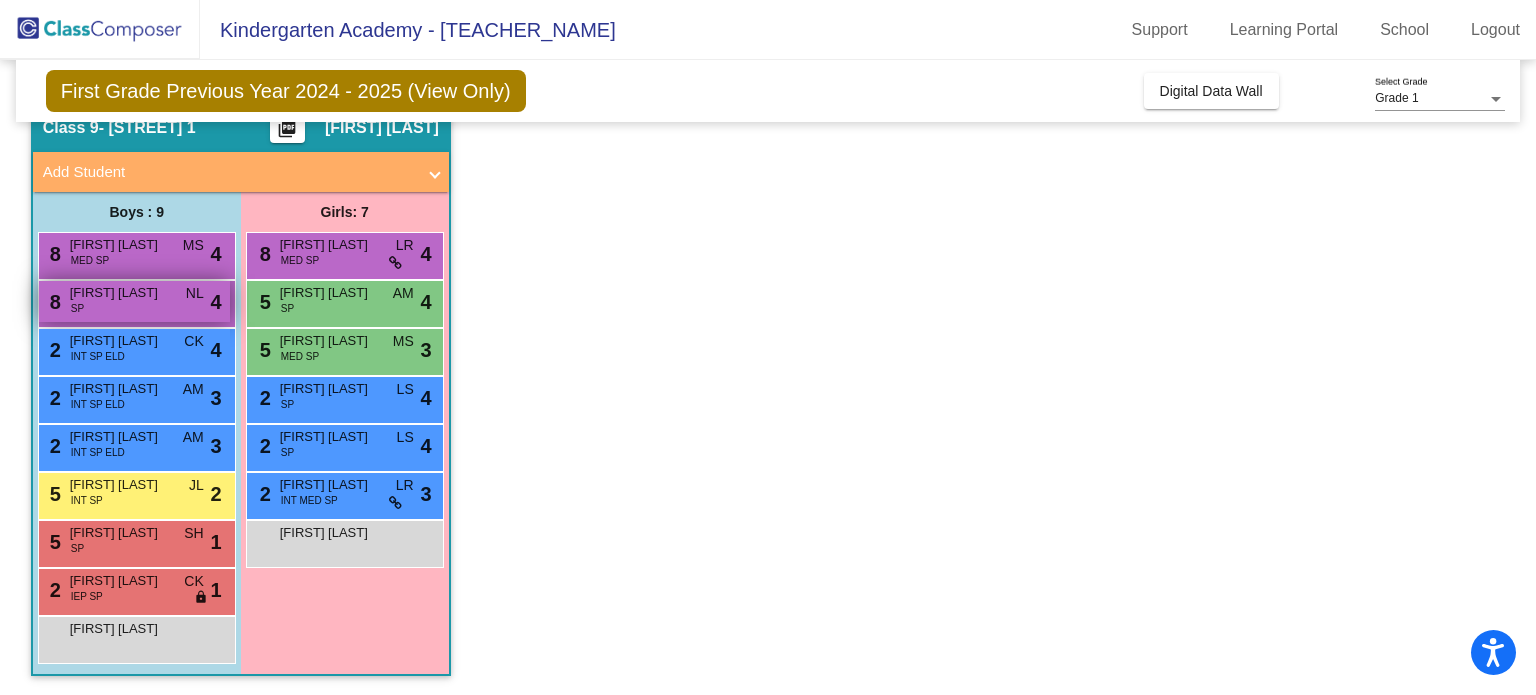 click on "Ezra Kim" at bounding box center (120, 293) 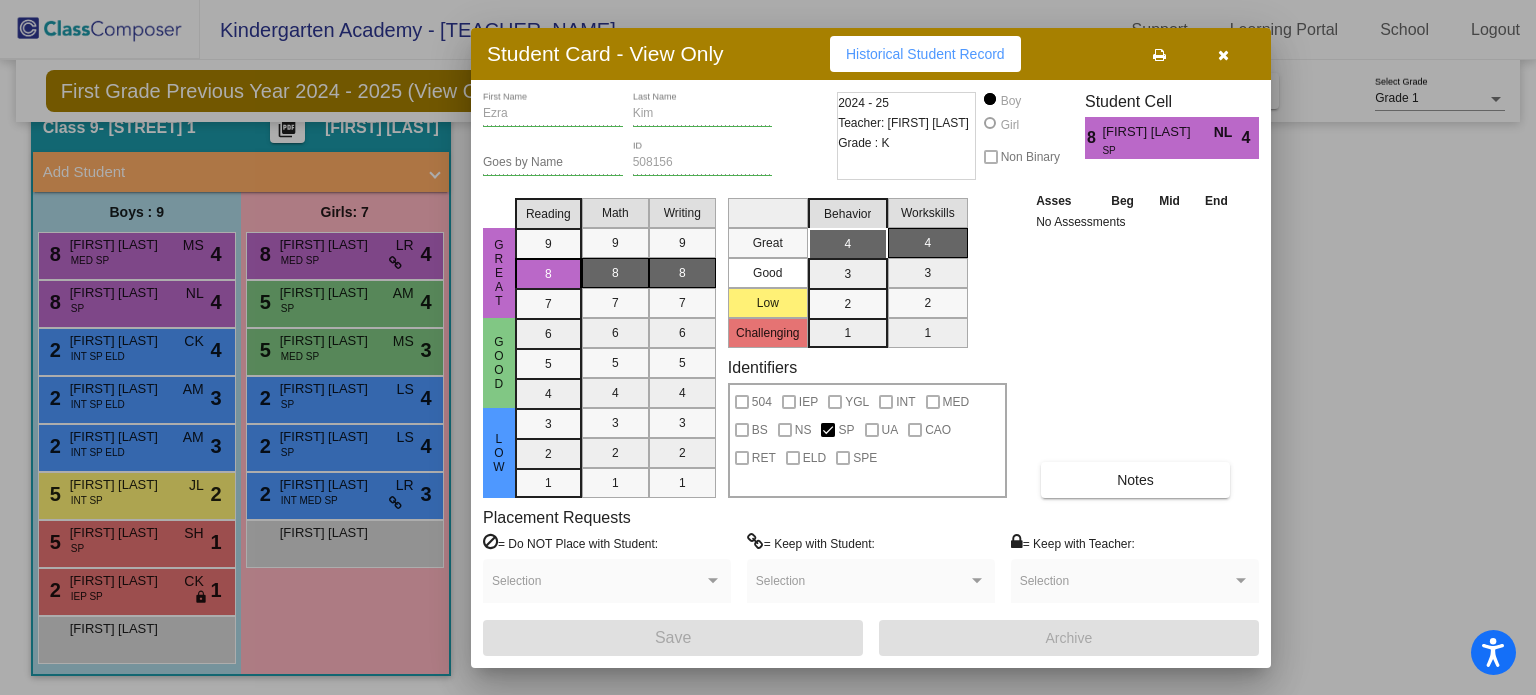 click at bounding box center (1223, 55) 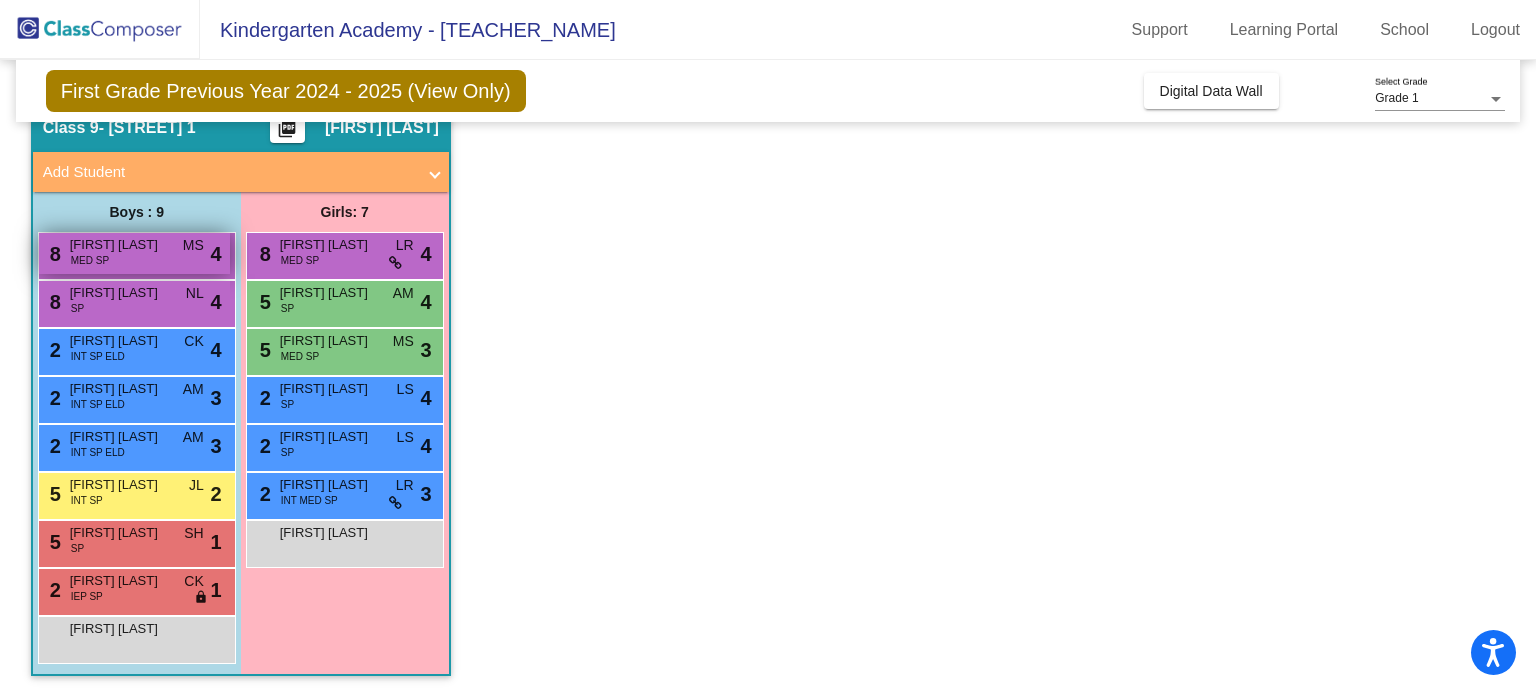 click on "MS" at bounding box center (193, 245) 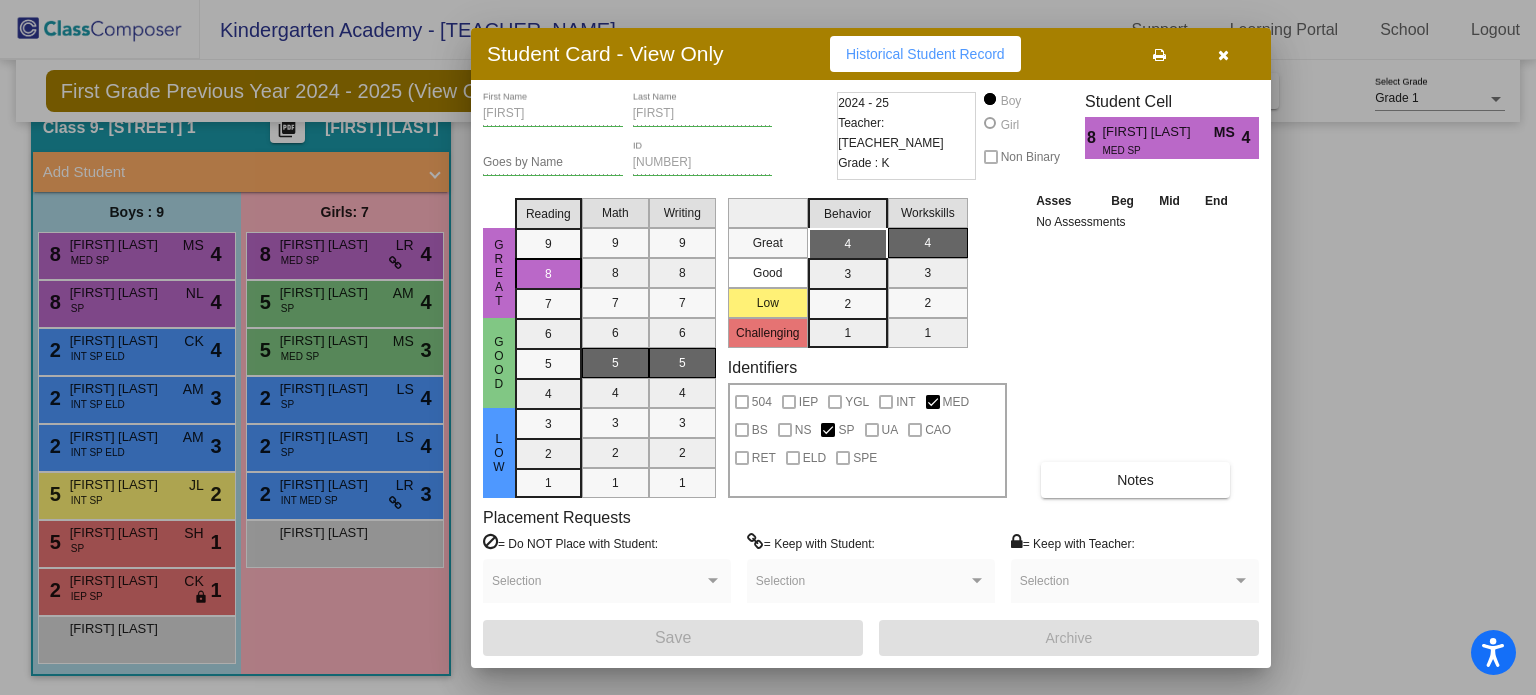 click at bounding box center (1223, 55) 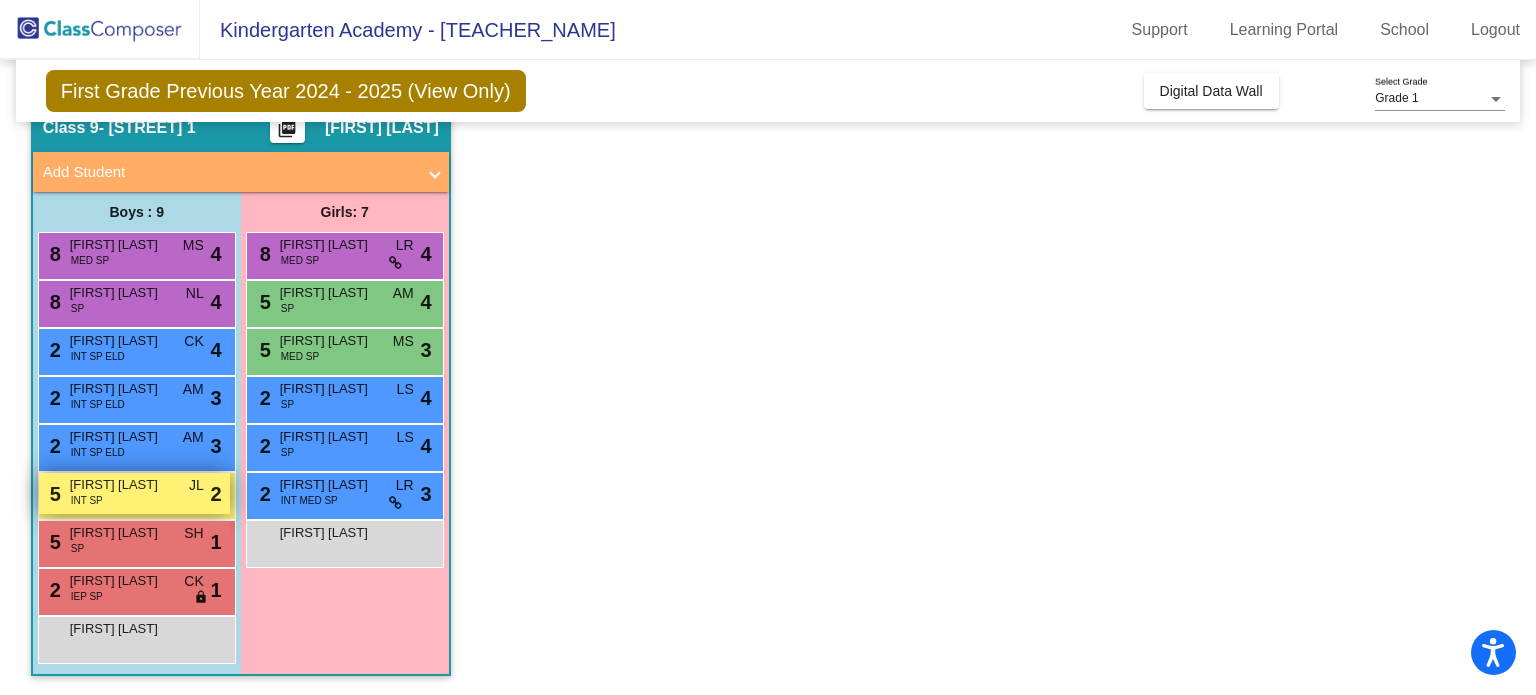 click on "2" at bounding box center (216, 494) 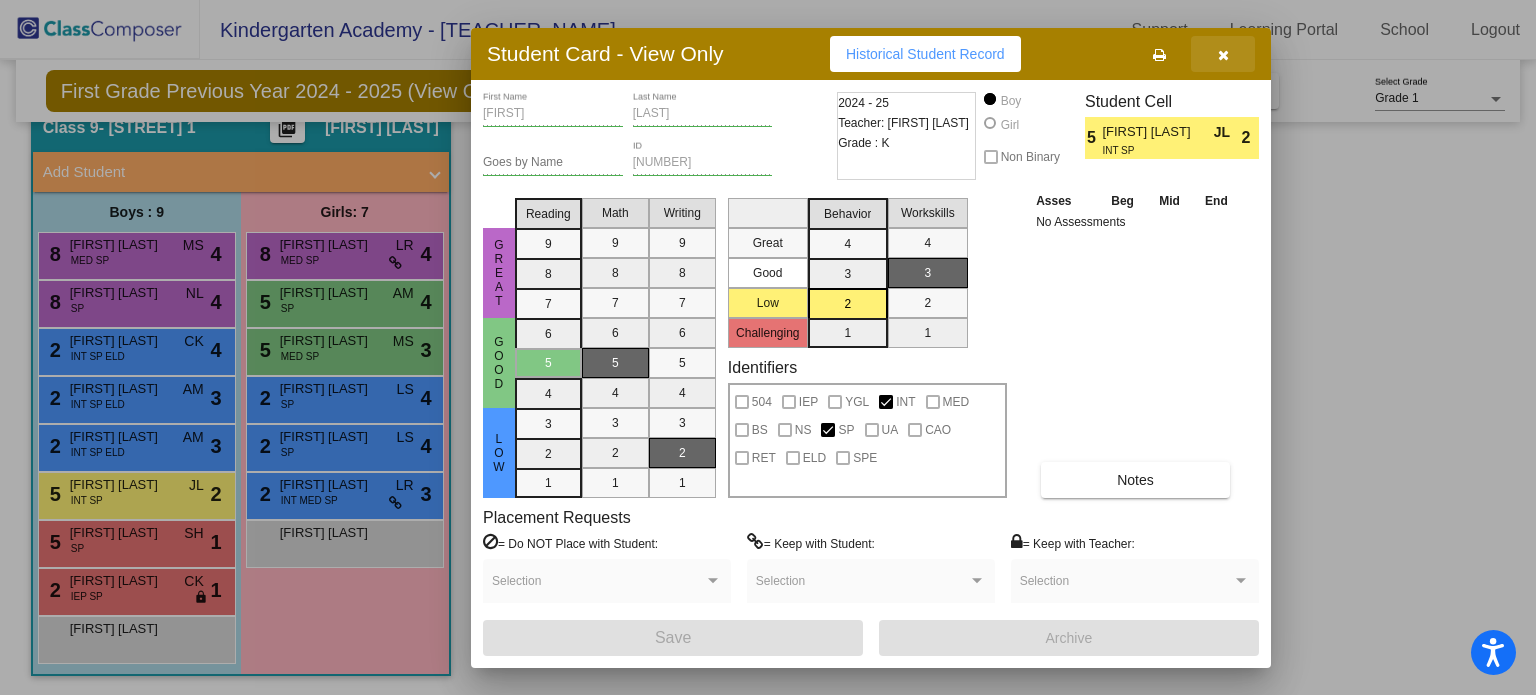 click at bounding box center (1223, 54) 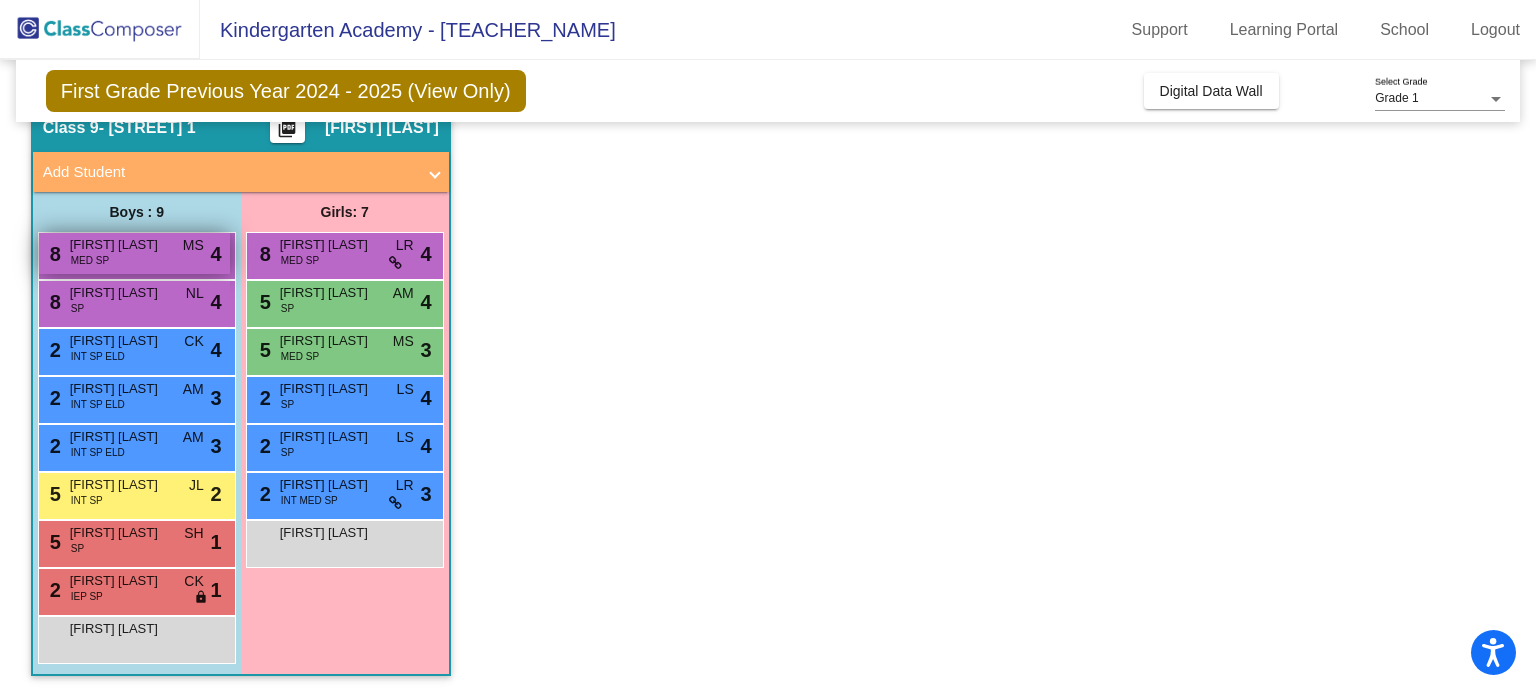 click on "8 Eyas Kazimi MED SP MS lock do_not_disturb_alt 4" at bounding box center (134, 253) 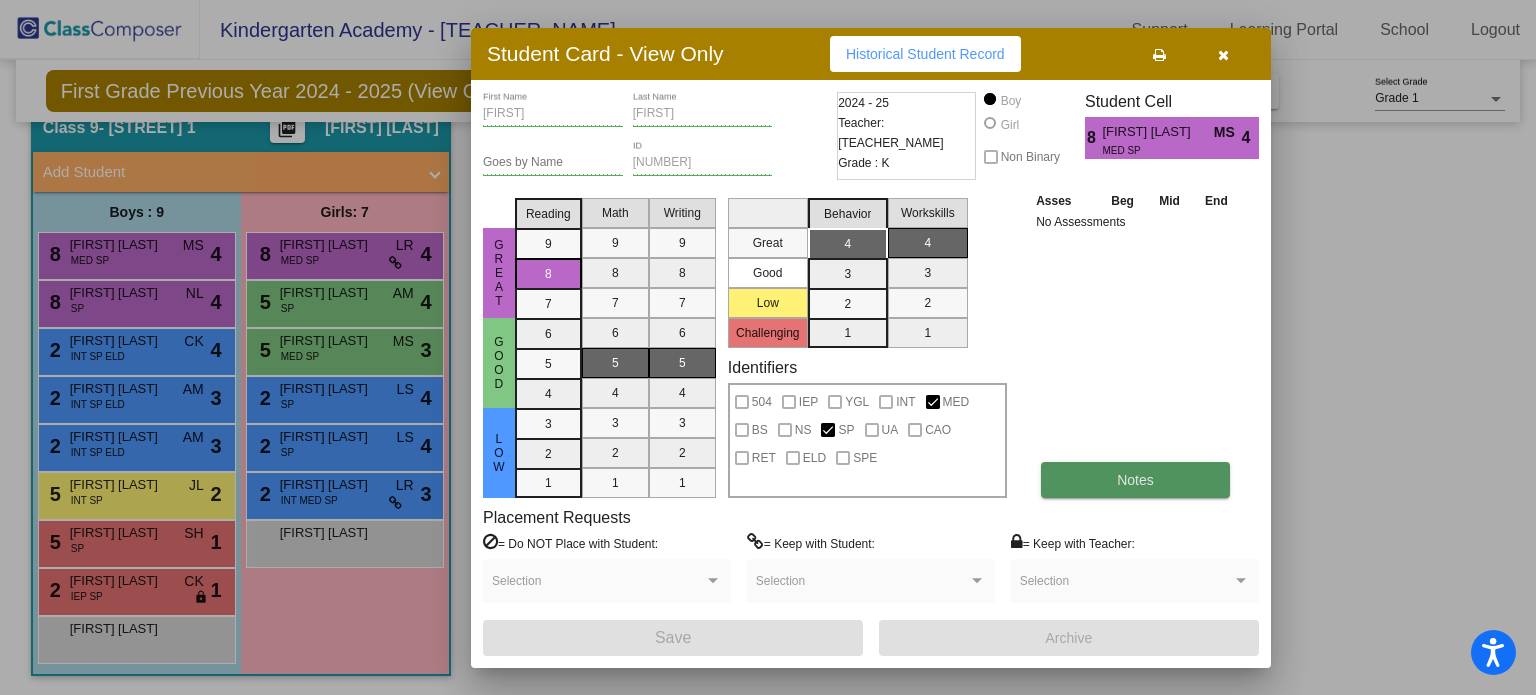 click on "Notes" at bounding box center [1135, 480] 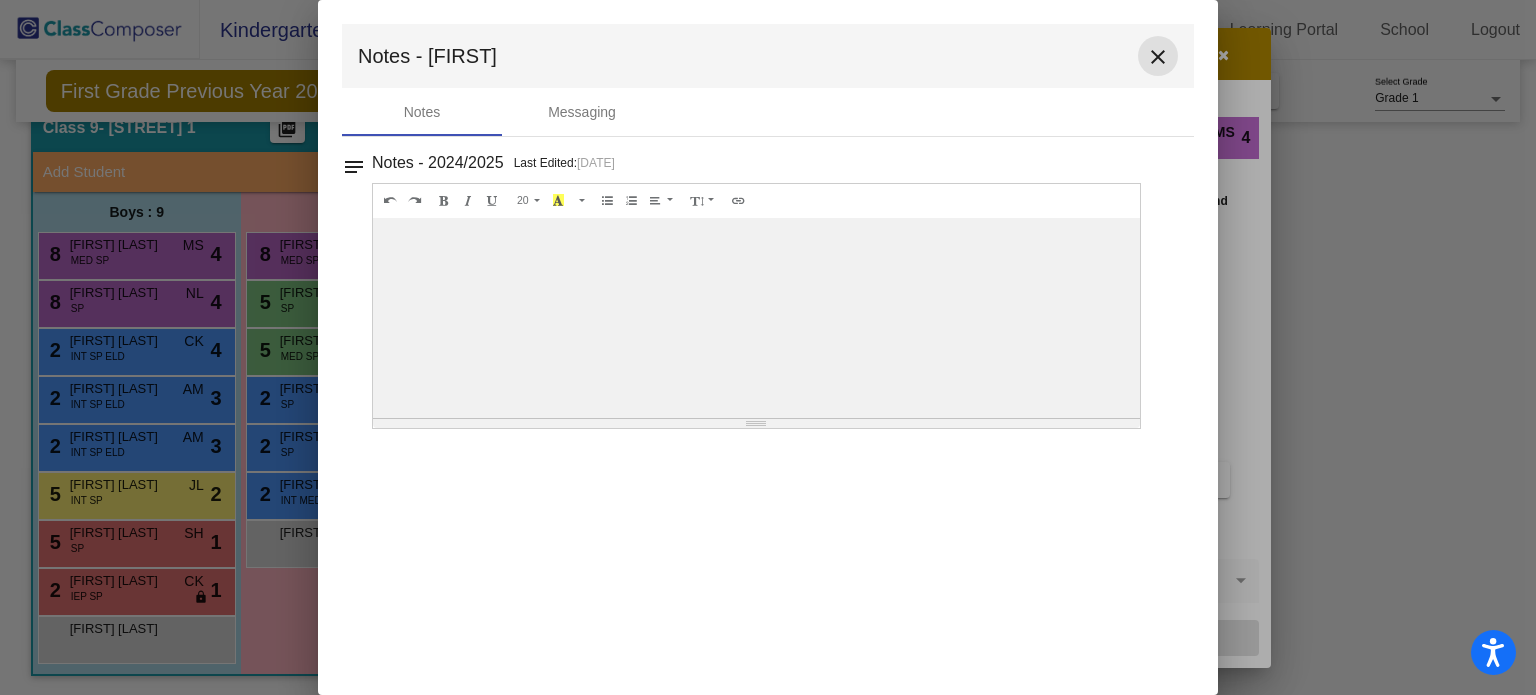 click on "close" at bounding box center [1158, 57] 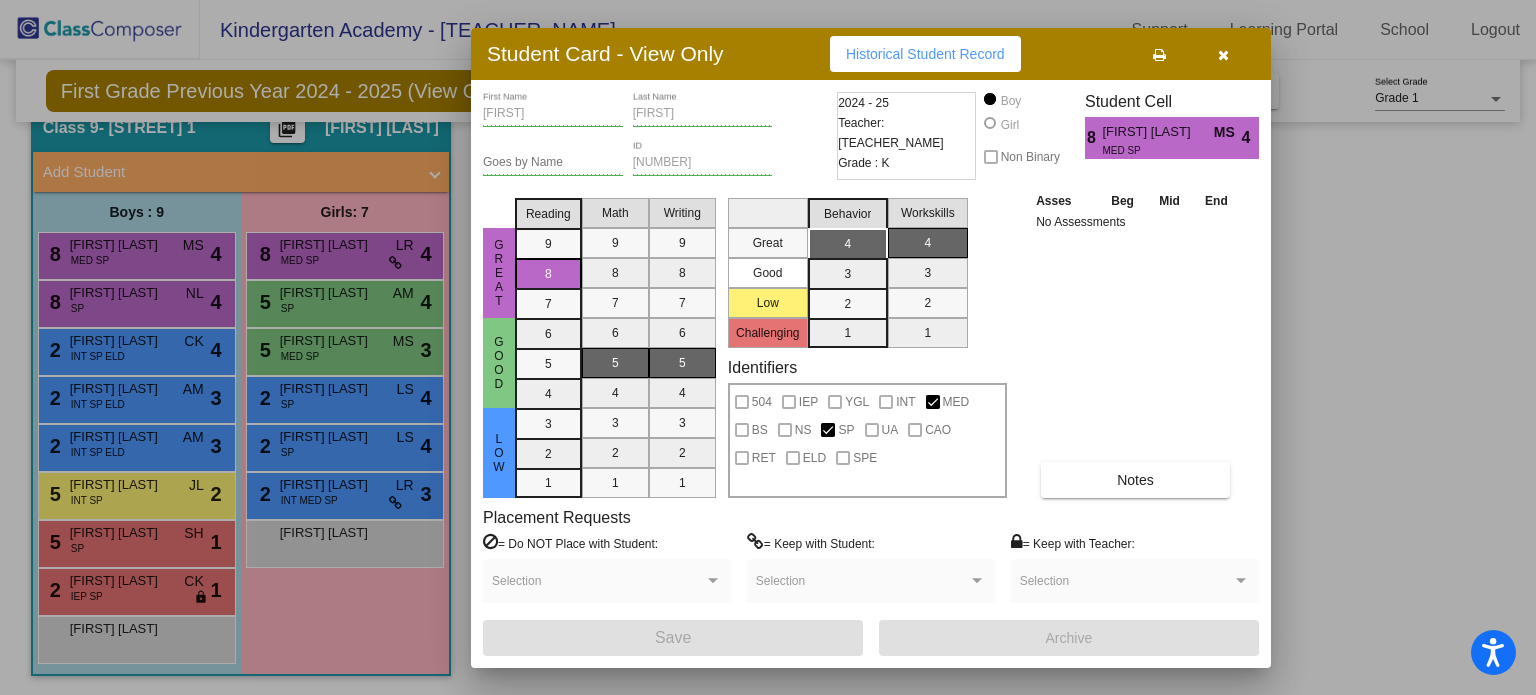 click at bounding box center (1223, 55) 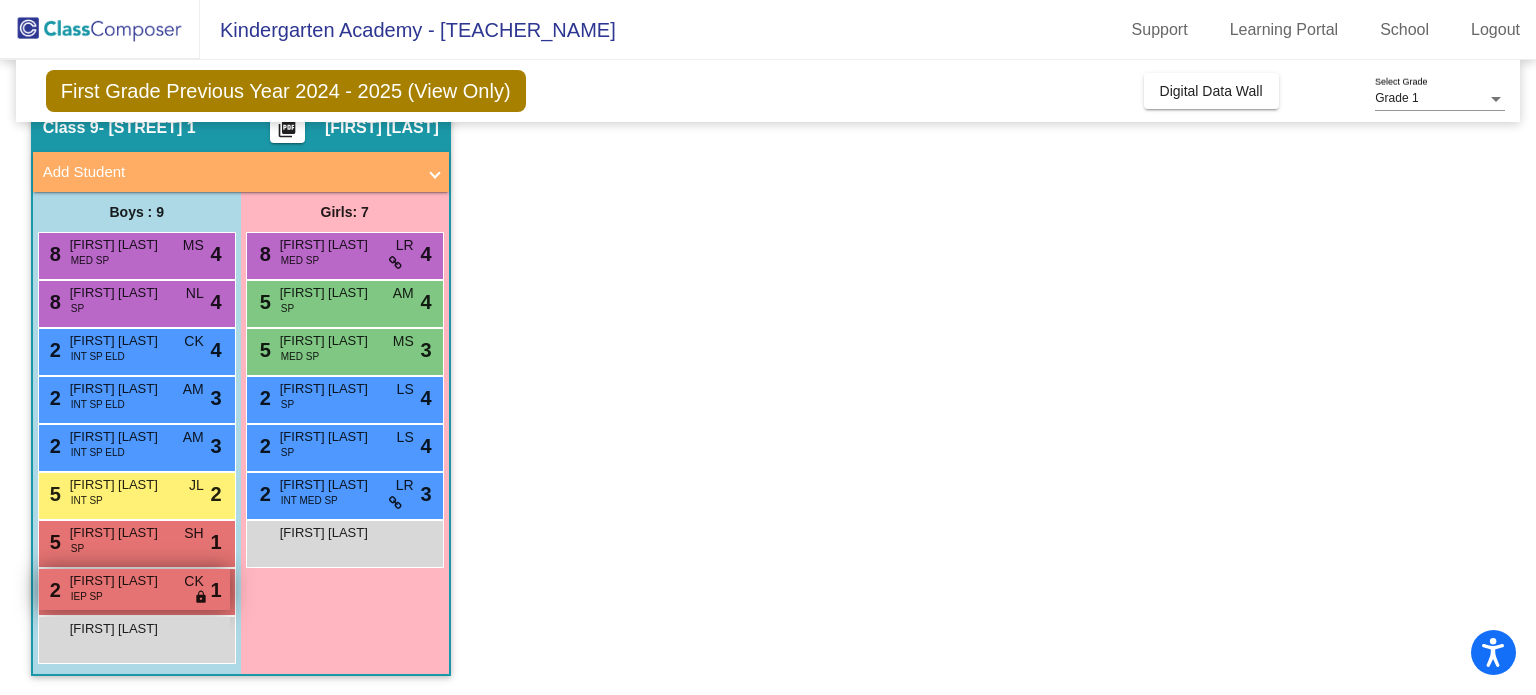 click on "2 Joseph Perez IEP SP CK lock do_not_disturb_alt 1" at bounding box center (134, 589) 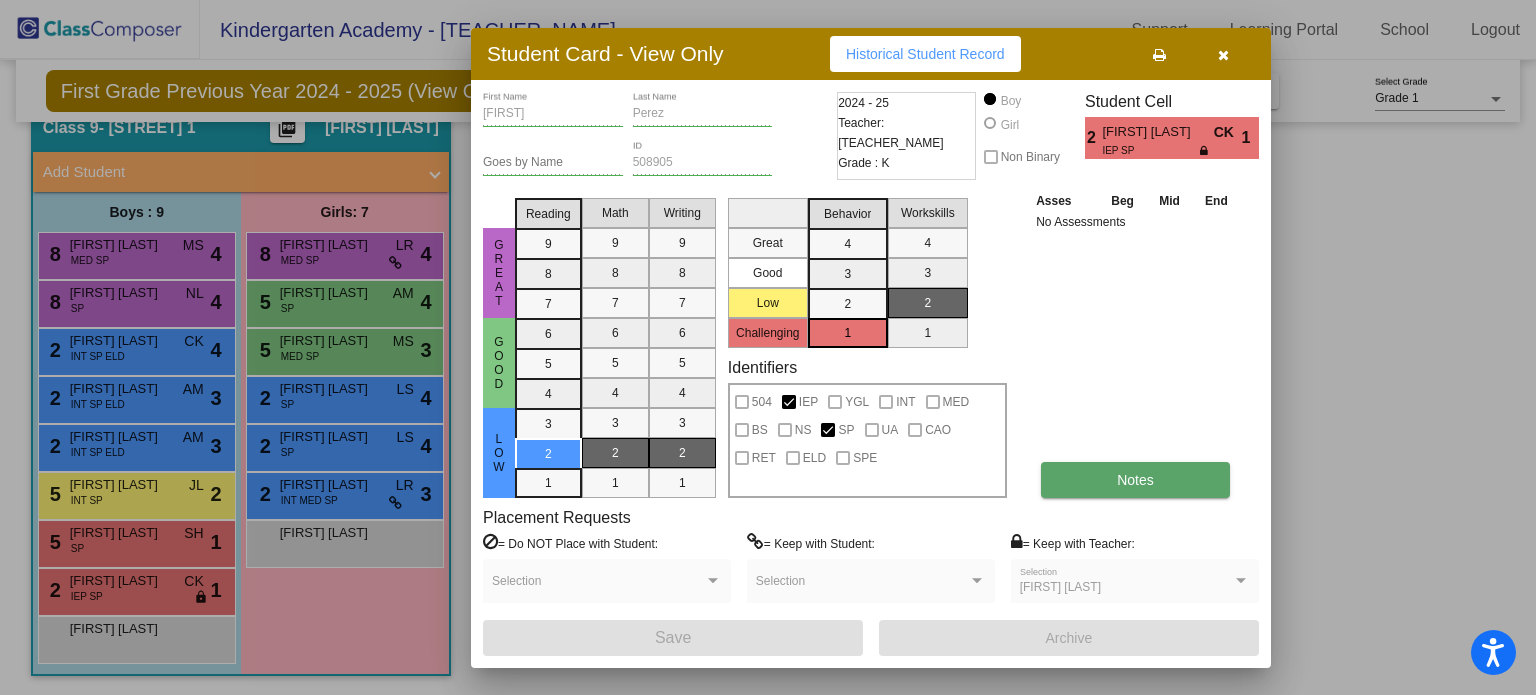 click on "Notes" at bounding box center [1135, 480] 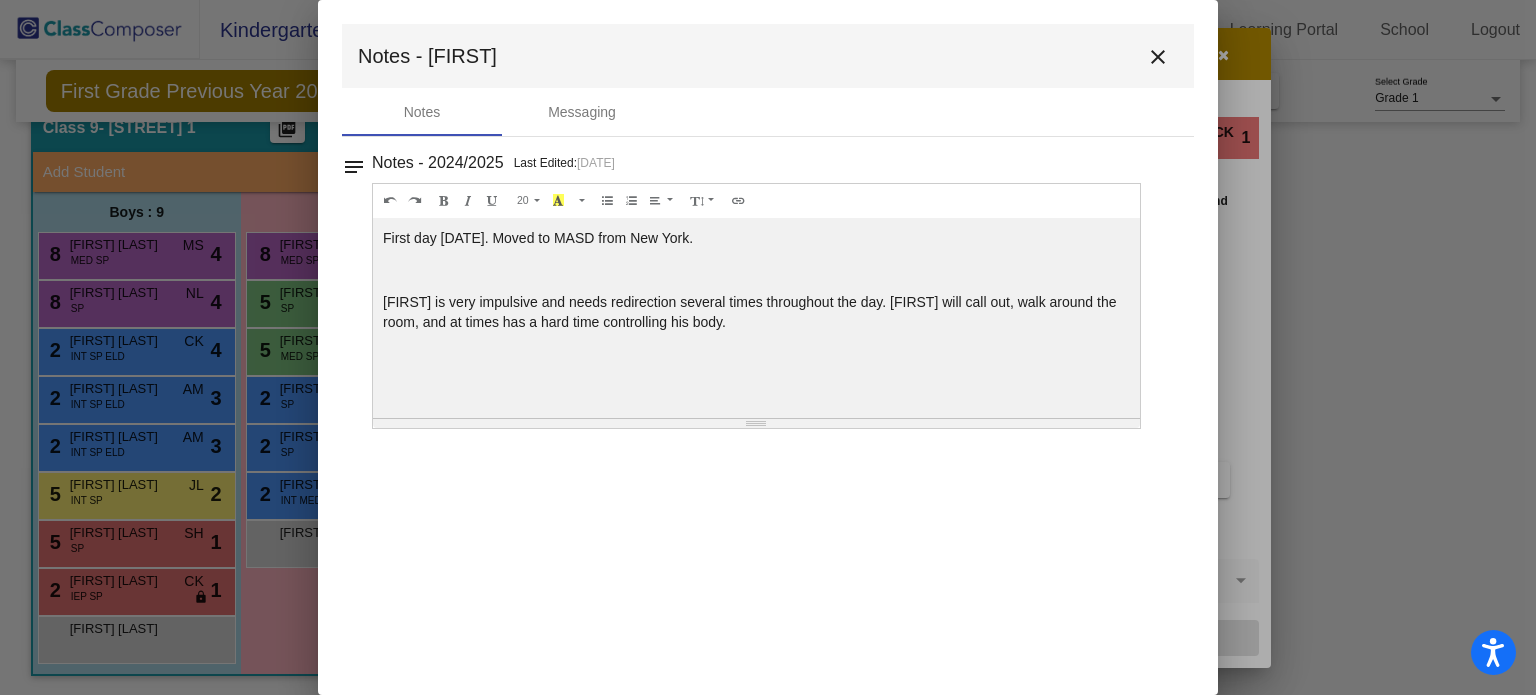 click on "close" at bounding box center [1158, 57] 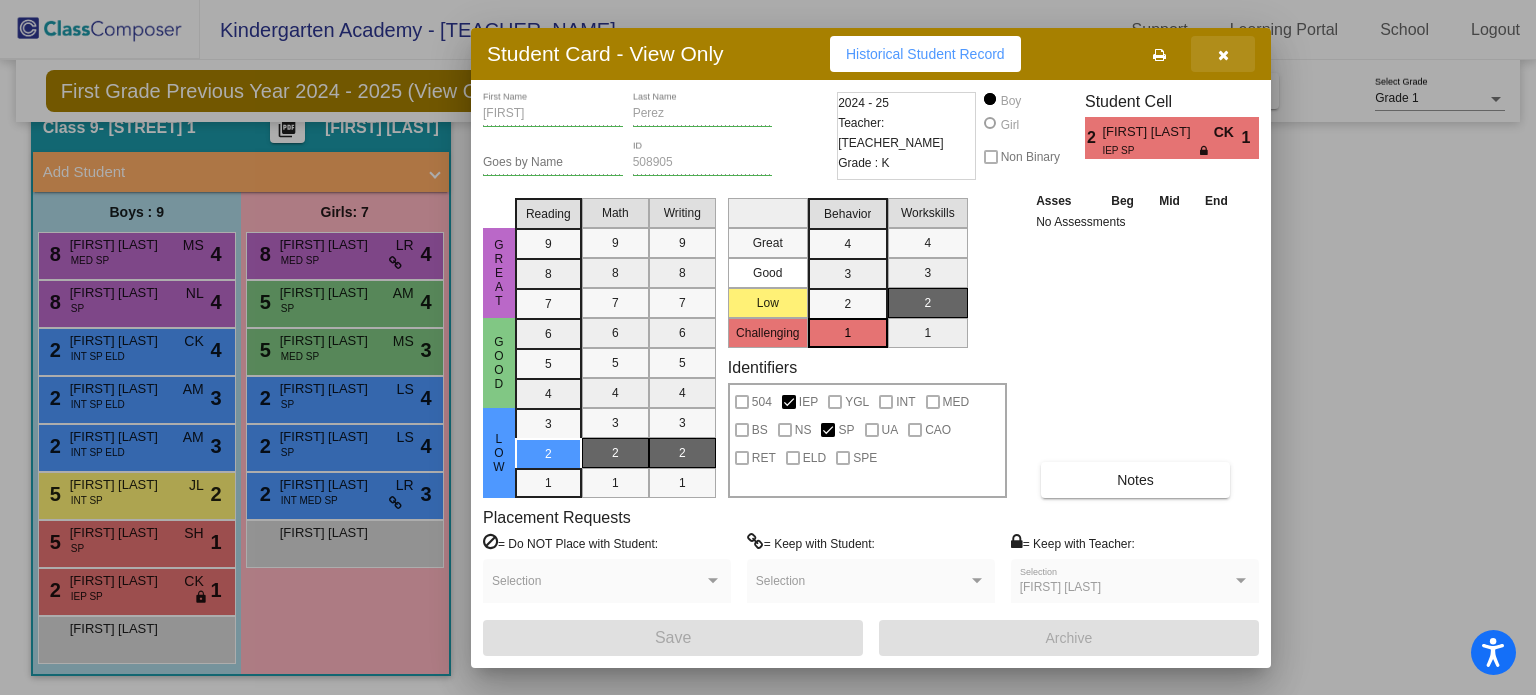 click at bounding box center (1223, 55) 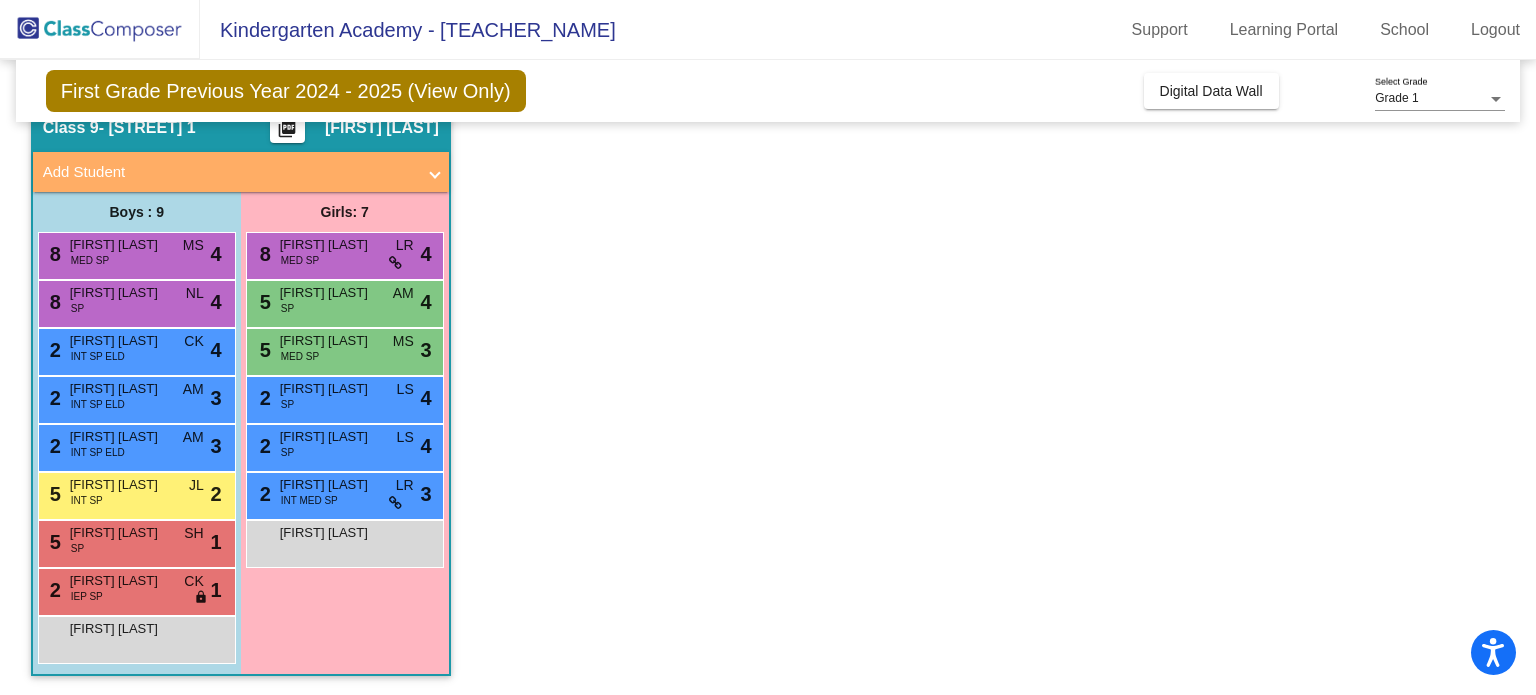 click on "Class 9   - Shepherdstown 1  picture_as_pdf Keeli Pighetti  Add Student  First Name Last Name Student Id  (Recommended)   Boy   Girl   Non Binary Add Close  Boys : 9  8 Eyas Kazimi MED SP MS lock do_not_disturb_alt 4 8 Ezra Kim SP NL lock do_not_disturb_alt 4 2 Manraj Hans INT SP ELD CK lock do_not_disturb_alt 4 2 Anik Meholli INT SP ELD AM lock do_not_disturb_alt 3 2 Eithan Rodas Martinez INT SP ELD AM lock do_not_disturb_alt 3 5 Anas Hamid INT SP JL lock do_not_disturb_alt 2 5 Zhymere Muldrow-Lewis SP SH lock do_not_disturb_alt 1 2 Joseph Perez IEP SP CK lock do_not_disturb_alt 1 Elvis Lopez Perez lock do_not_disturb_alt Girls: 7 8 Camila Chu MED SP LR lock do_not_disturb_alt 4 5 Mila Grady SP AM lock do_not_disturb_alt 4 5 Nora Urich MED SP MS lock do_not_disturb_alt 3 2 Mackenzie Boyd SP LS lock do_not_disturb_alt 4 2 Virsavia Manko SP LS lock do_not_disturb_alt 4 2 Alexis Bodkin INT MED SP LR lock do_not_disturb_alt 3 Gabby Neidlinger lock do_not_disturb_alt" 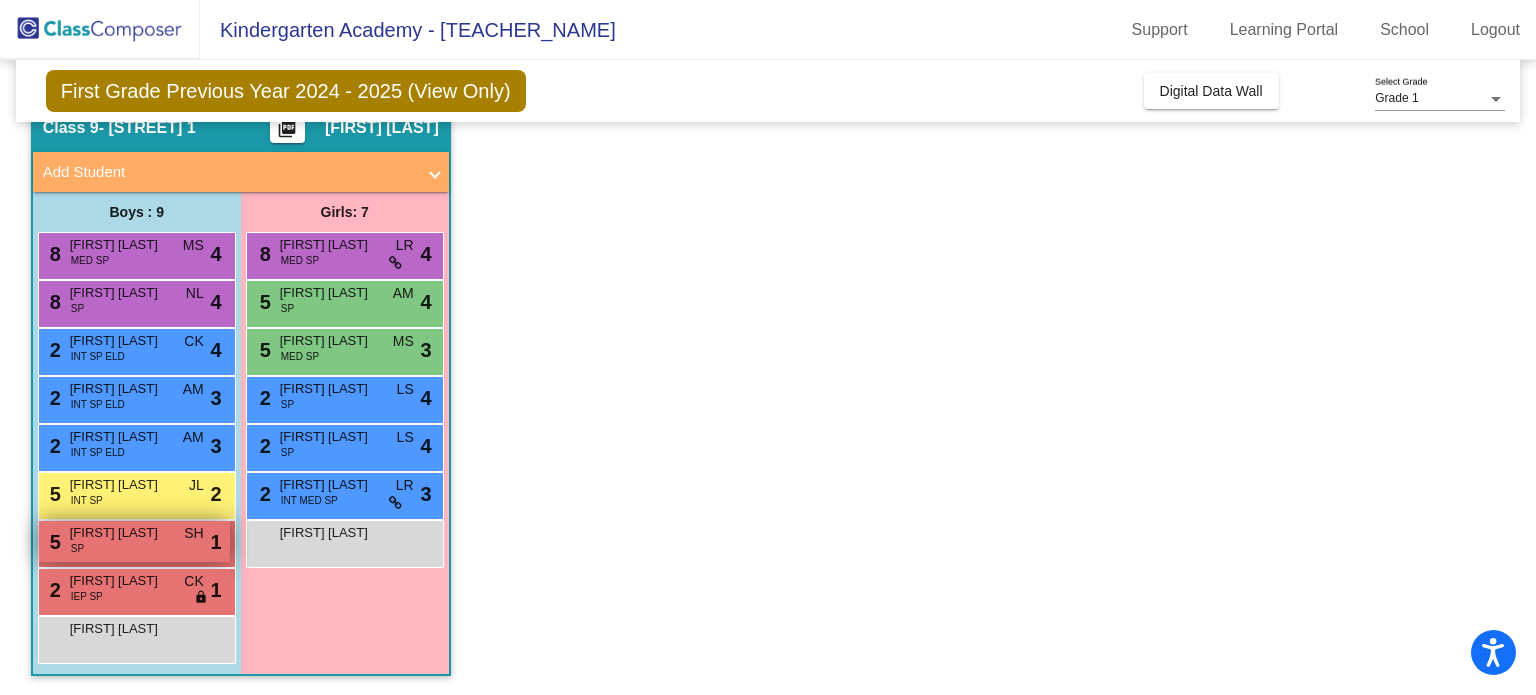 click on "5 Zhymere Muldrow-Lewis SP SH lock do_not_disturb_alt 1" at bounding box center [134, 541] 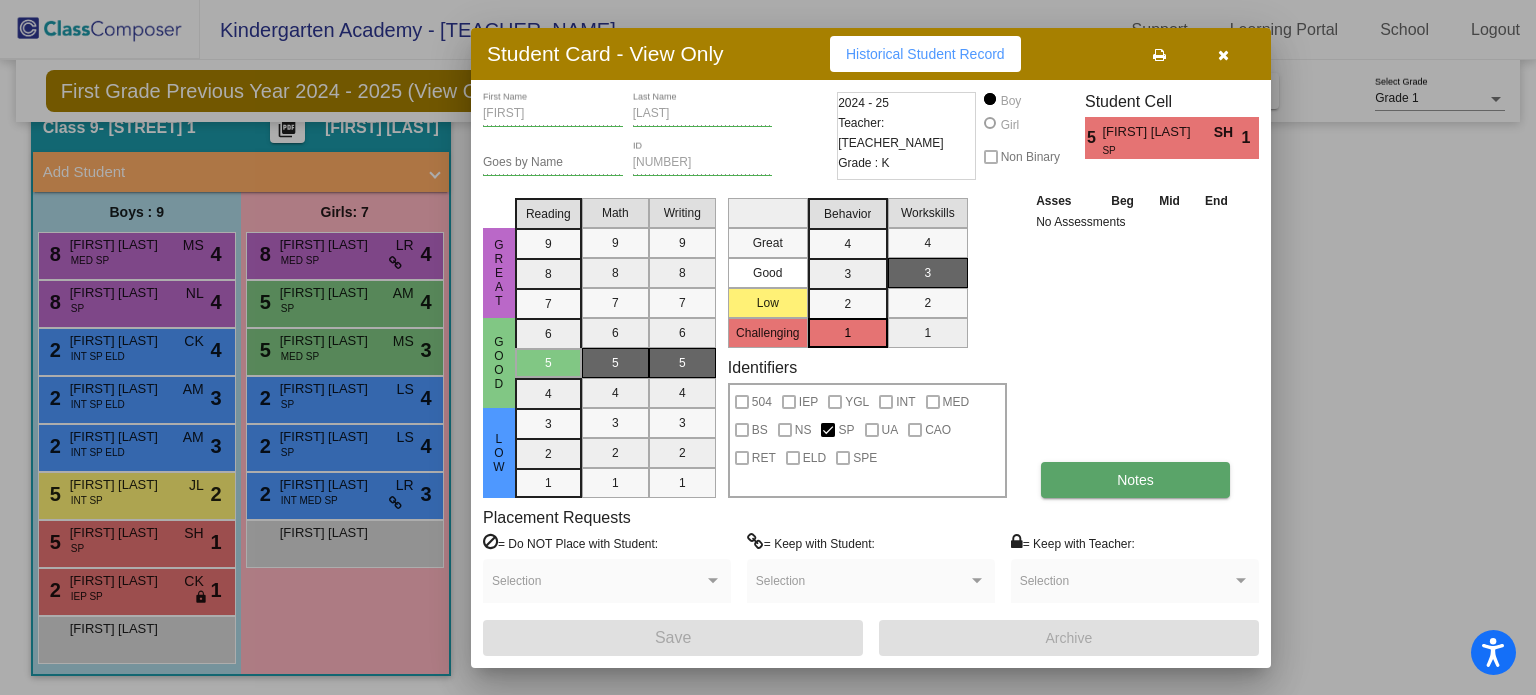 click on "Notes" at bounding box center (1135, 480) 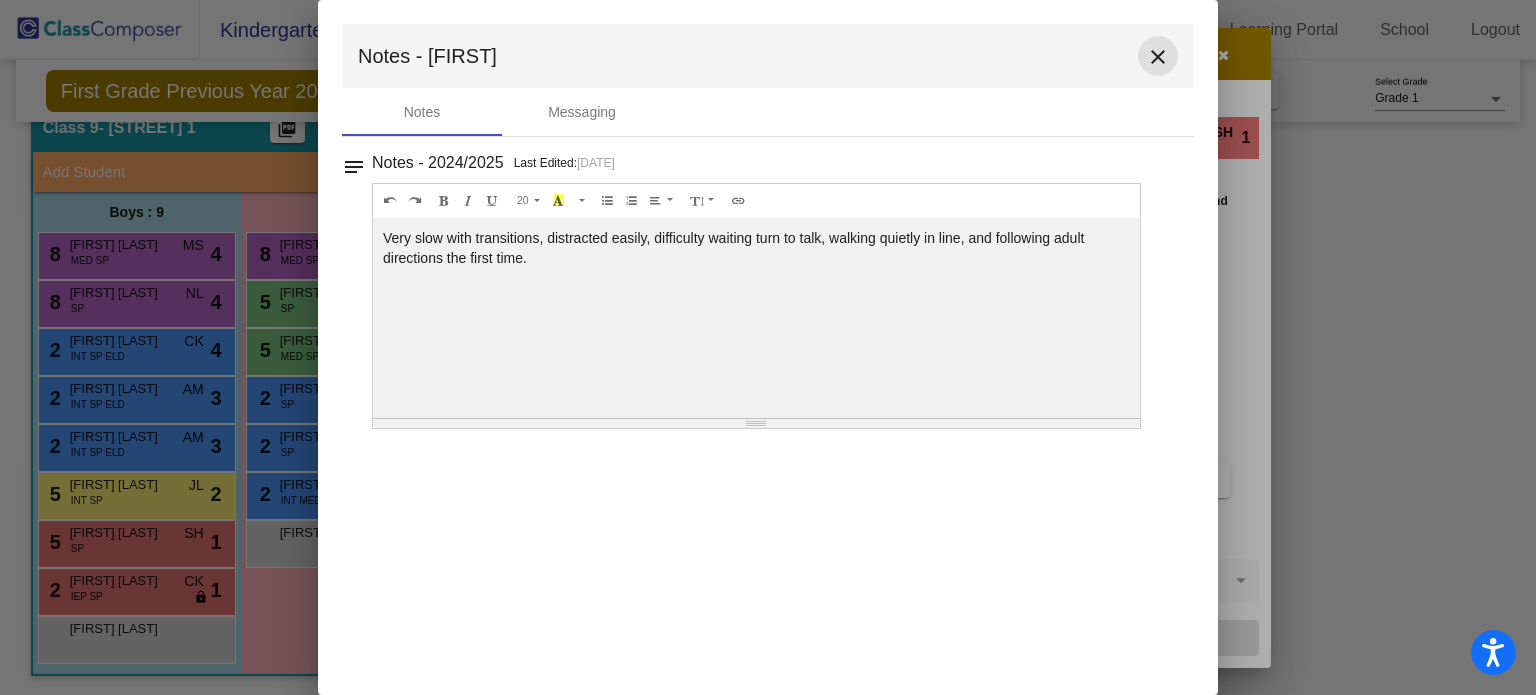 click on "close" at bounding box center (1158, 57) 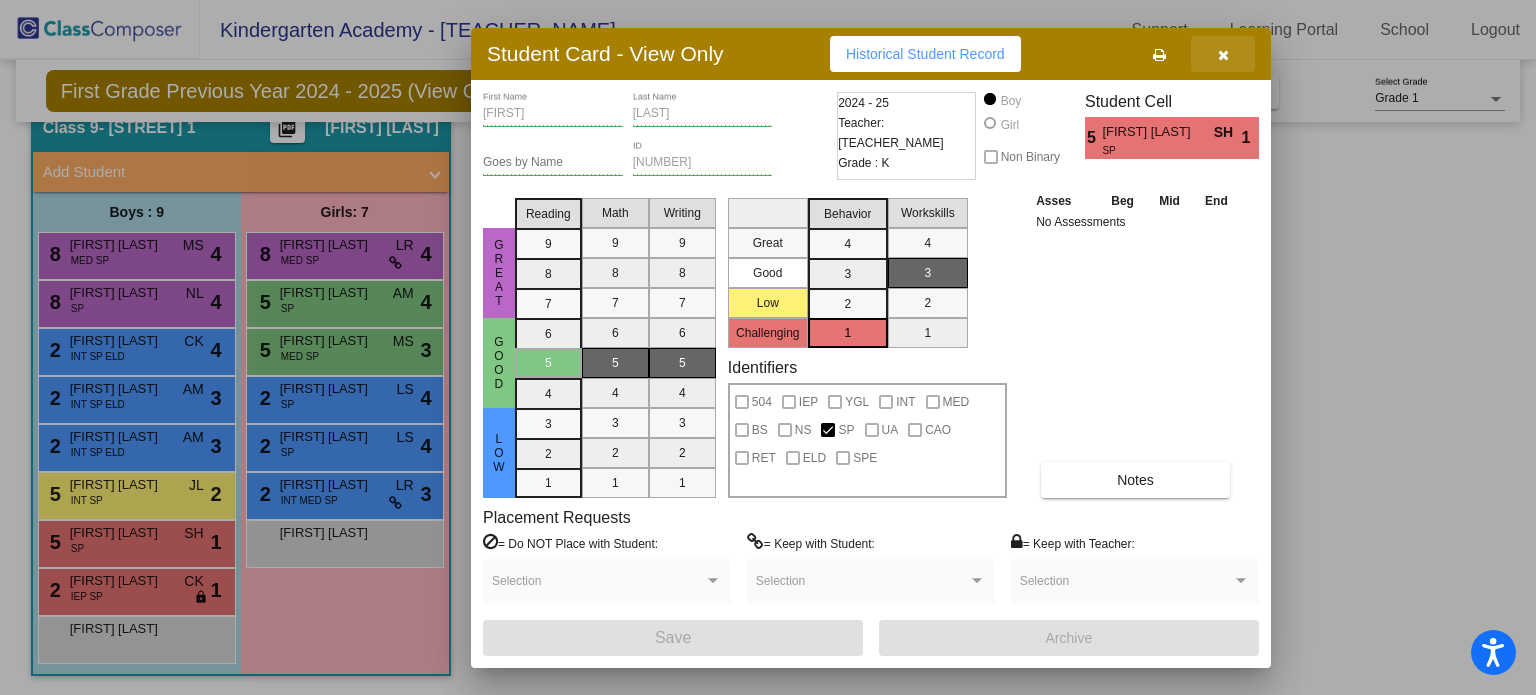 click at bounding box center [1223, 55] 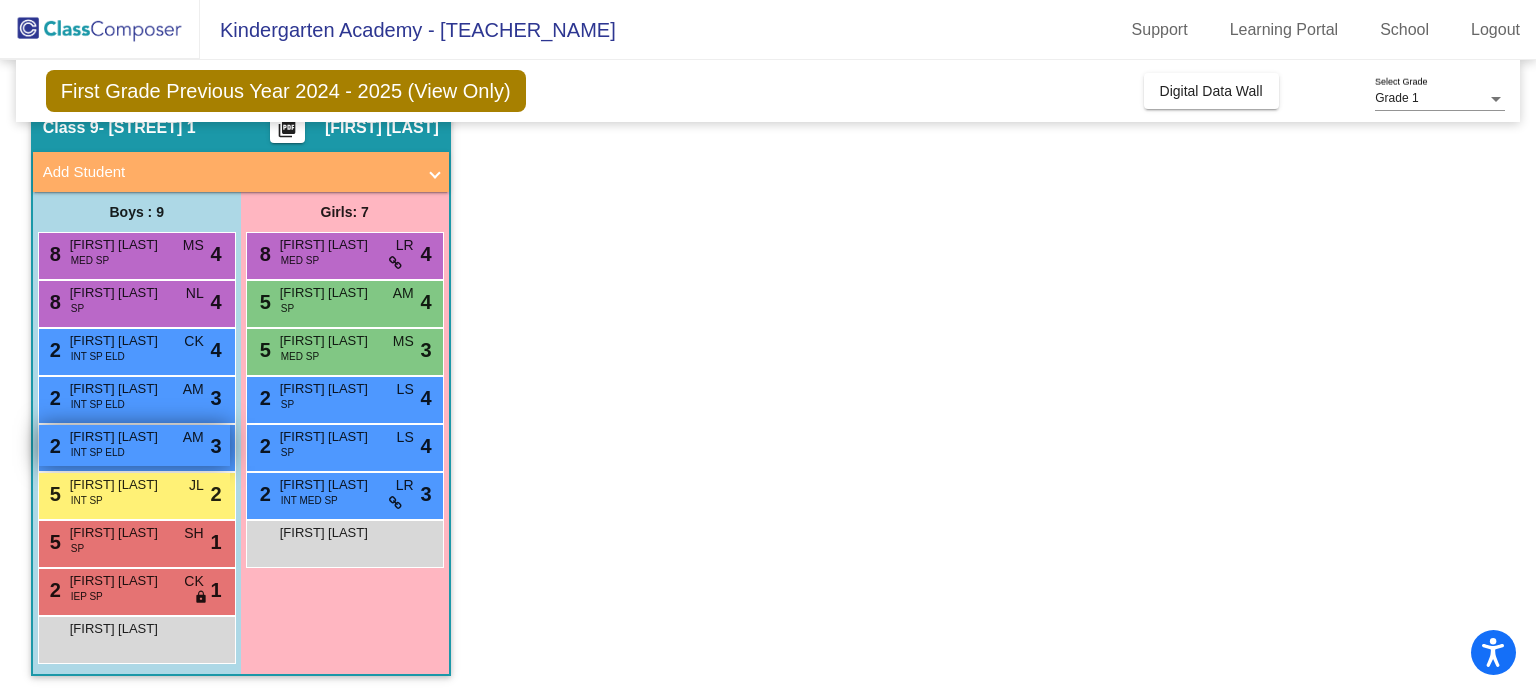 click on "2 Eithan Rodas Martinez INT SP ELD AM lock do_not_disturb_alt 3" at bounding box center [134, 445] 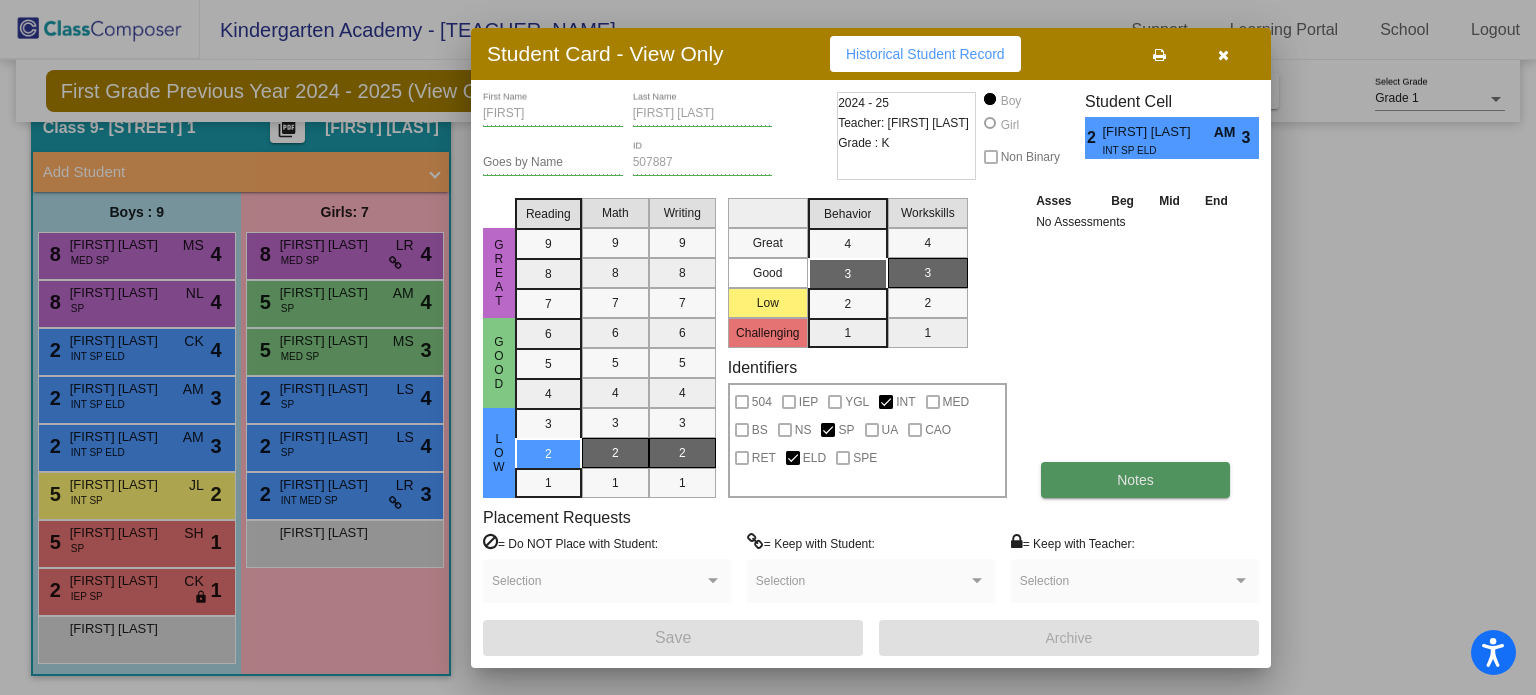 click on "Notes" at bounding box center (1135, 480) 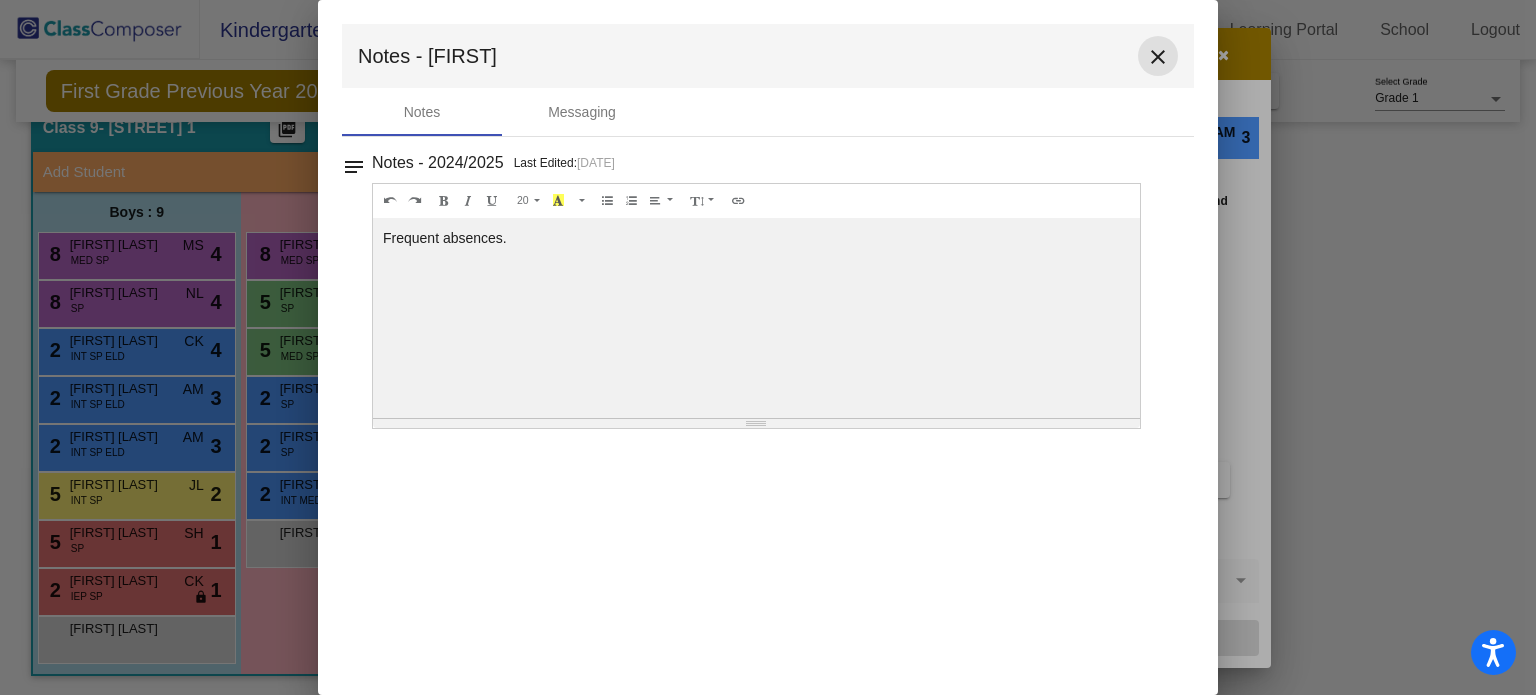 click on "close" at bounding box center (1158, 57) 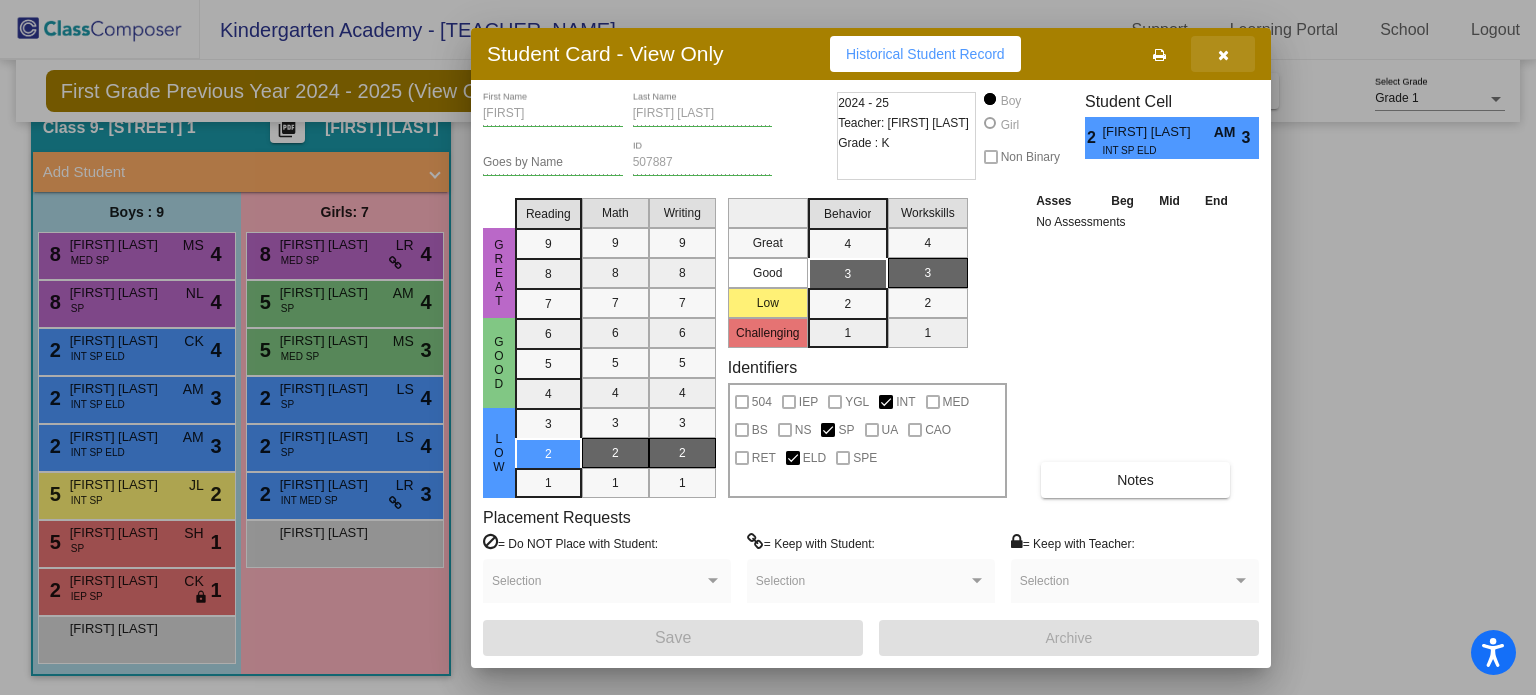click at bounding box center [1223, 55] 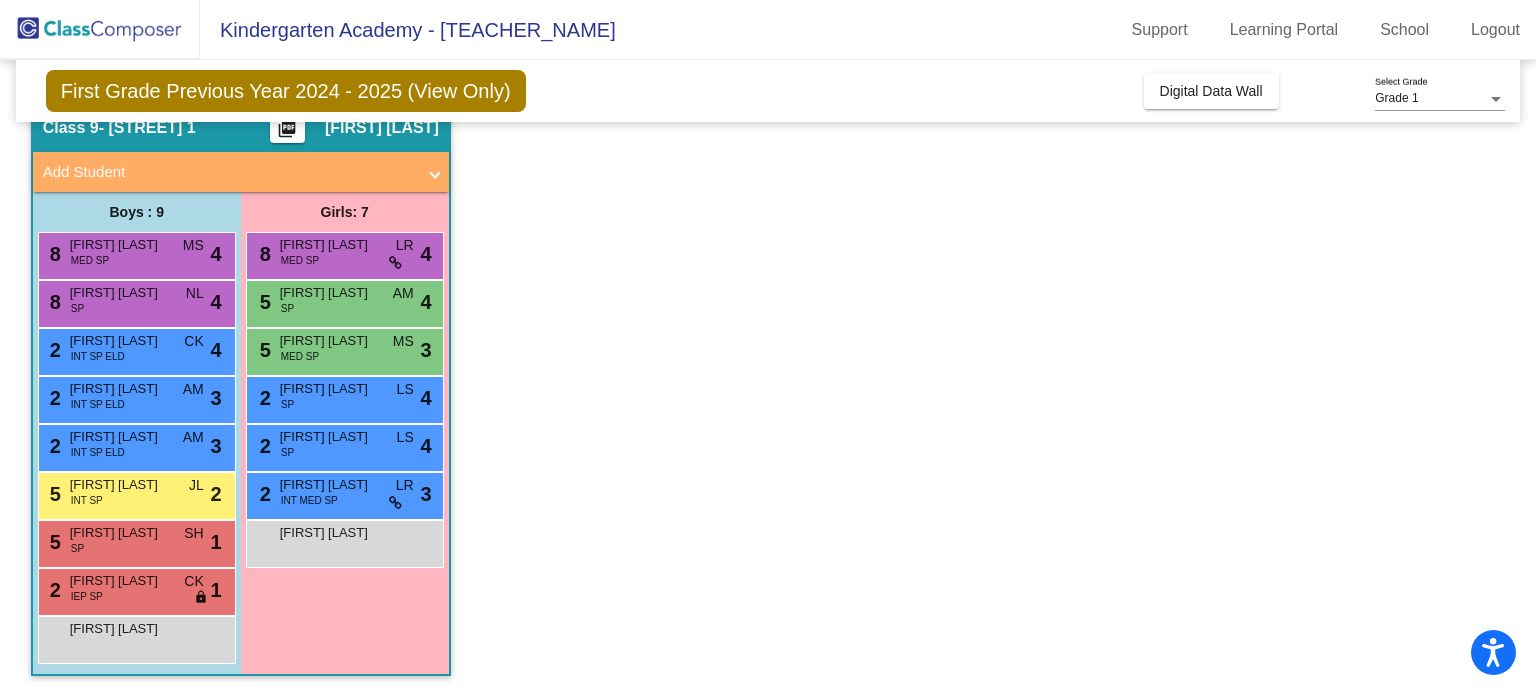 click on "2 Anik Meholli INT SP ELD AM lock do_not_disturb_alt 3" at bounding box center [137, 400] 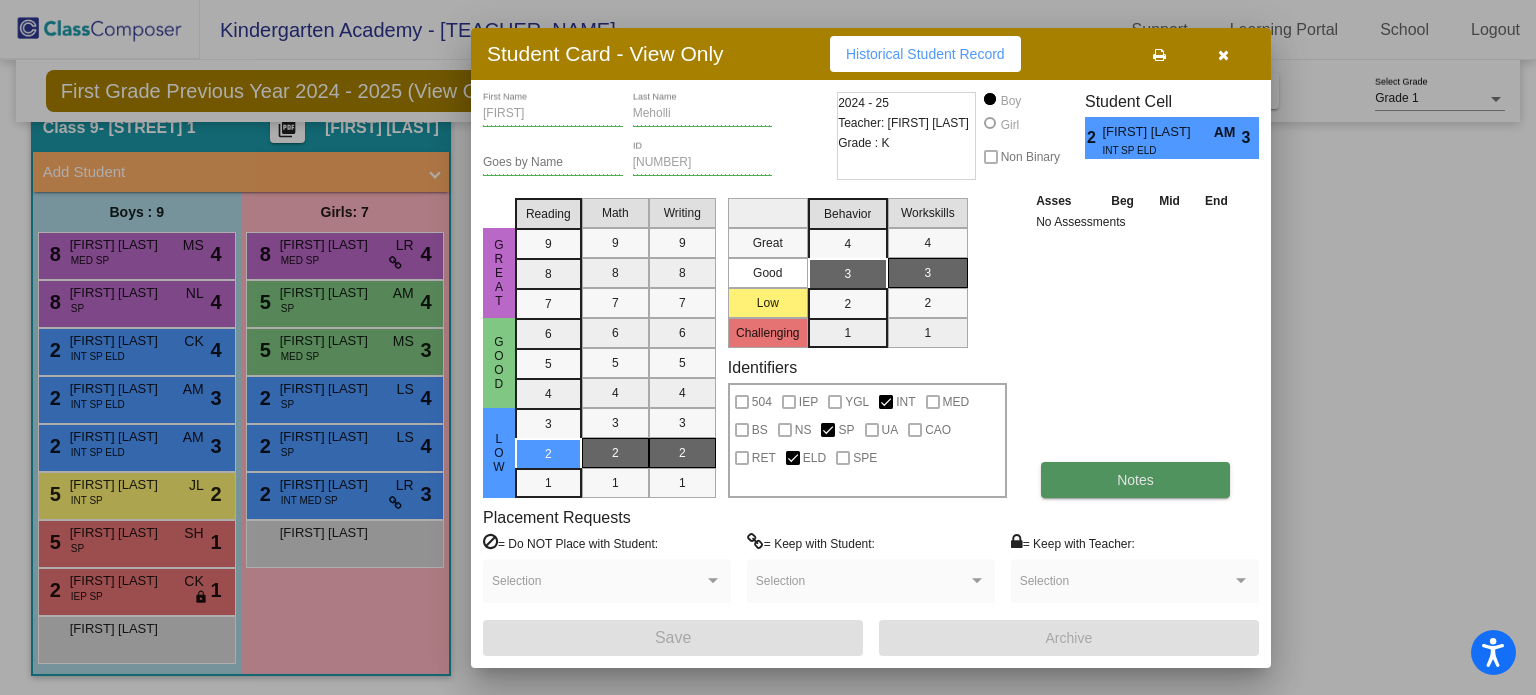 click on "Notes" at bounding box center [1135, 480] 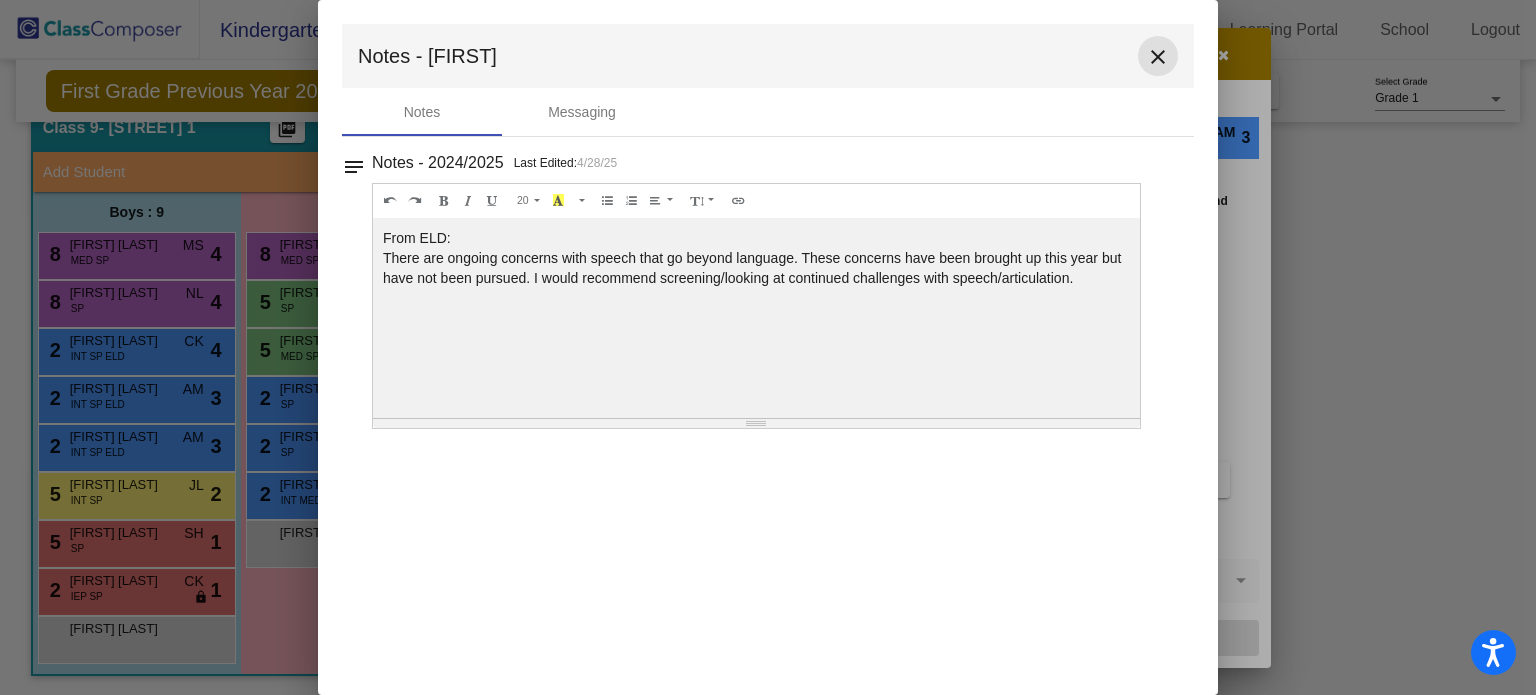 click on "close" at bounding box center [1158, 56] 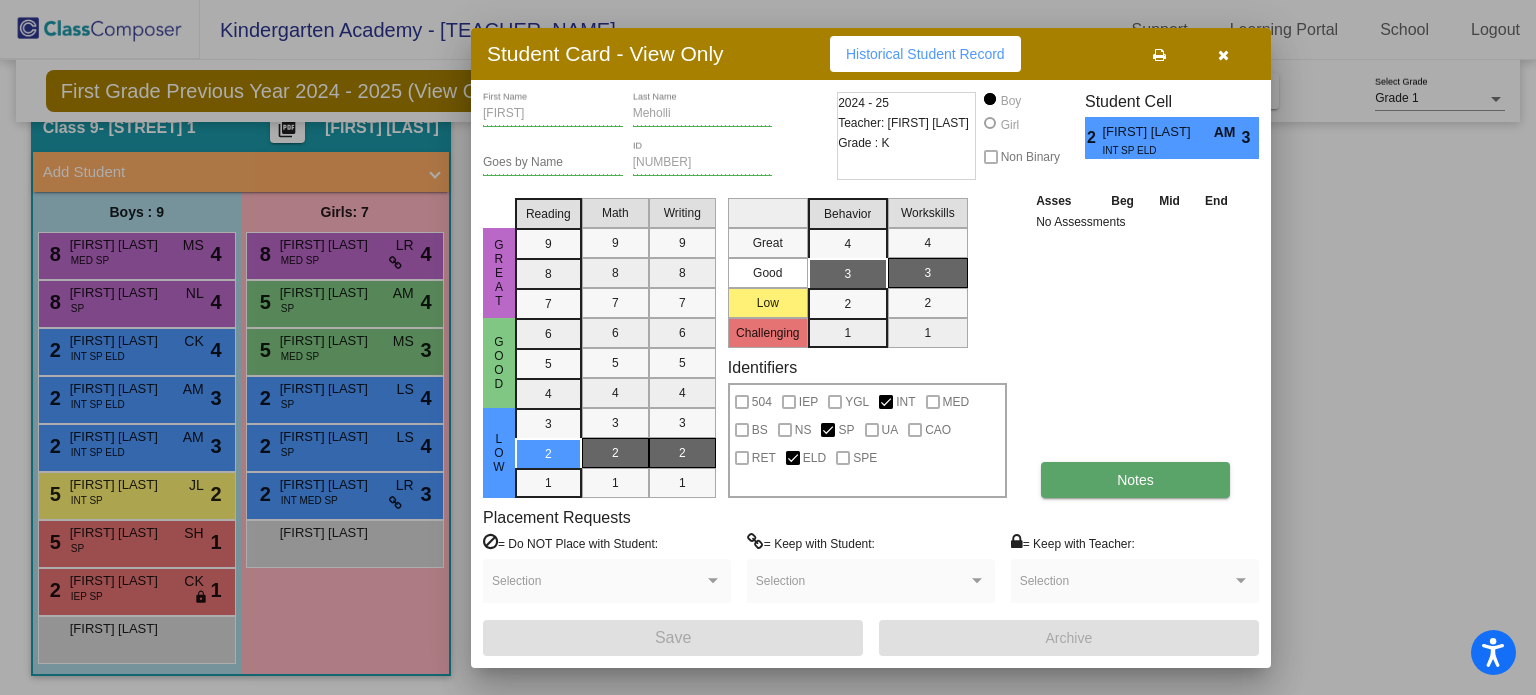 click on "Notes" at bounding box center [1135, 480] 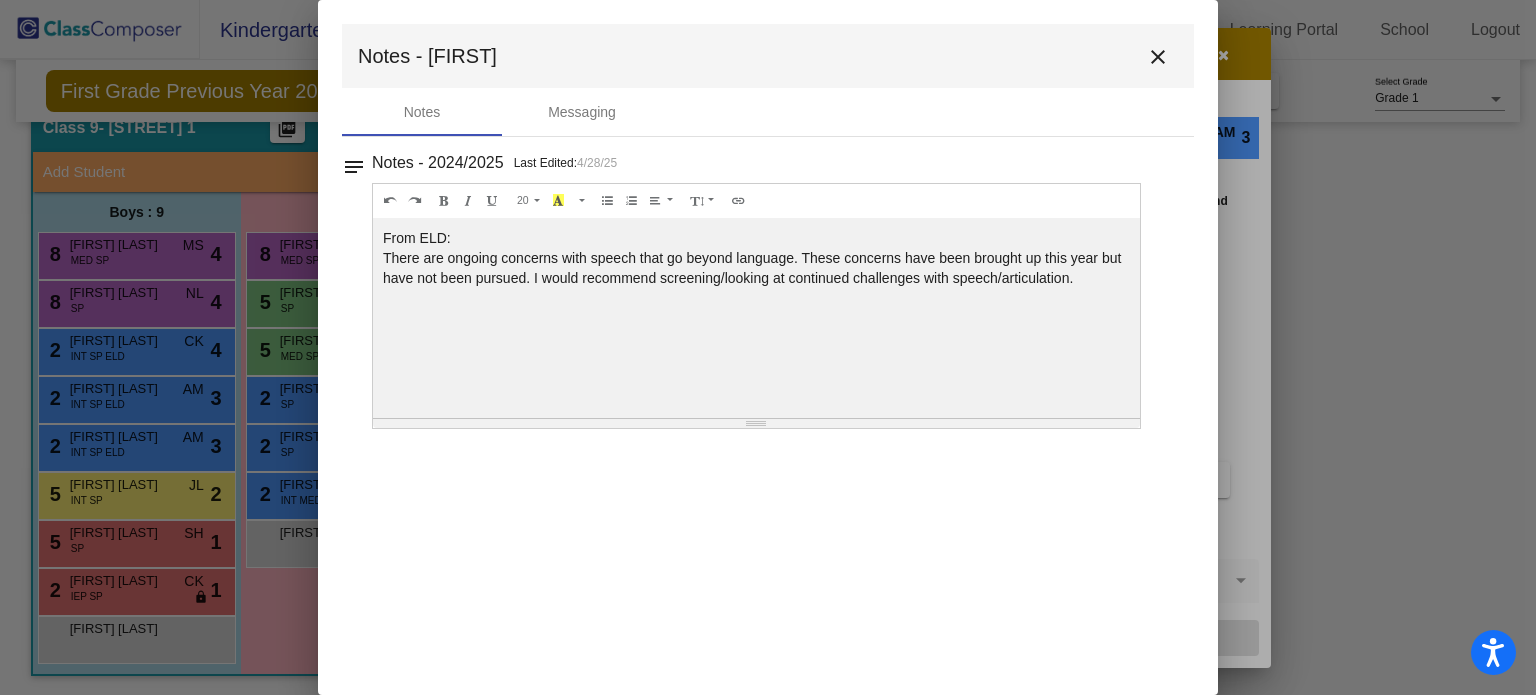 click on "close" at bounding box center [1158, 57] 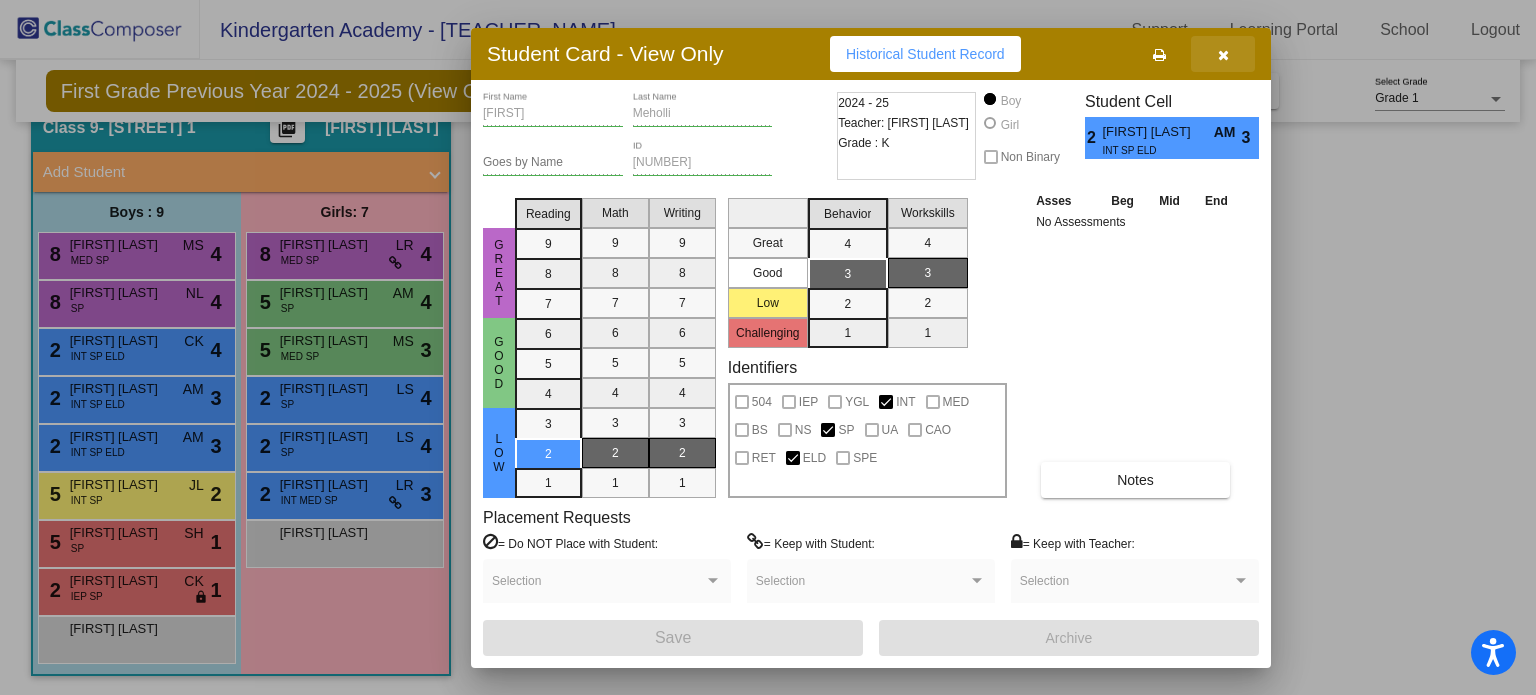 click at bounding box center [1223, 54] 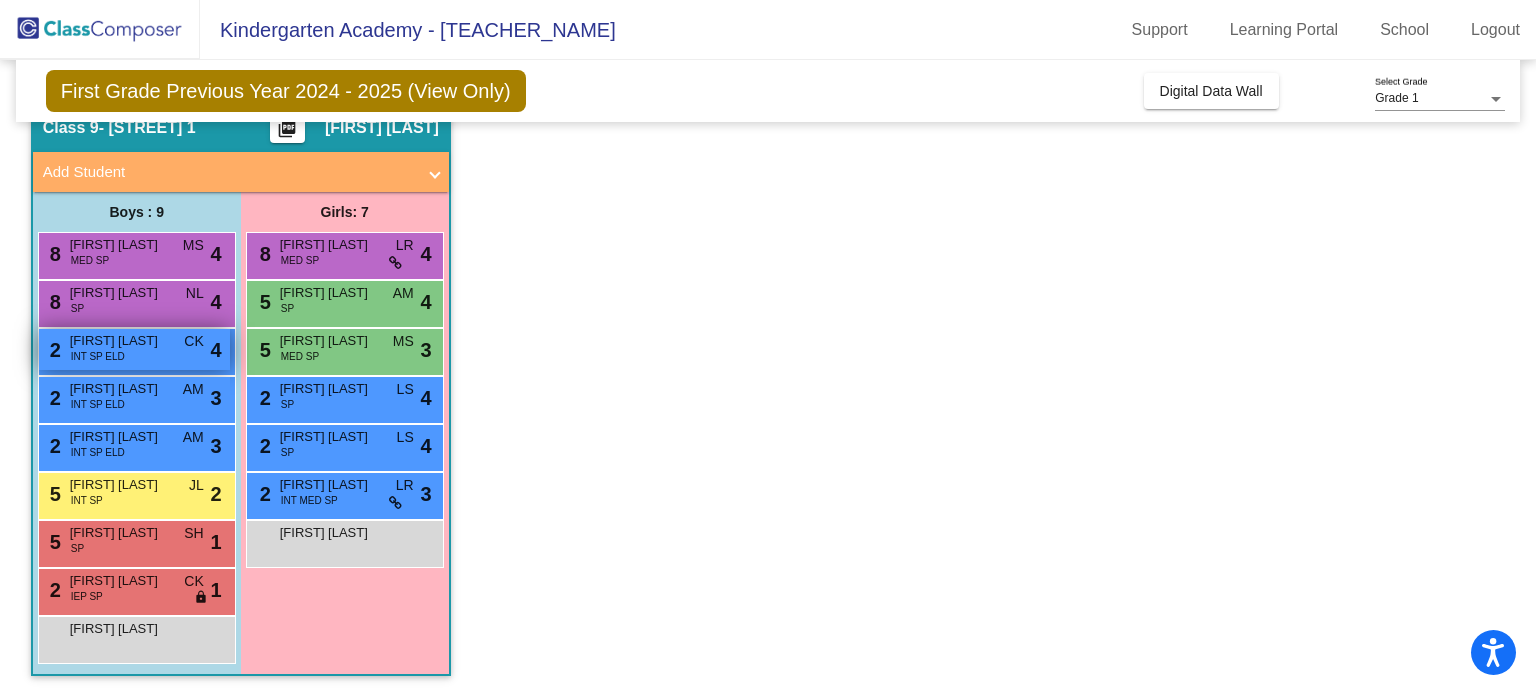 click on "Manraj Hans" at bounding box center [120, 341] 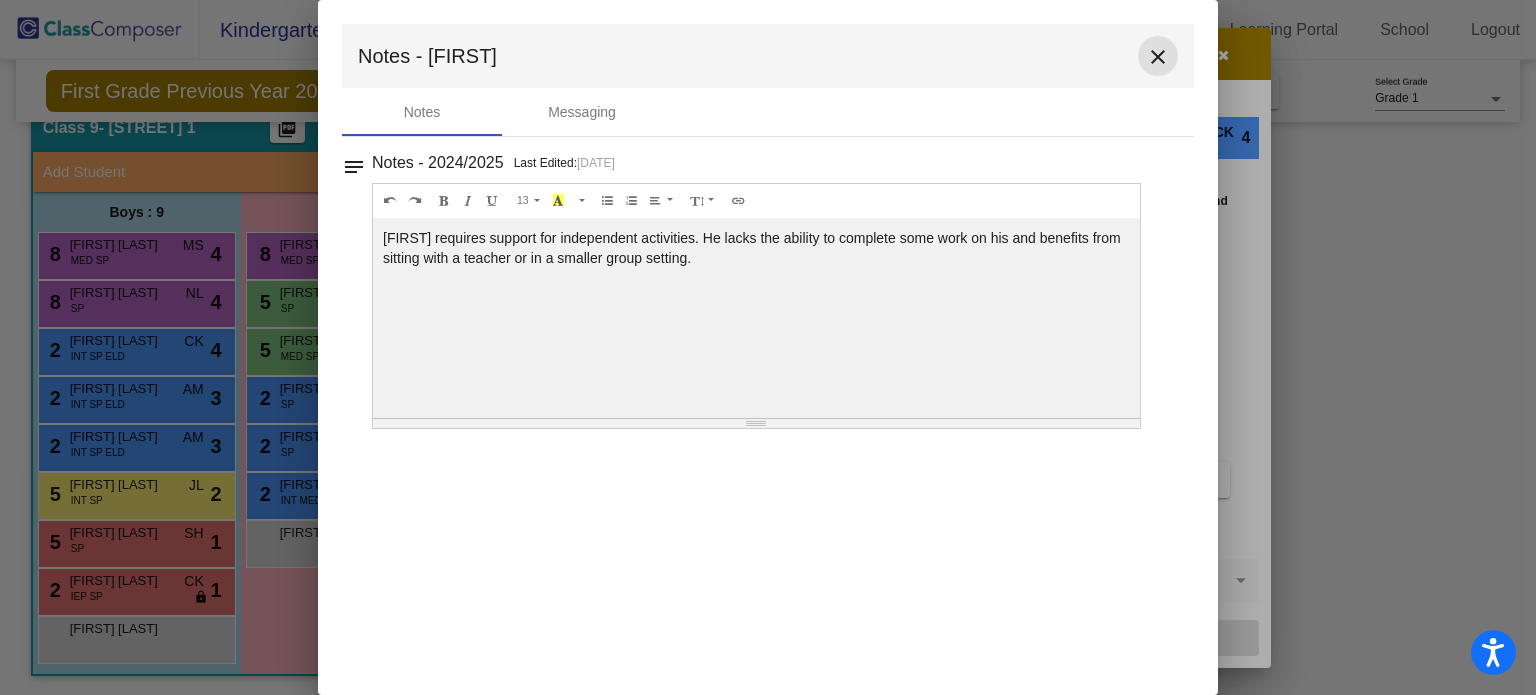 click on "close" at bounding box center [1158, 57] 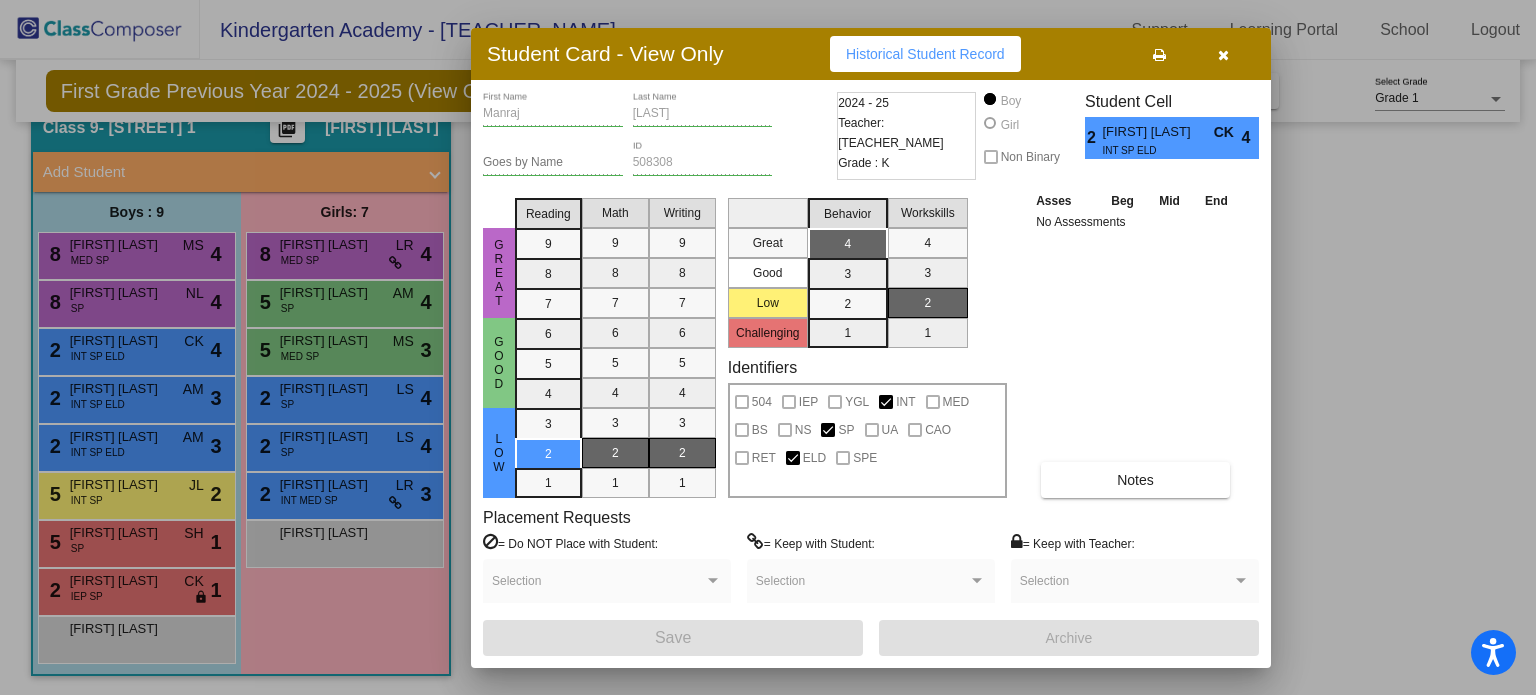 click at bounding box center [1223, 54] 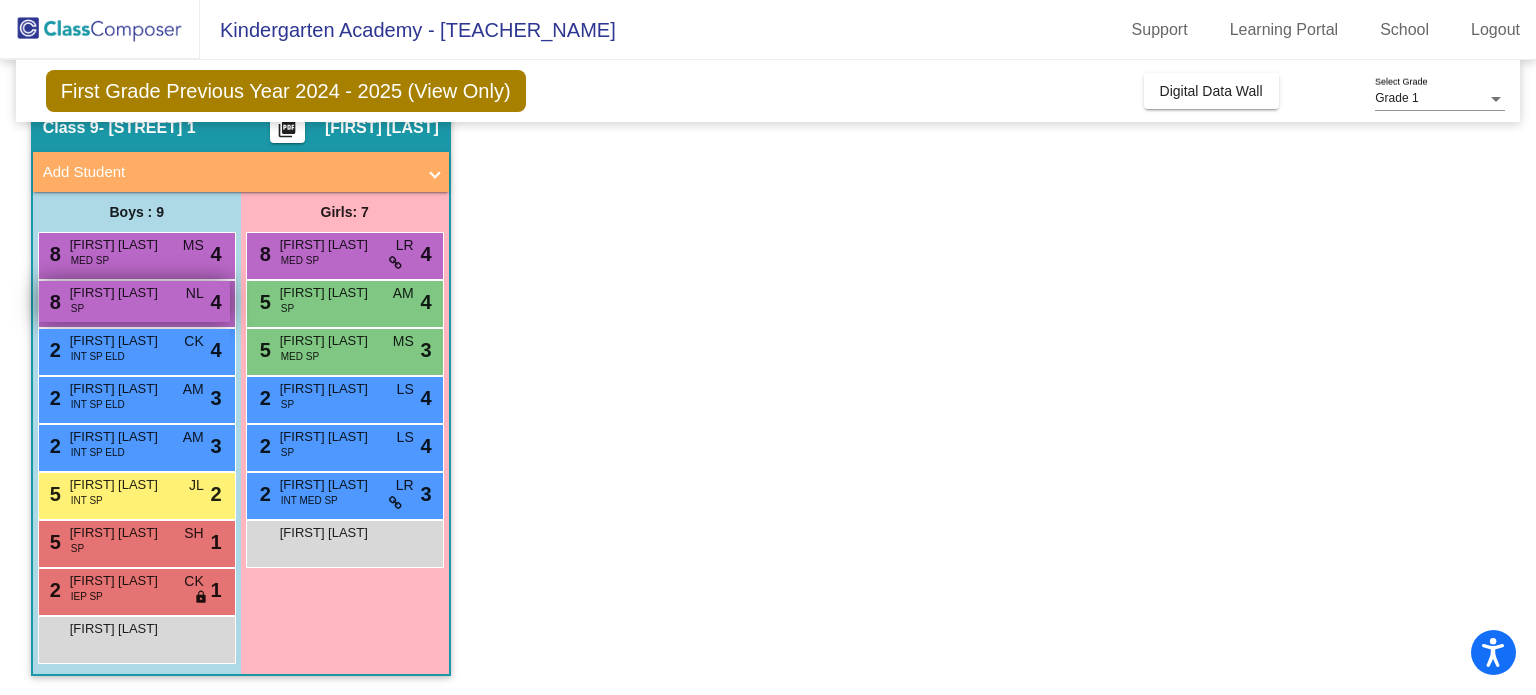 click on "8 Ezra Kim SP NL lock do_not_disturb_alt 4" at bounding box center (134, 301) 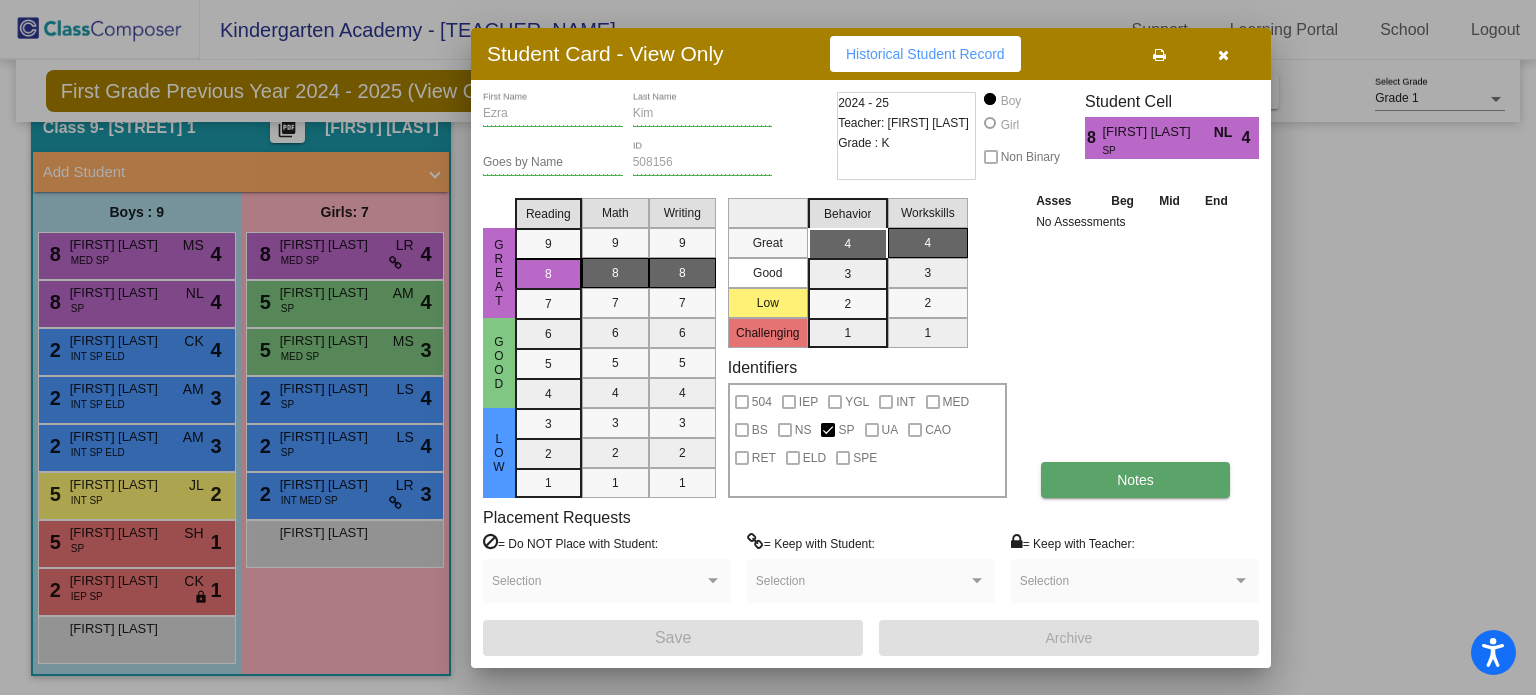 click on "Notes" at bounding box center [1135, 480] 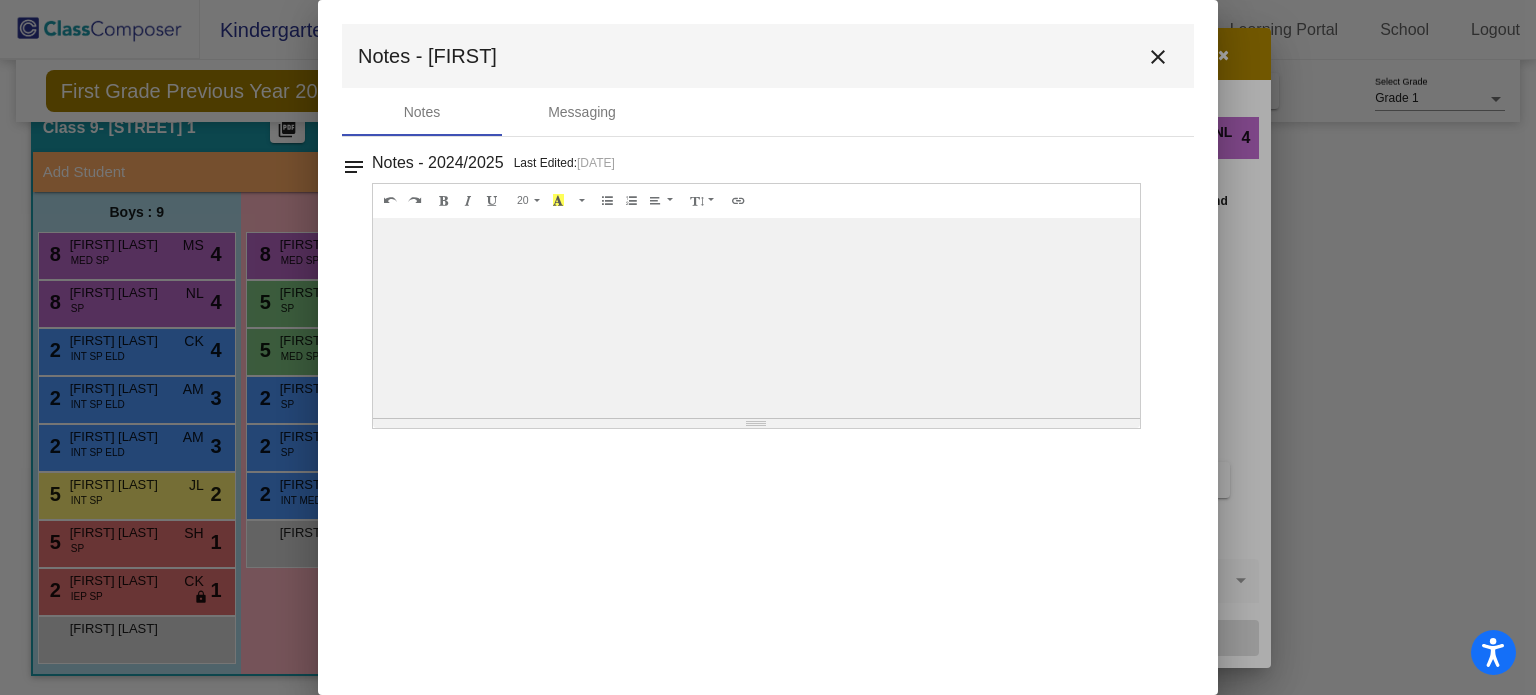 click on "close" at bounding box center [1158, 57] 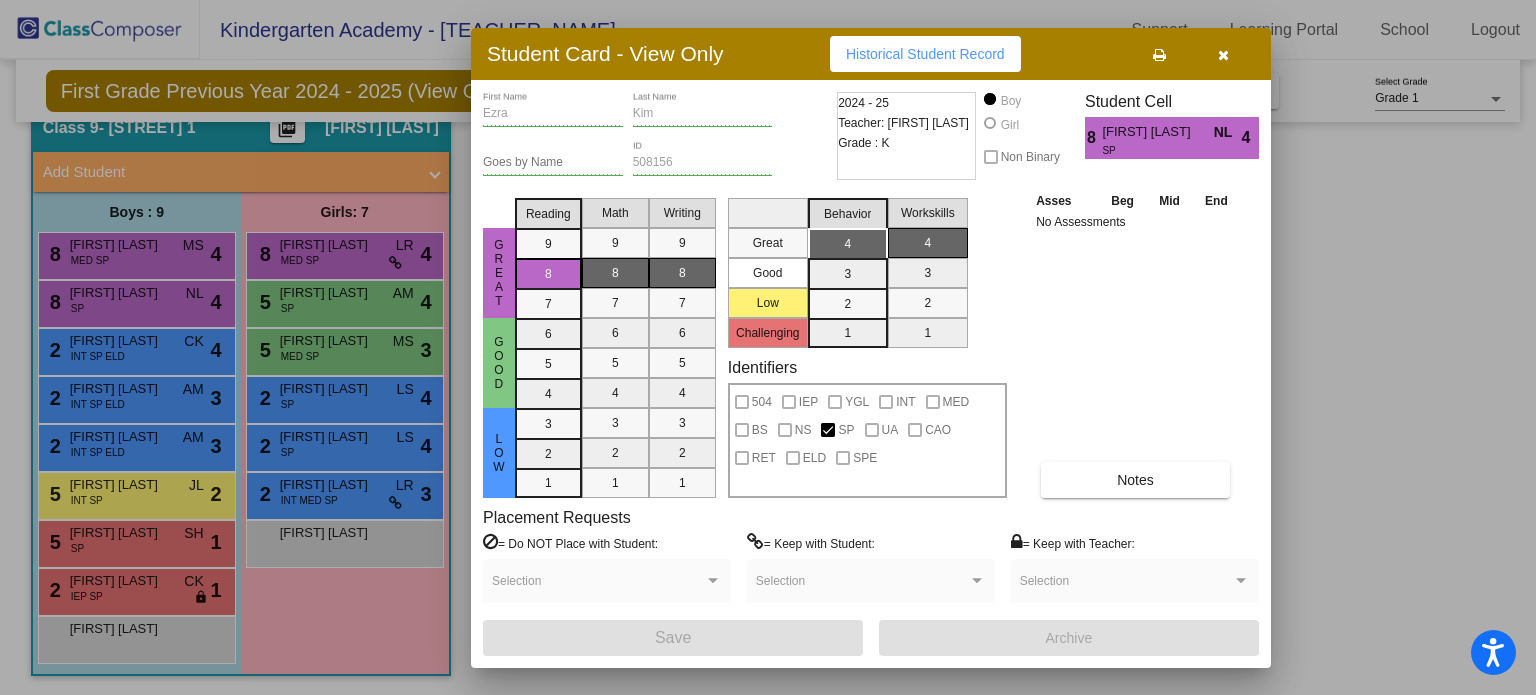 click at bounding box center (1223, 55) 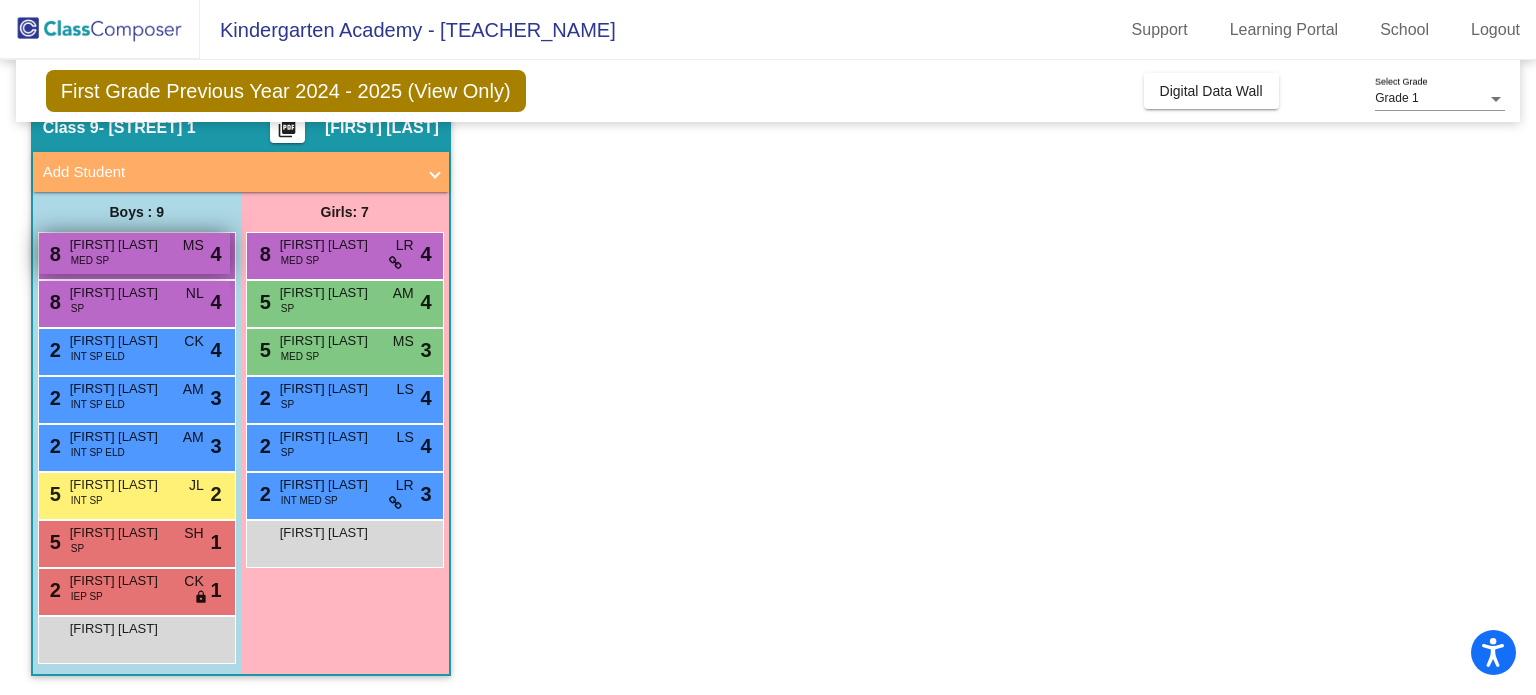 click on "8 Eyas Kazimi MED SP MS lock do_not_disturb_alt 4" at bounding box center [134, 253] 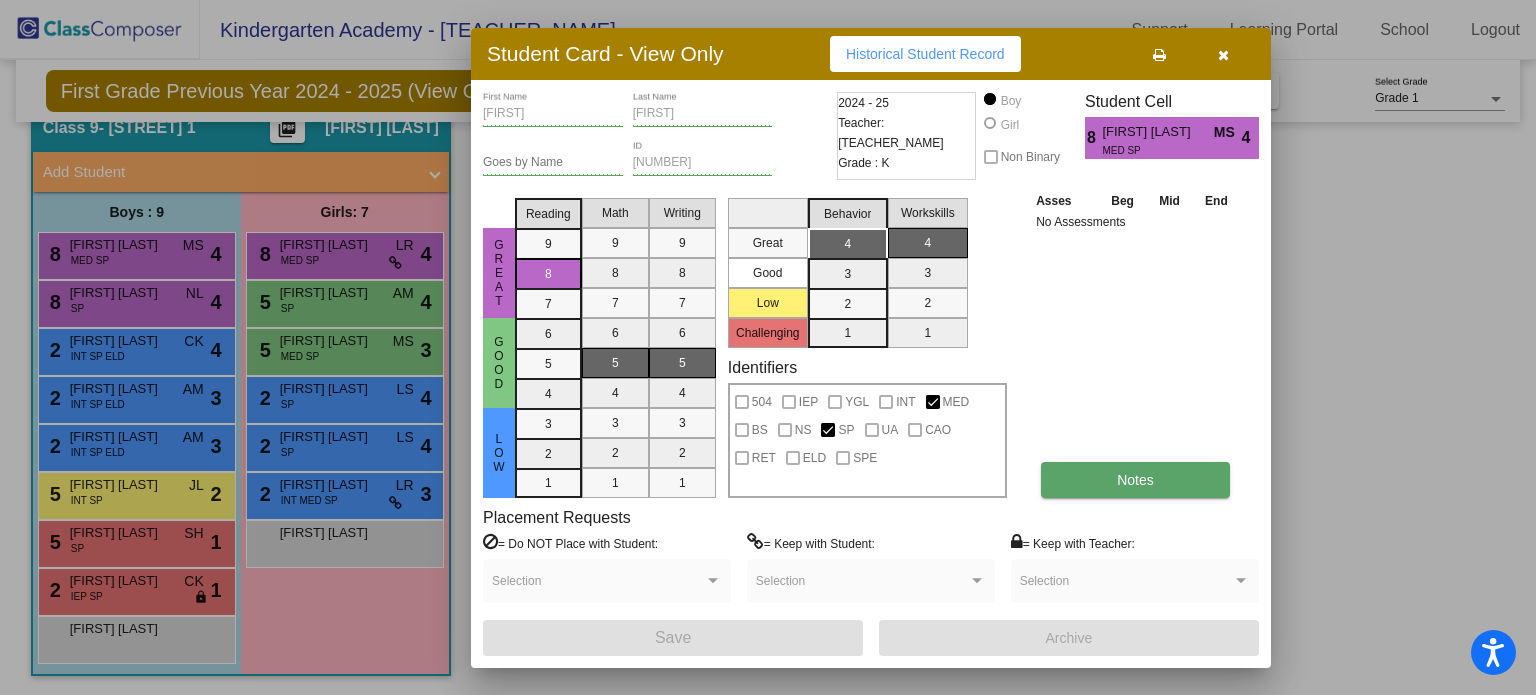 click on "Notes" at bounding box center (1135, 480) 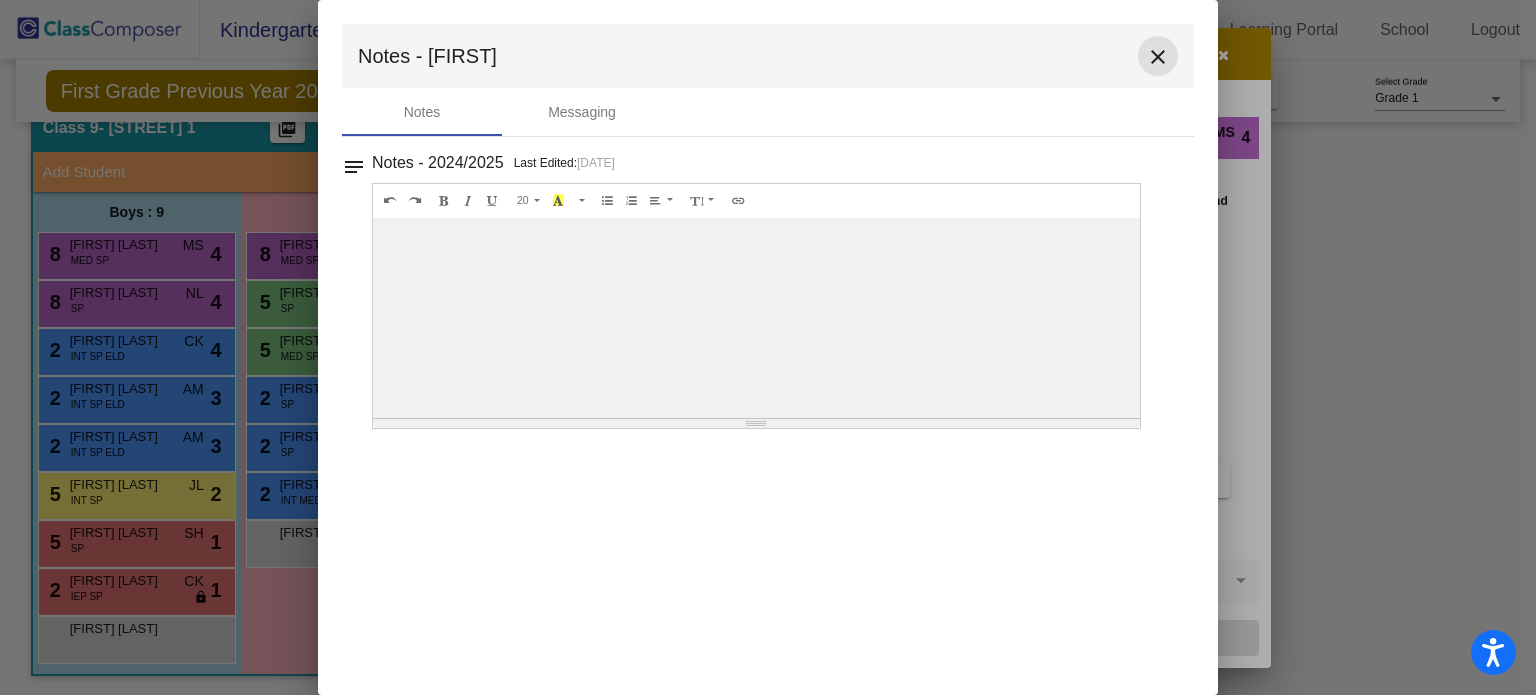 click on "close" at bounding box center (1158, 57) 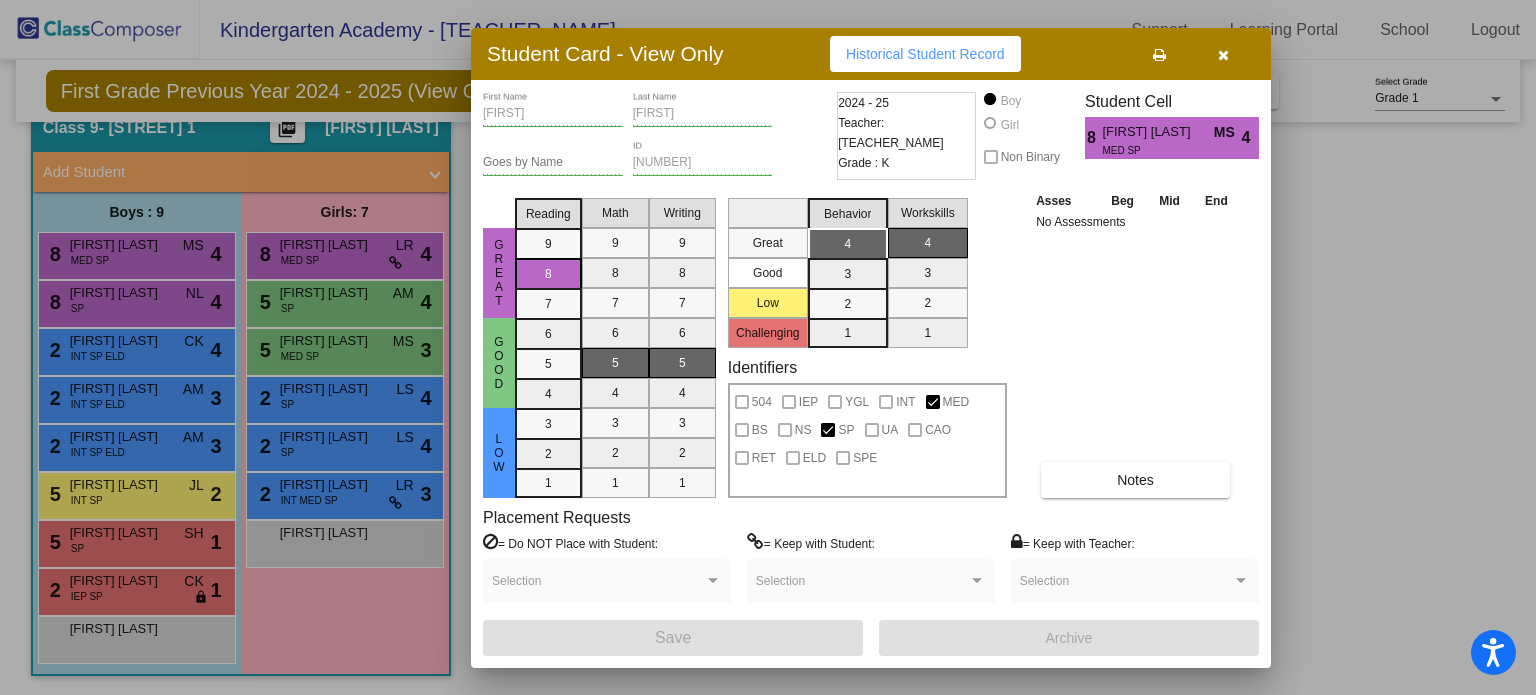 click at bounding box center (1223, 54) 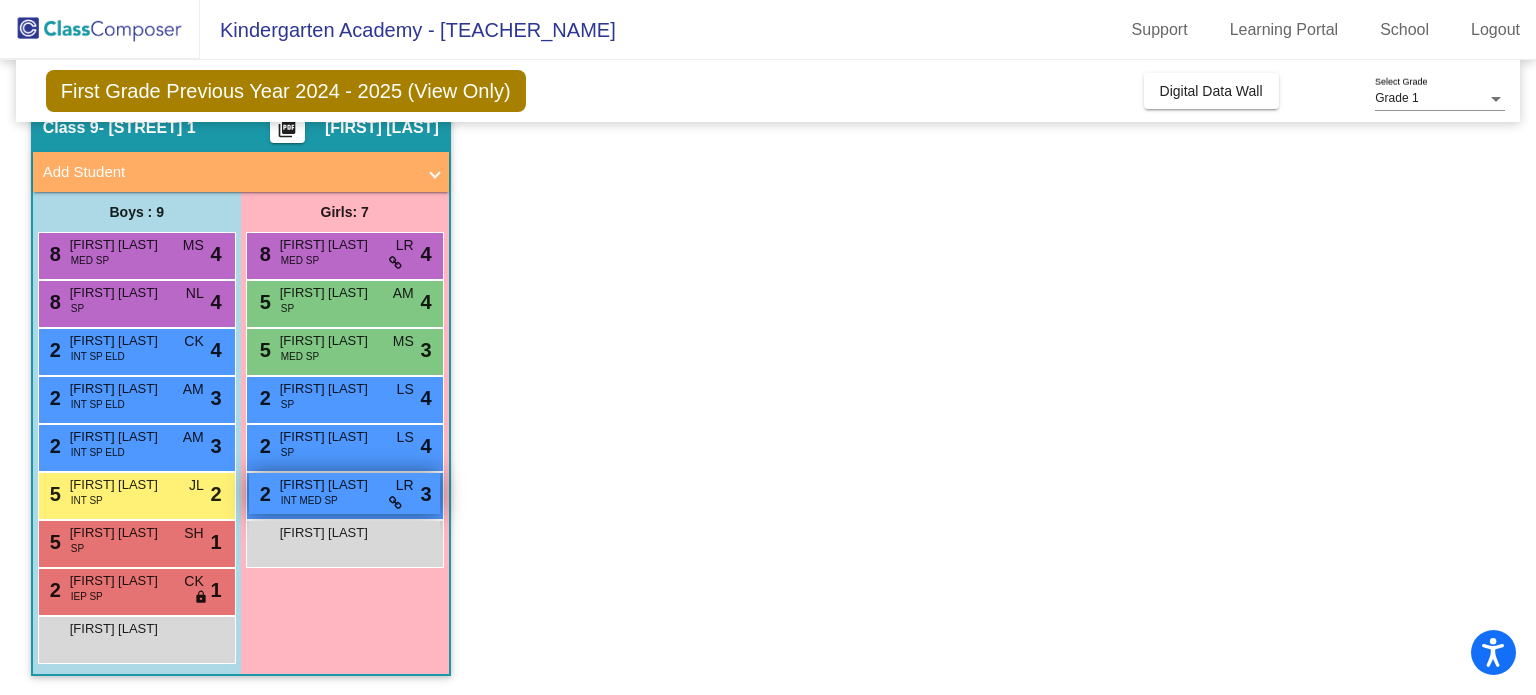 click on "2 Alexis Bodkin INT MED SP LR lock do_not_disturb_alt 3" at bounding box center [344, 493] 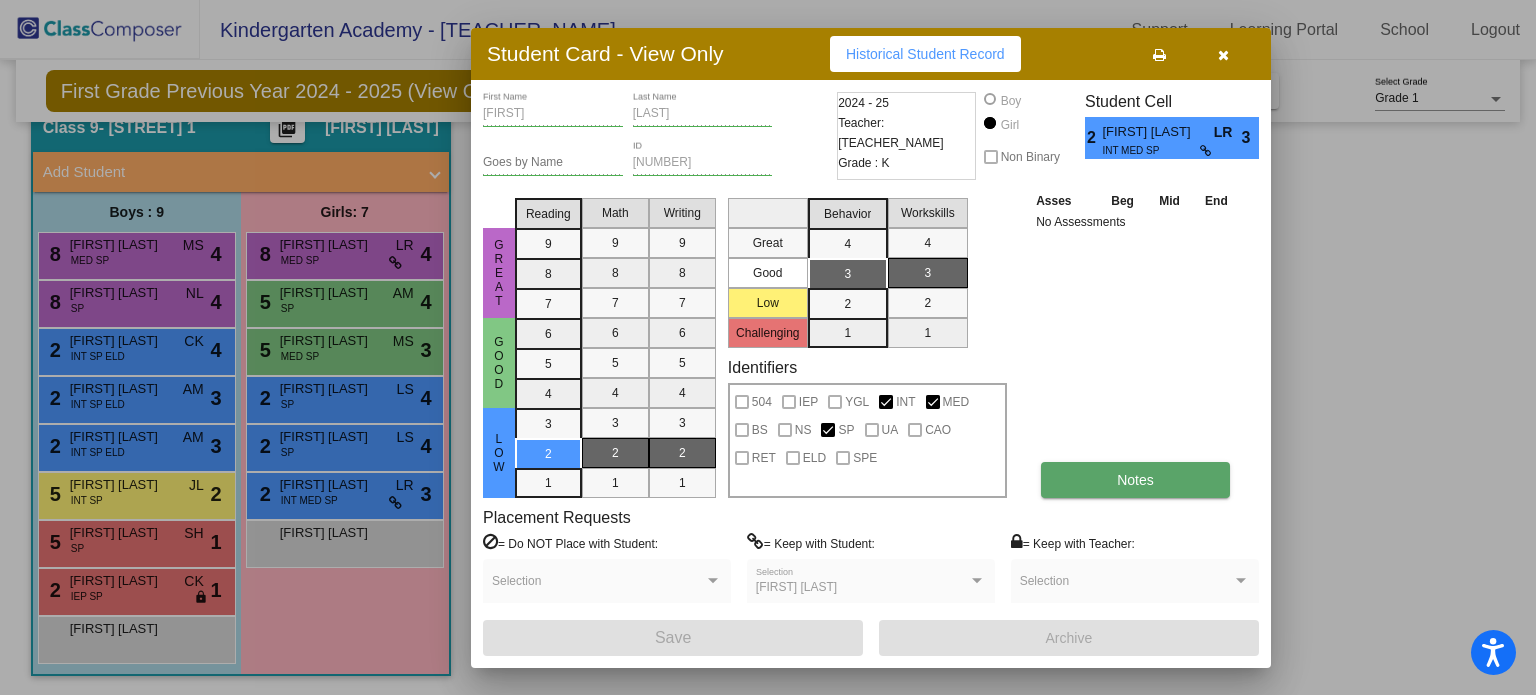 click on "Notes" at bounding box center (1135, 480) 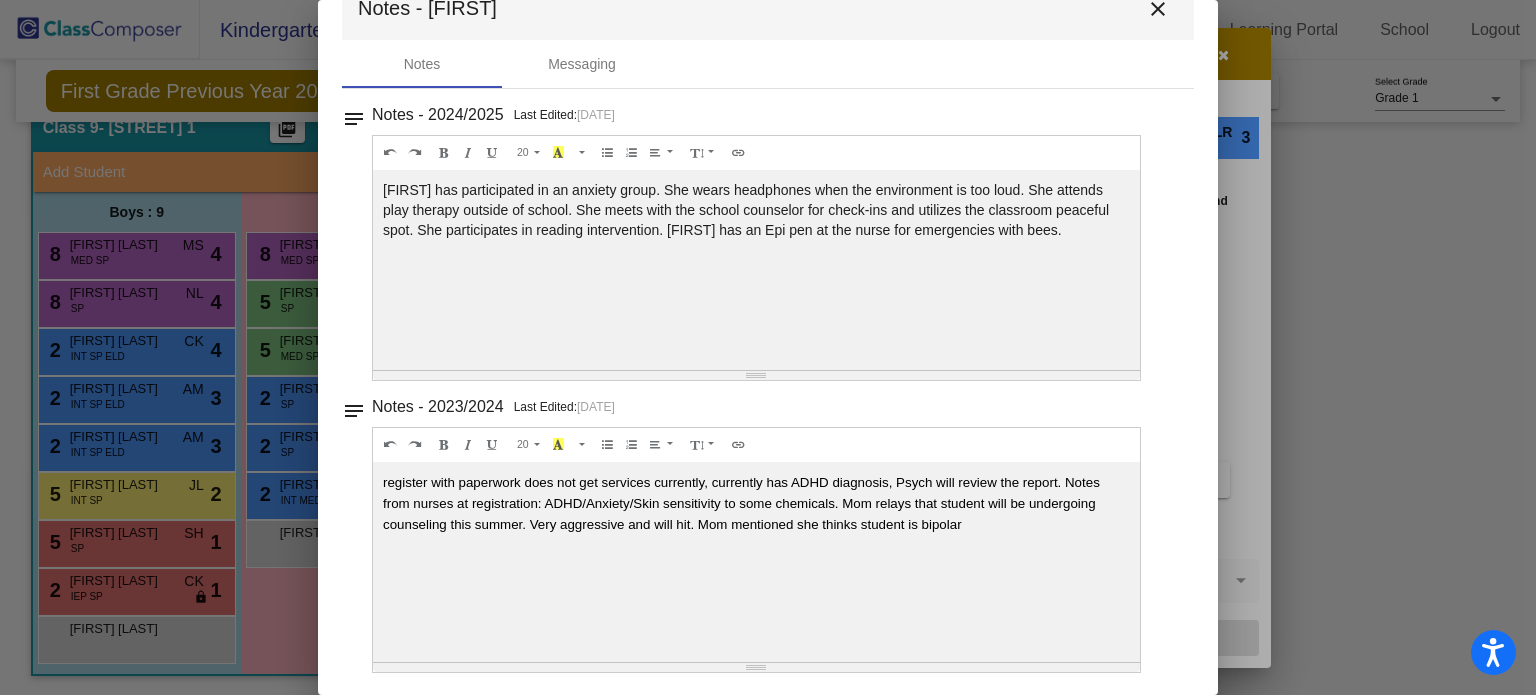 scroll, scrollTop: 0, scrollLeft: 0, axis: both 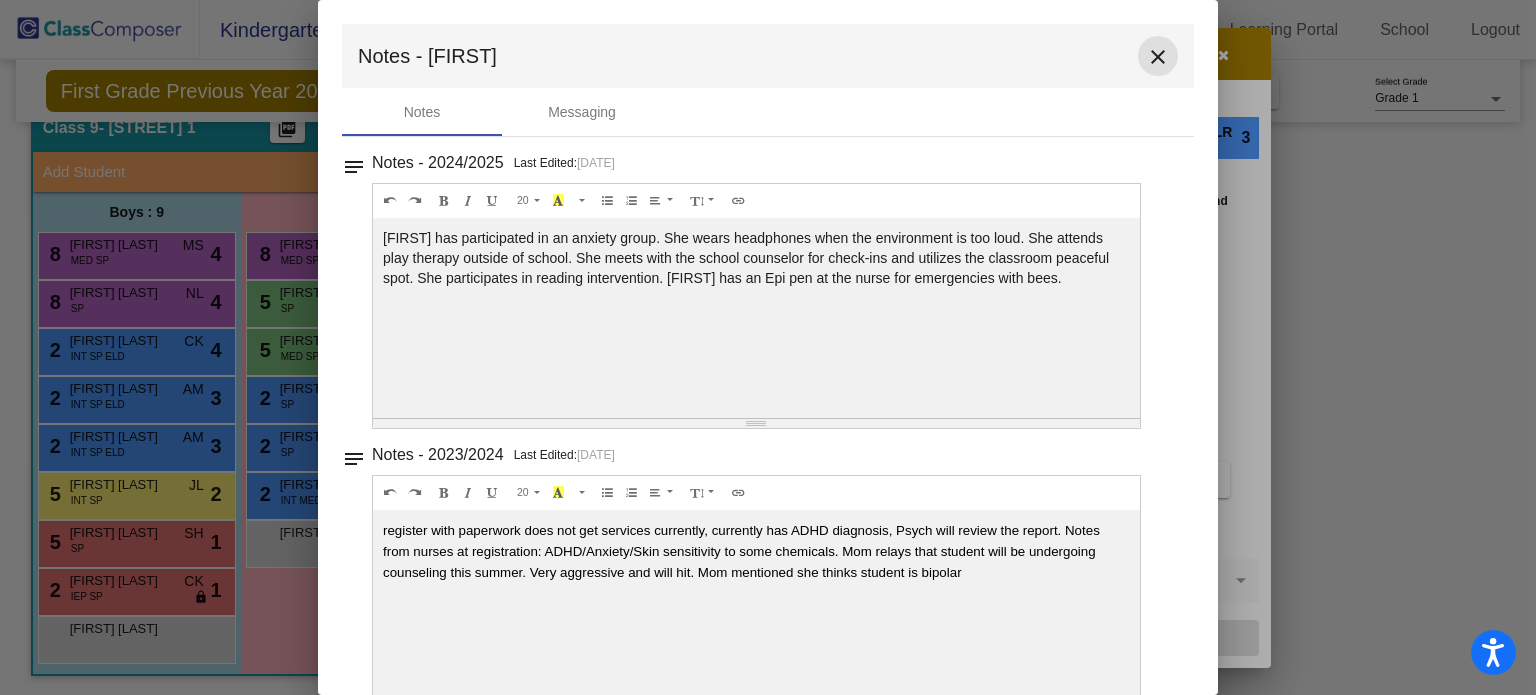 click on "close" at bounding box center (1158, 57) 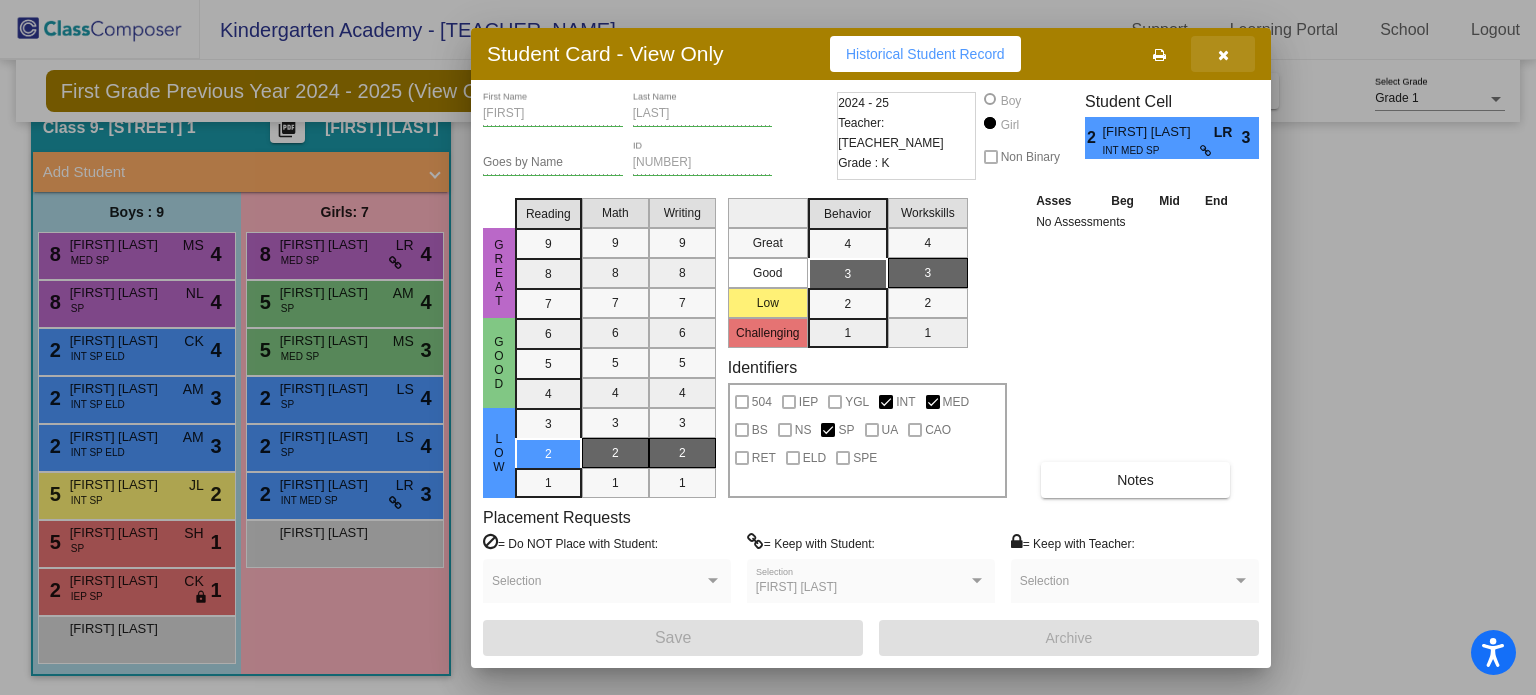 click at bounding box center (1223, 55) 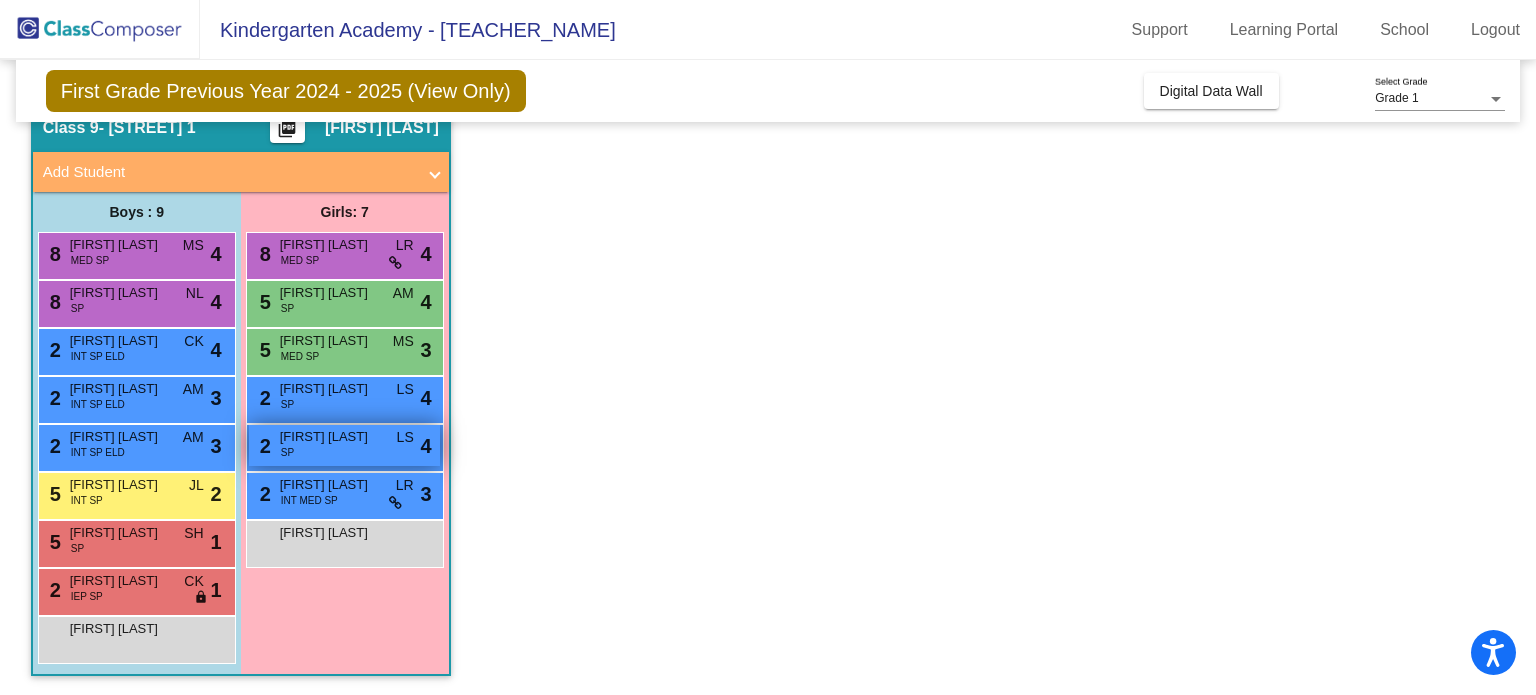 click on "2 Virsavia Manko SP LS lock do_not_disturb_alt 4" at bounding box center [344, 445] 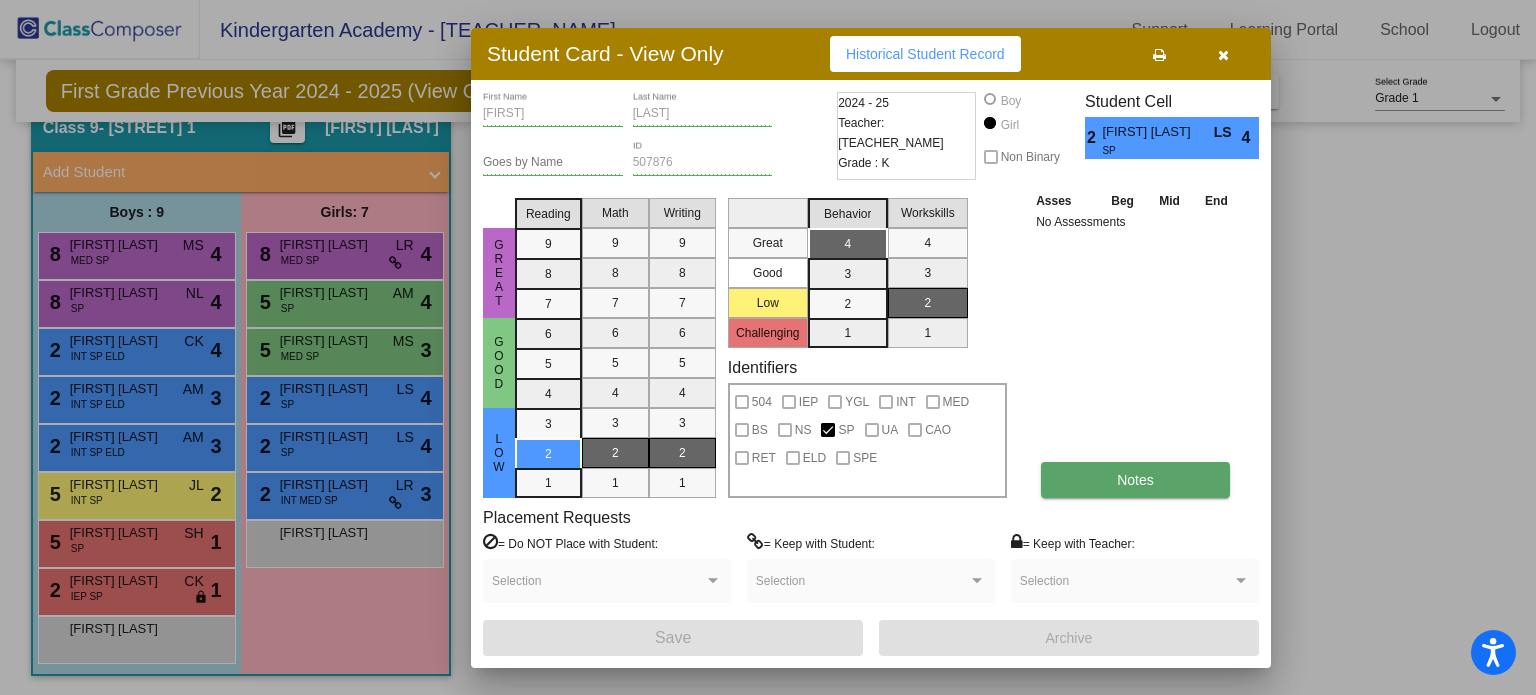 click on "Notes" at bounding box center (1135, 480) 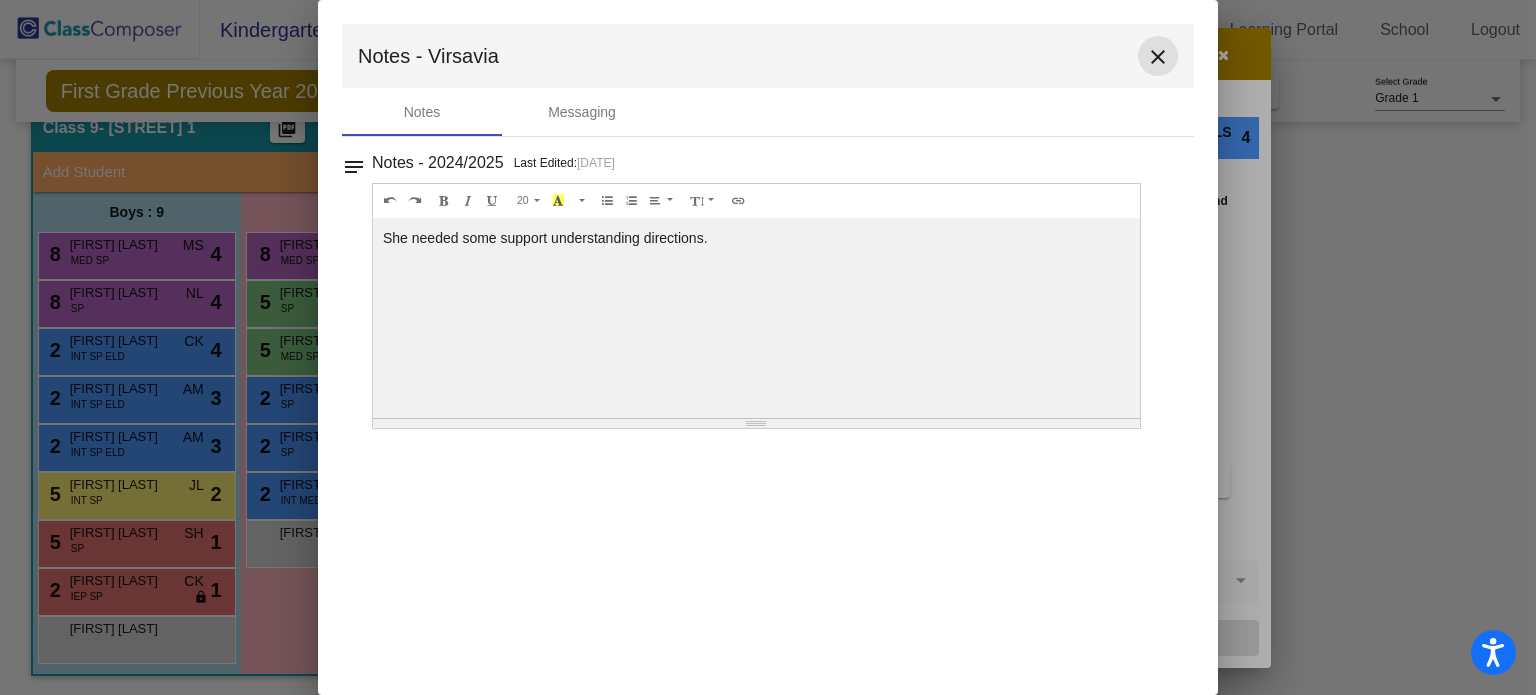 click on "close" at bounding box center (1158, 57) 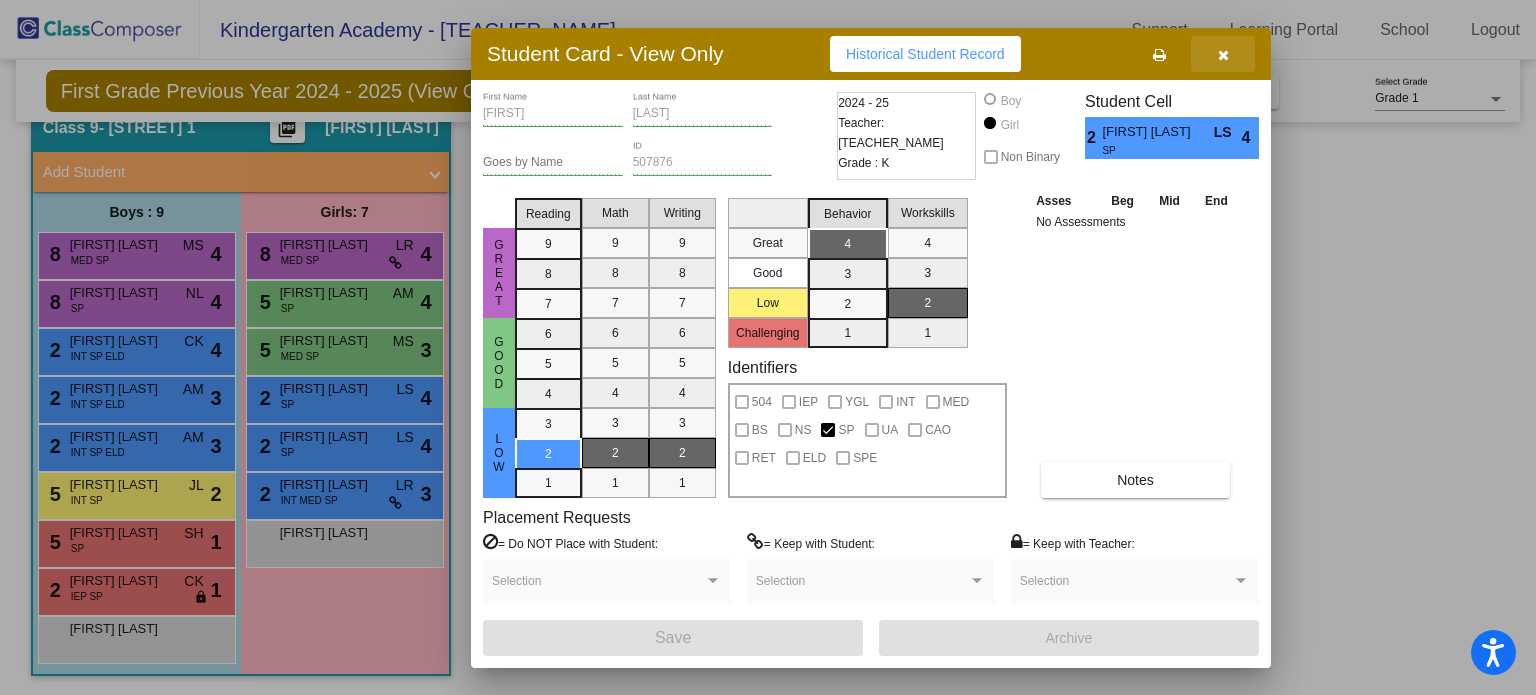 click at bounding box center [1223, 54] 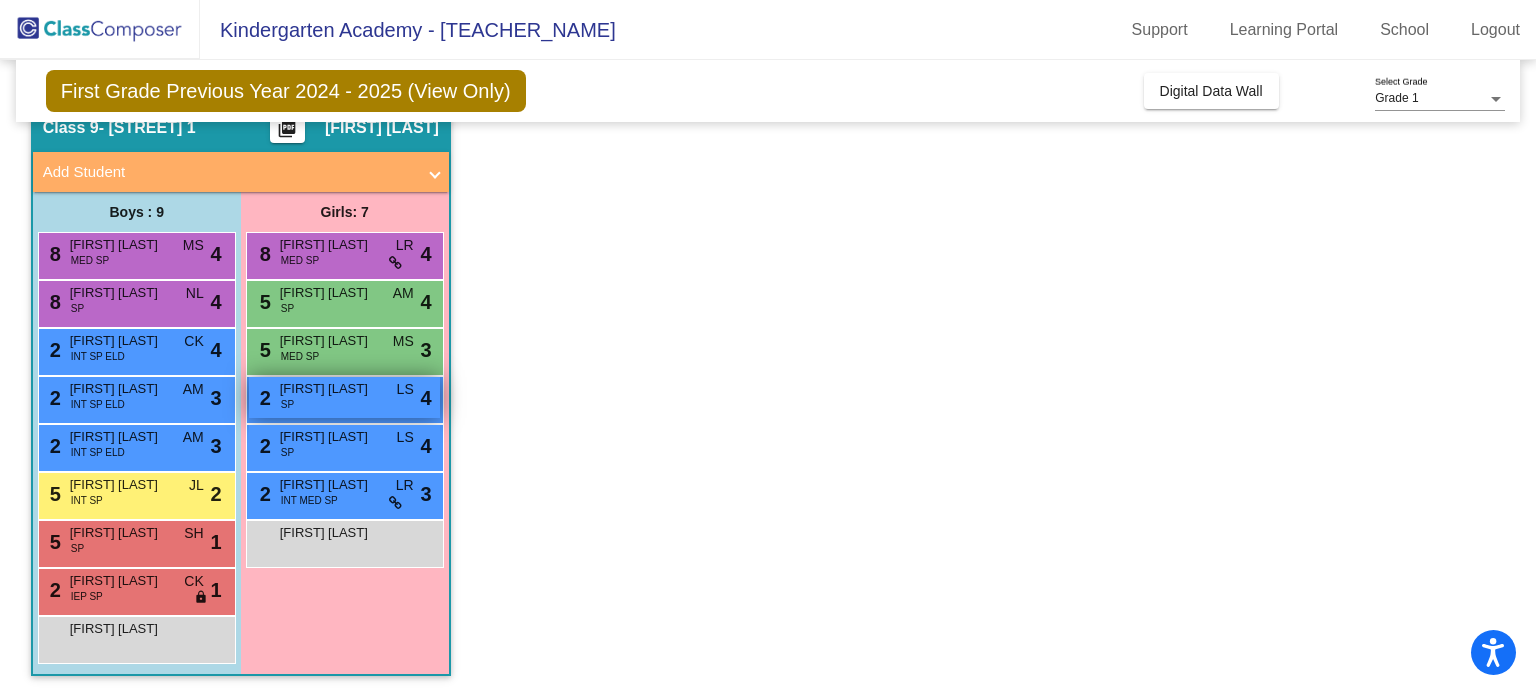 click on "SP" at bounding box center (287, 404) 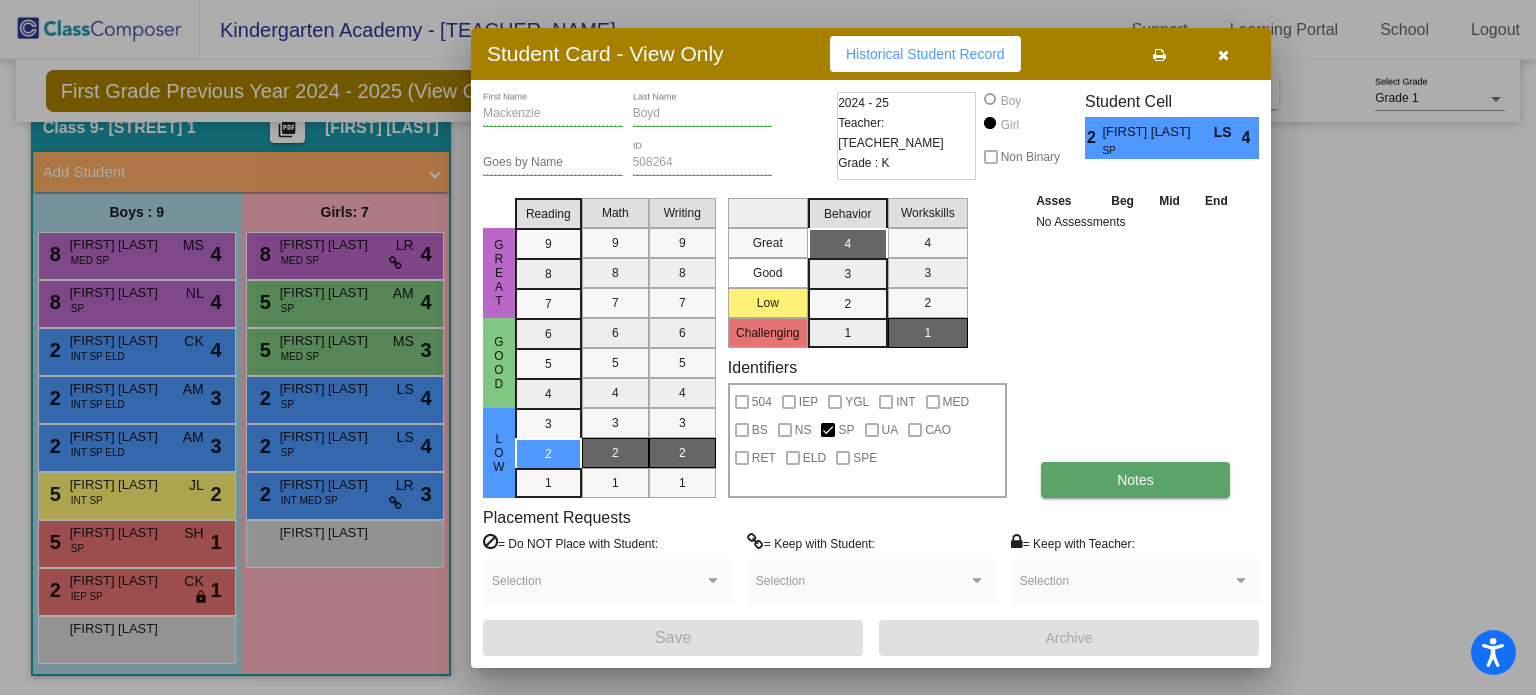 click on "Notes" at bounding box center [1135, 480] 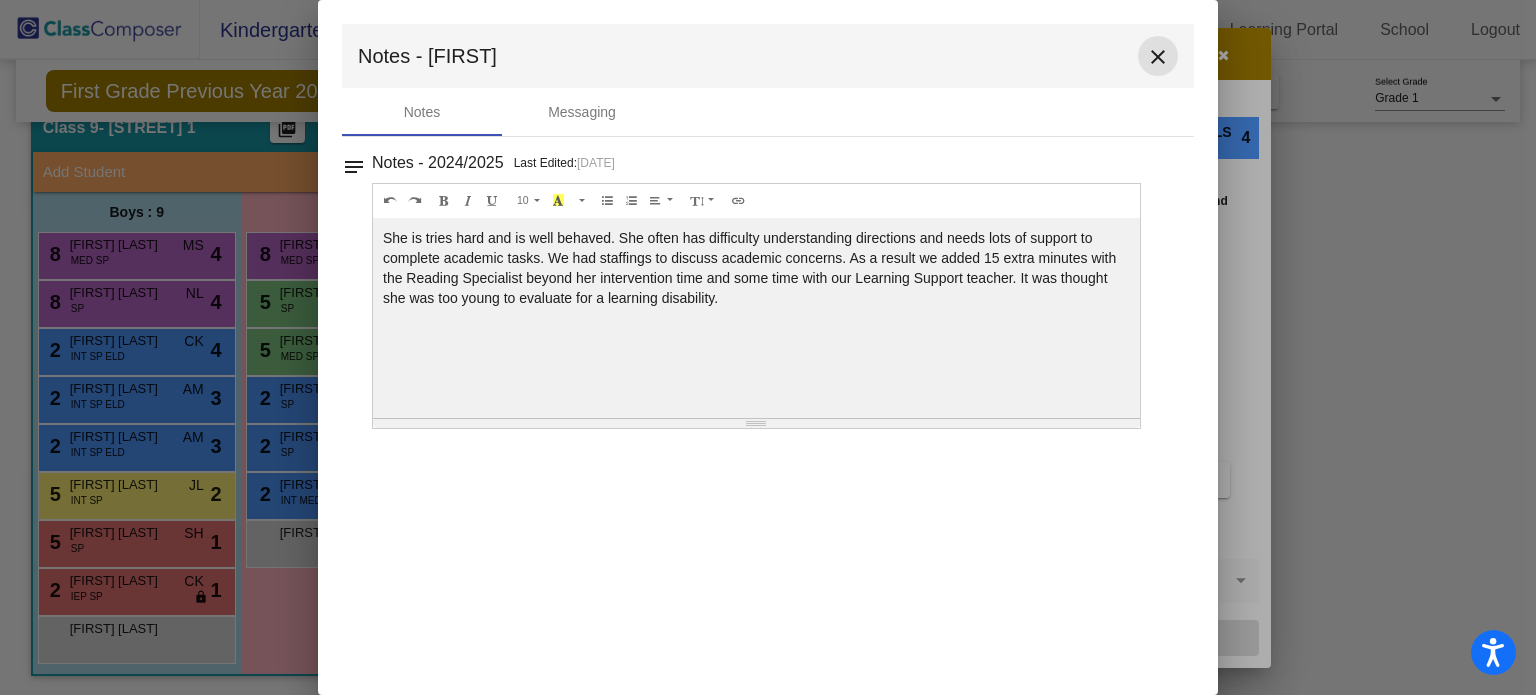 click on "close" at bounding box center [1158, 57] 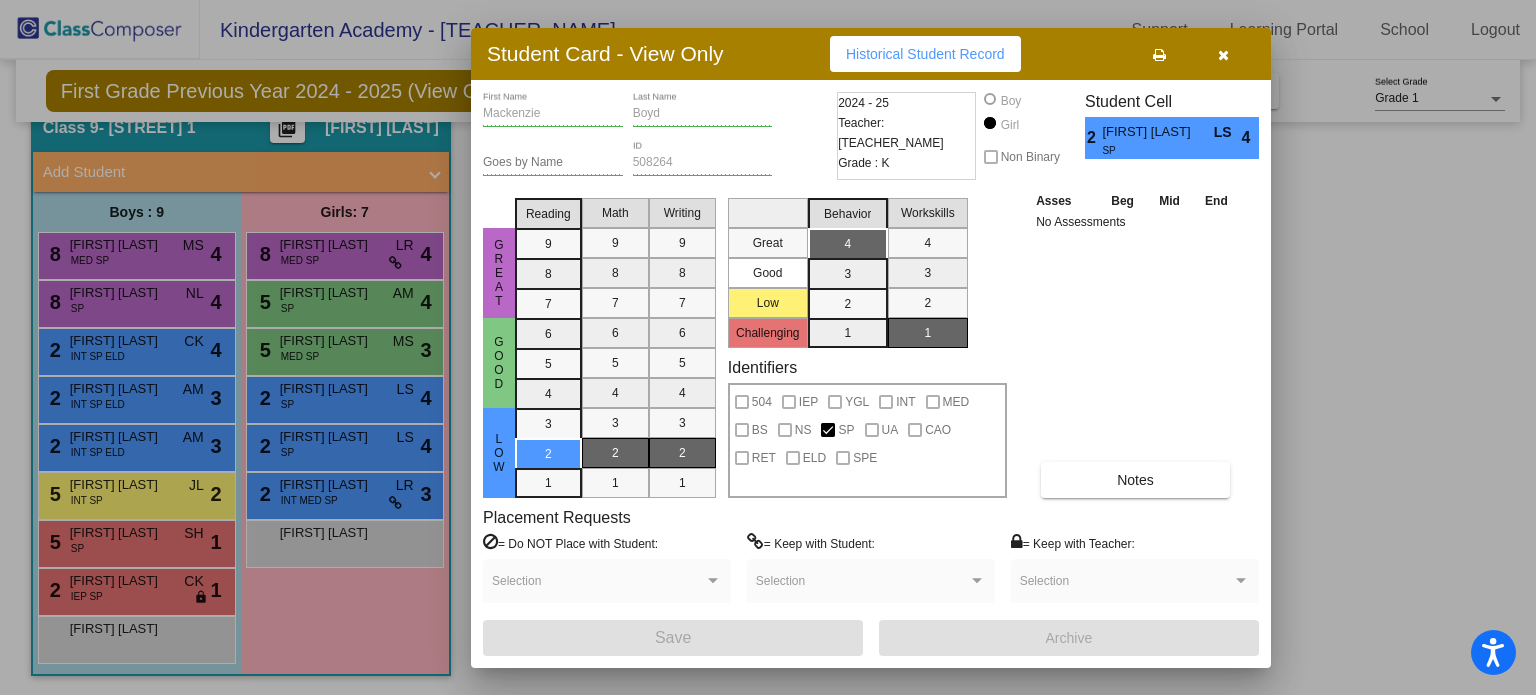 click at bounding box center [1223, 55] 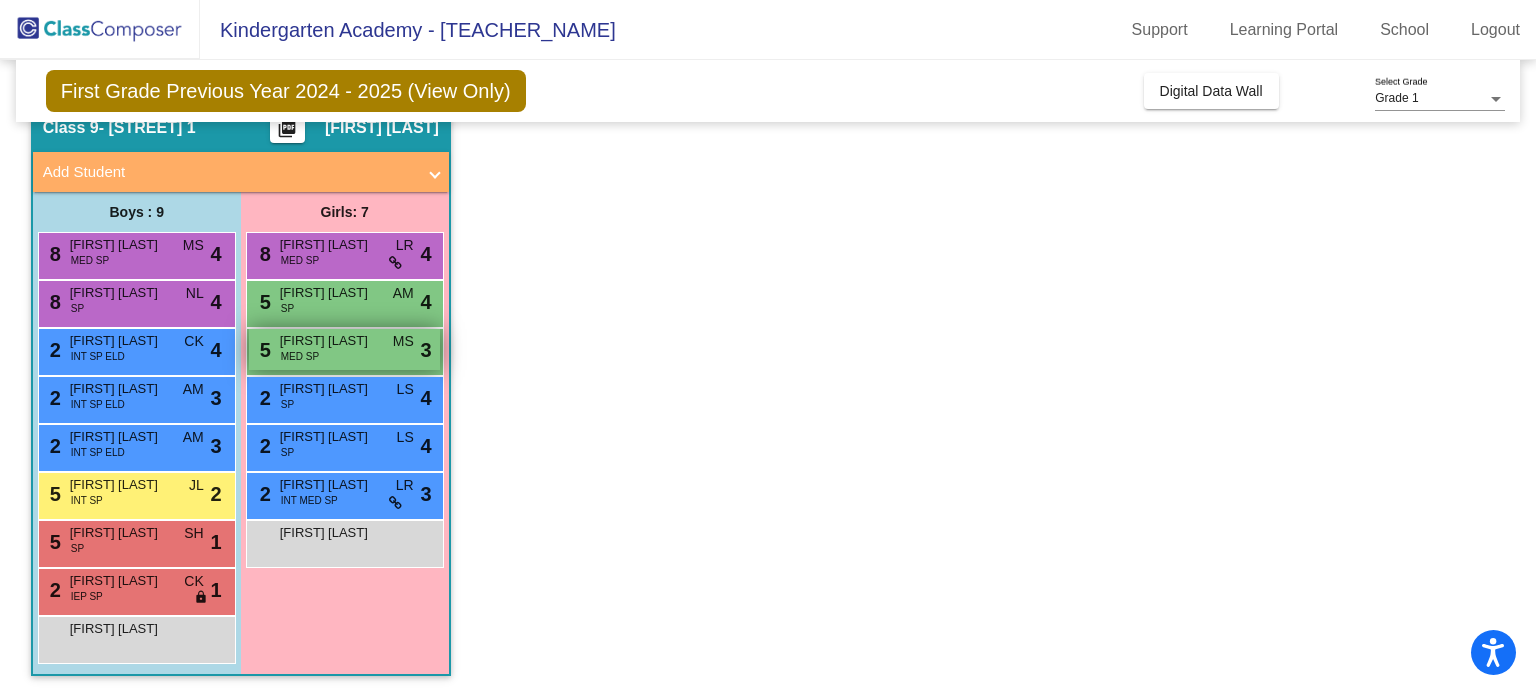 click on "3" at bounding box center (426, 350) 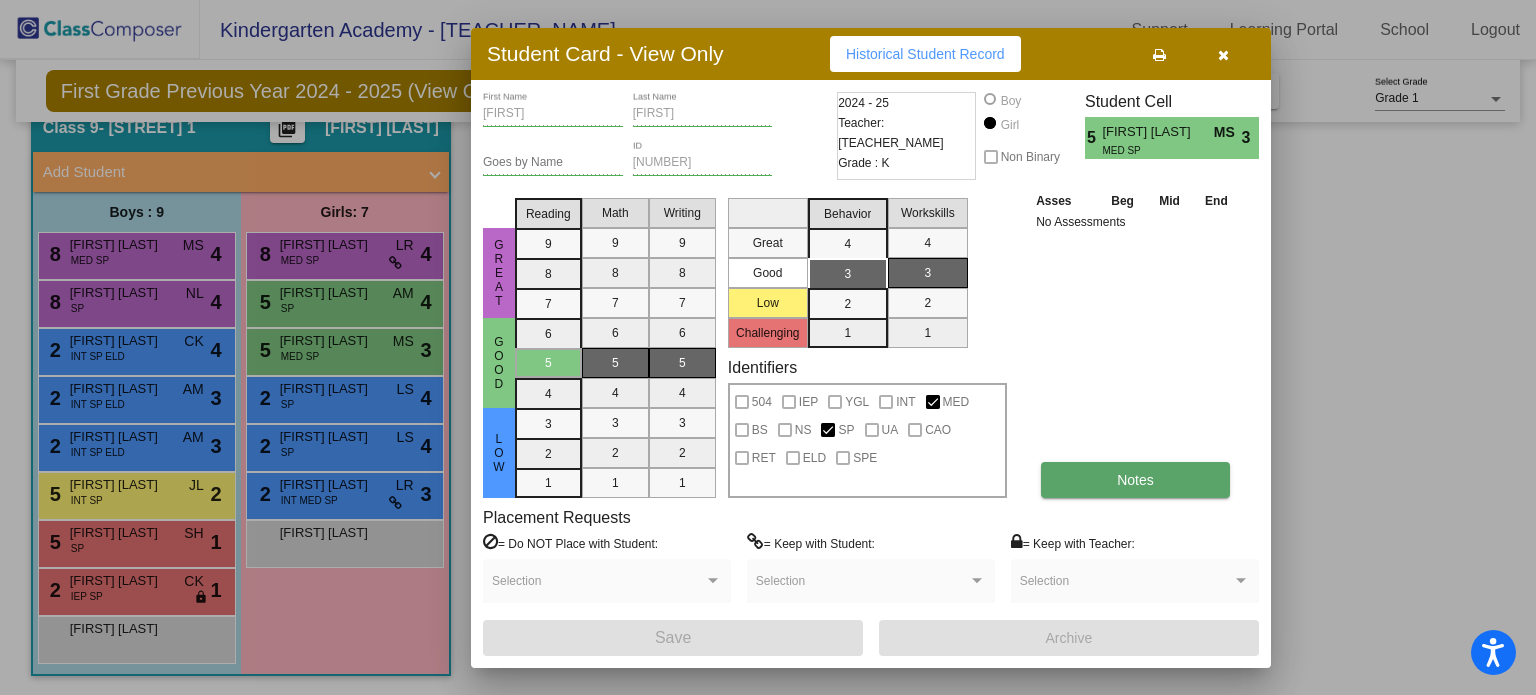 click on "Notes" at bounding box center [1135, 480] 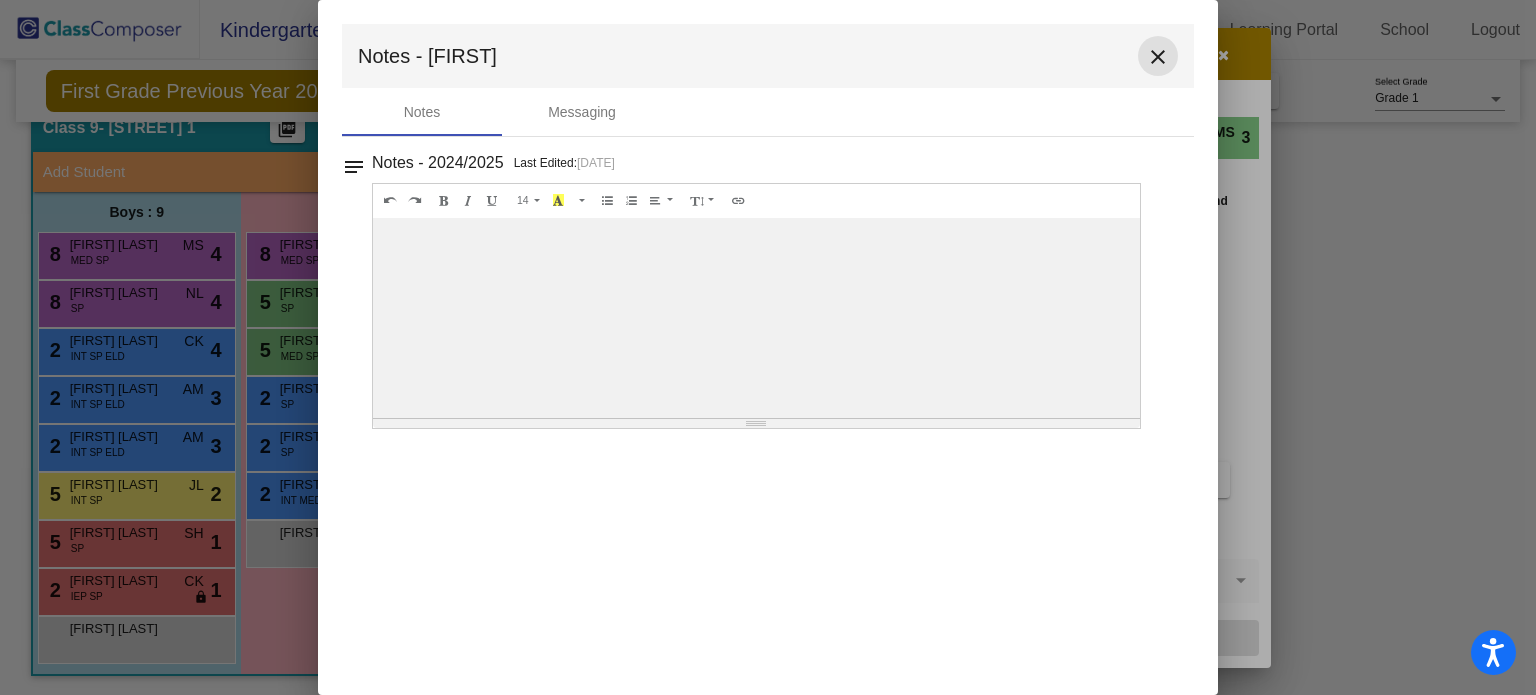 click on "close" at bounding box center (1158, 56) 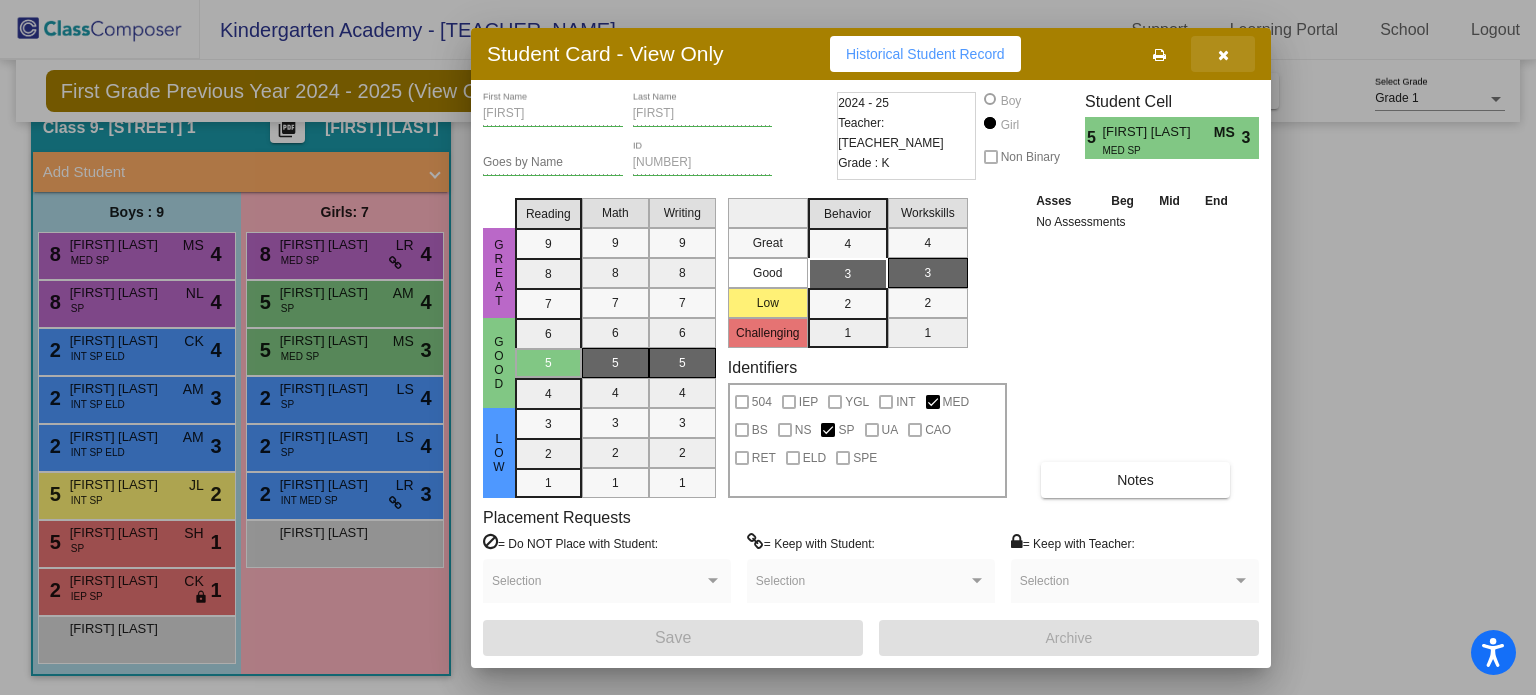 click at bounding box center [1223, 55] 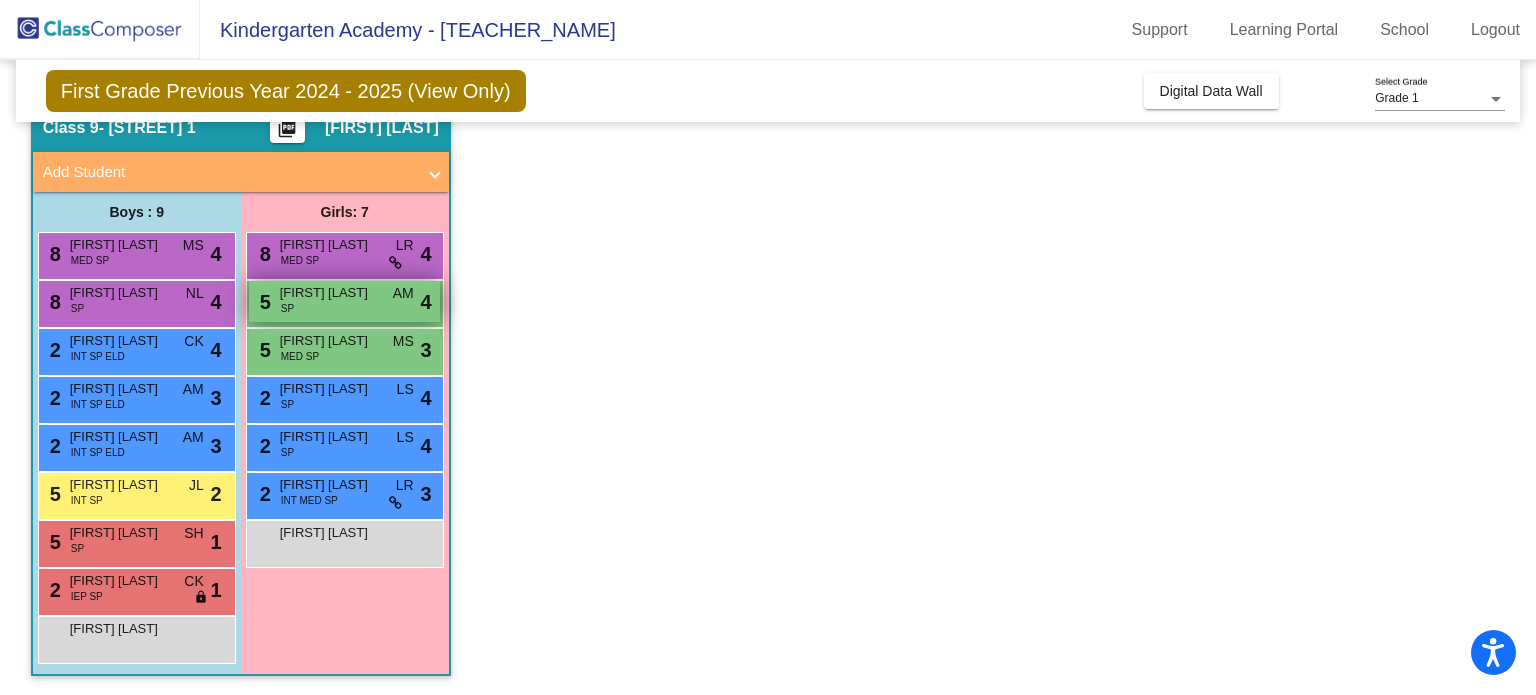 click on "5 Mila Grady SP AM lock do_not_disturb_alt 4" at bounding box center [344, 301] 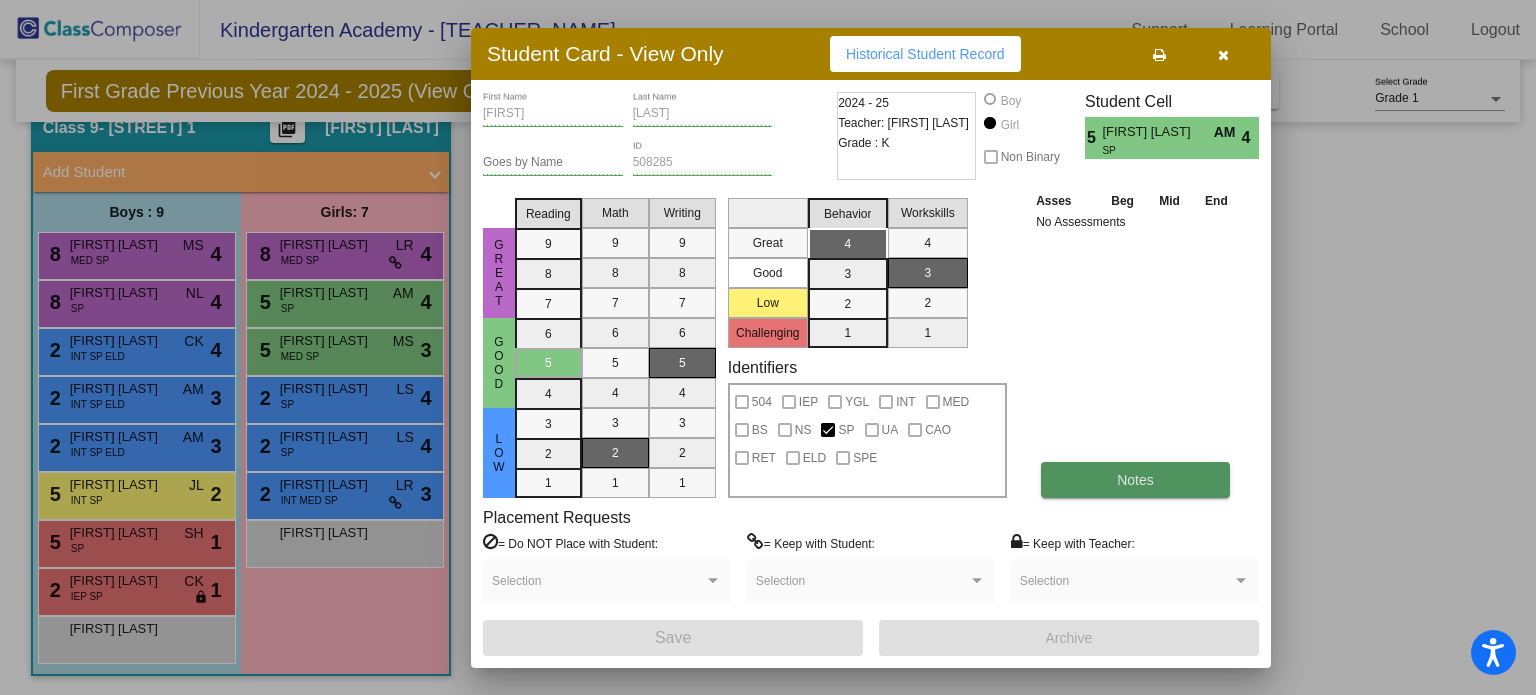 click on "Notes" at bounding box center (1135, 480) 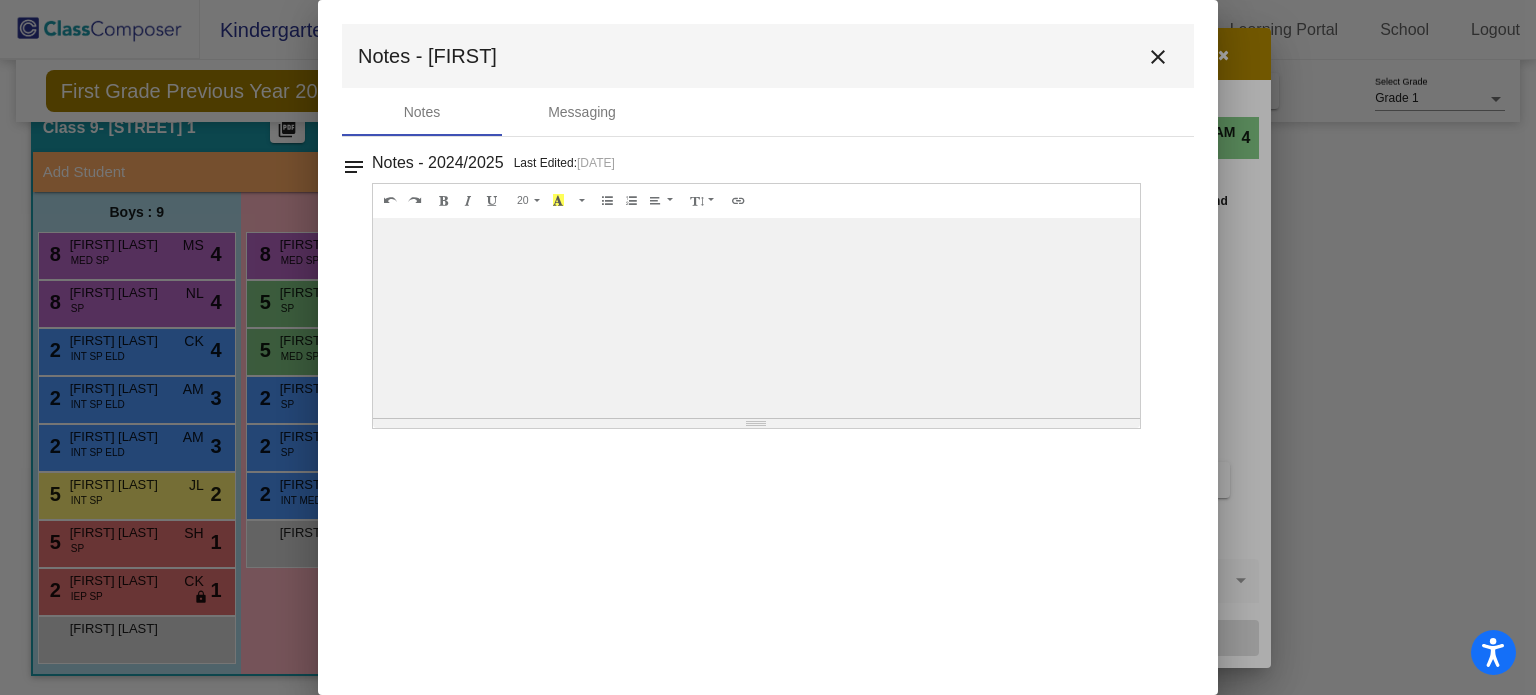 click on "close" at bounding box center [1158, 57] 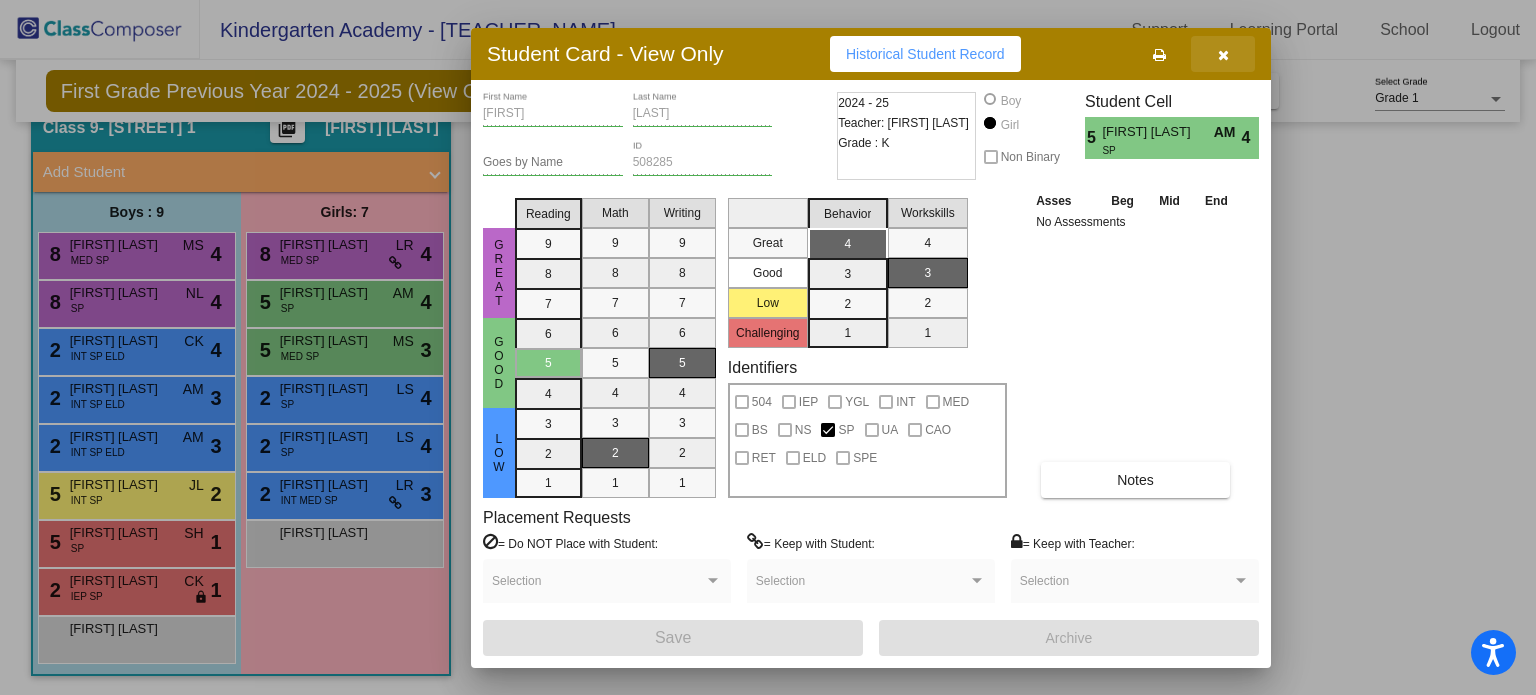 click at bounding box center [1223, 55] 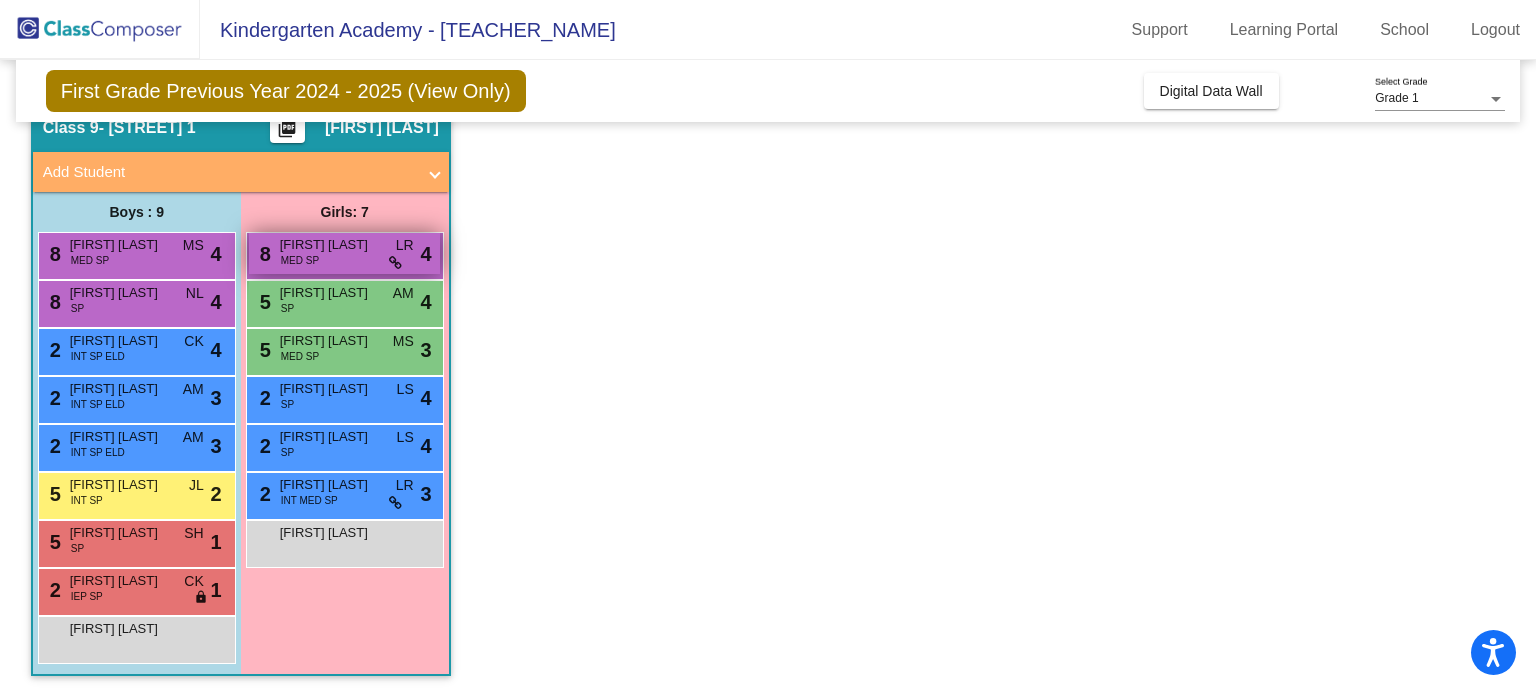 click on "8 Camila Chu MED SP LR lock do_not_disturb_alt 4" at bounding box center [344, 253] 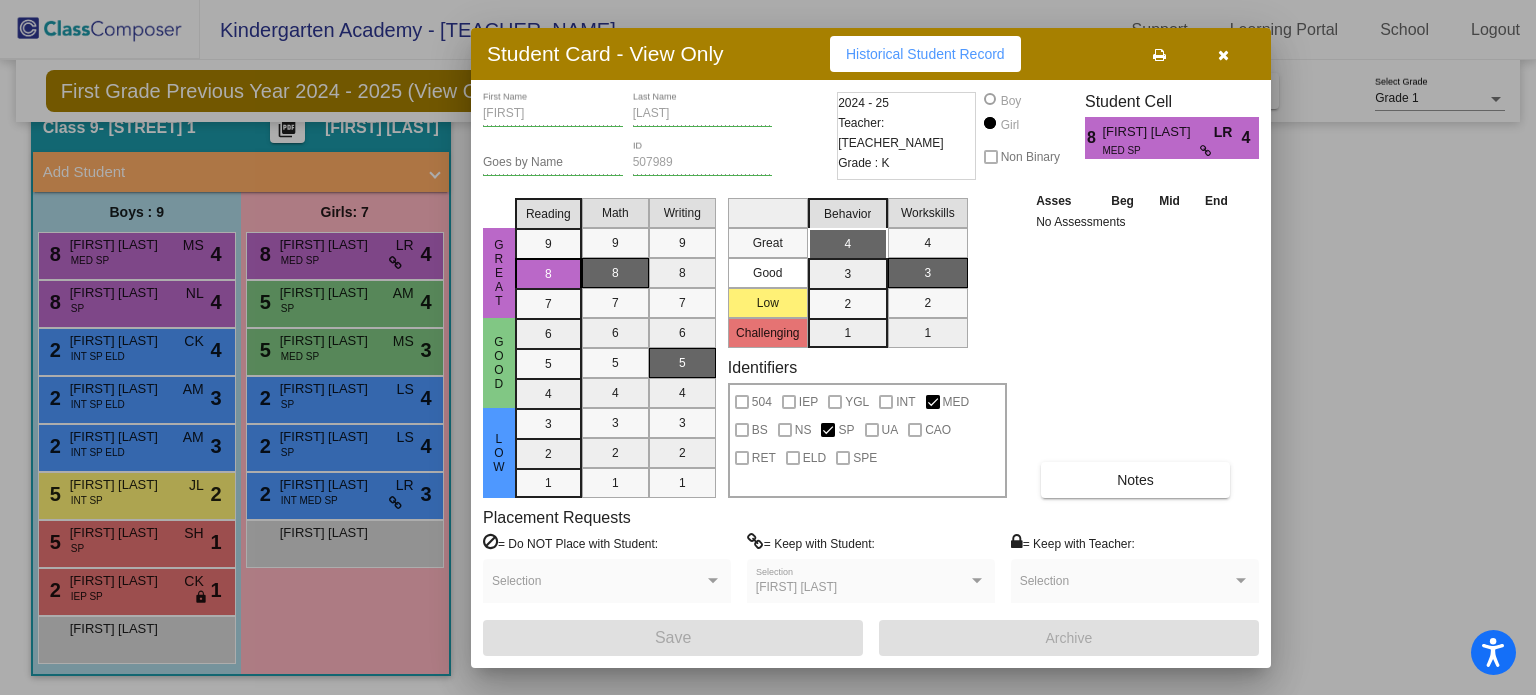 click on "Camila First Name Chu Last Name Goes by Name 507989 ID 2024 - 25 Teacher: Lee Reardon Grade : K   Boy   Girl   Non Binary Student Cell 8 Camila Chu LR MED SP 4  Great   Good   Low  Reading 9 8 7 6 5 4 3 2 1 Math 9 8 7 6 5 4 3 2 1 Writing 9 8 7 6 5 4 3 2 1 Great Good Low Challenging Behavior 4 3 2 1 Workskills 4 3 2 1 Identifiers   504   IEP   YGL   INT   MED   BS   NS   SP   UA   CAO   RET   ELD   SPE Asses Beg Mid End No Assessments  Notes  Placement Requests  = Do NOT Place with Student:   Selection  = Keep with Student: Alexis Bodkin Selection  = Keep with Teacher:   Selection  Save   Archive" at bounding box center (871, 374) 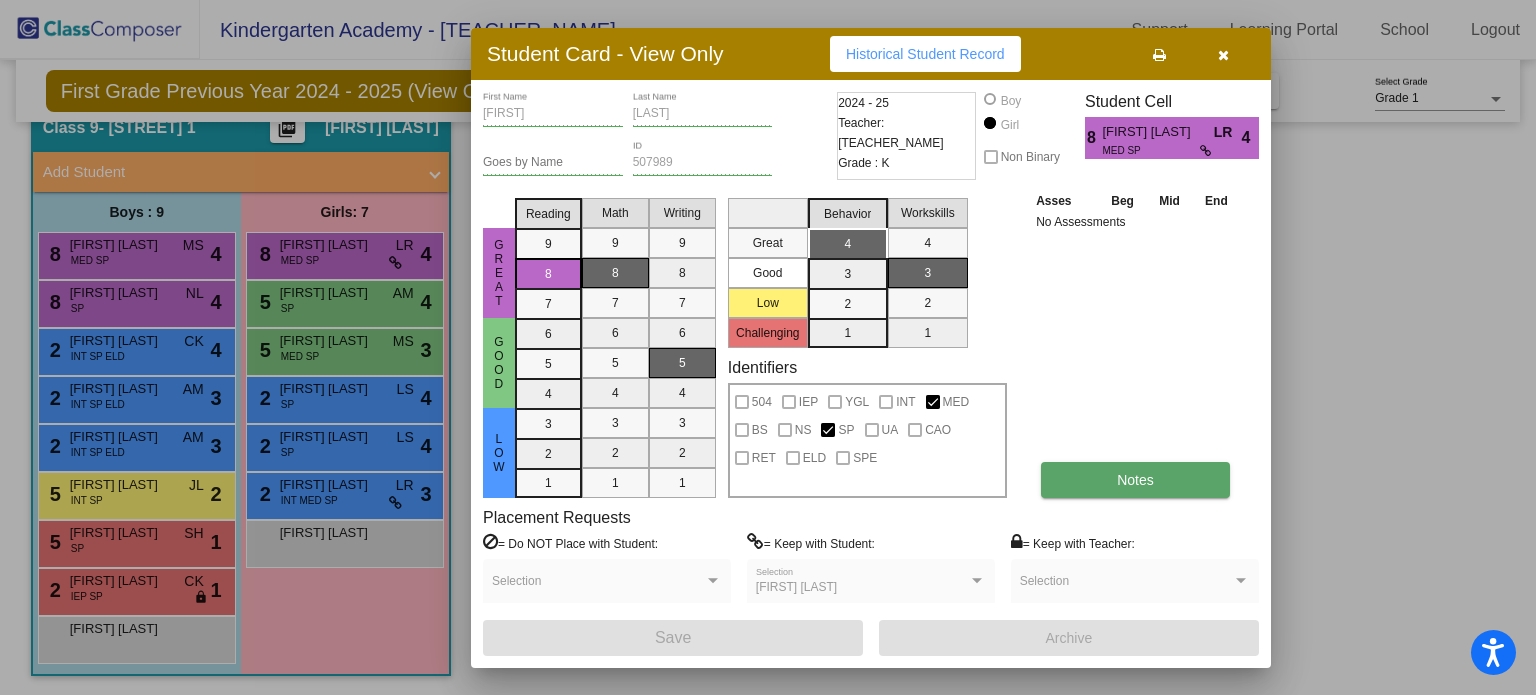click on "Notes" at bounding box center [1135, 480] 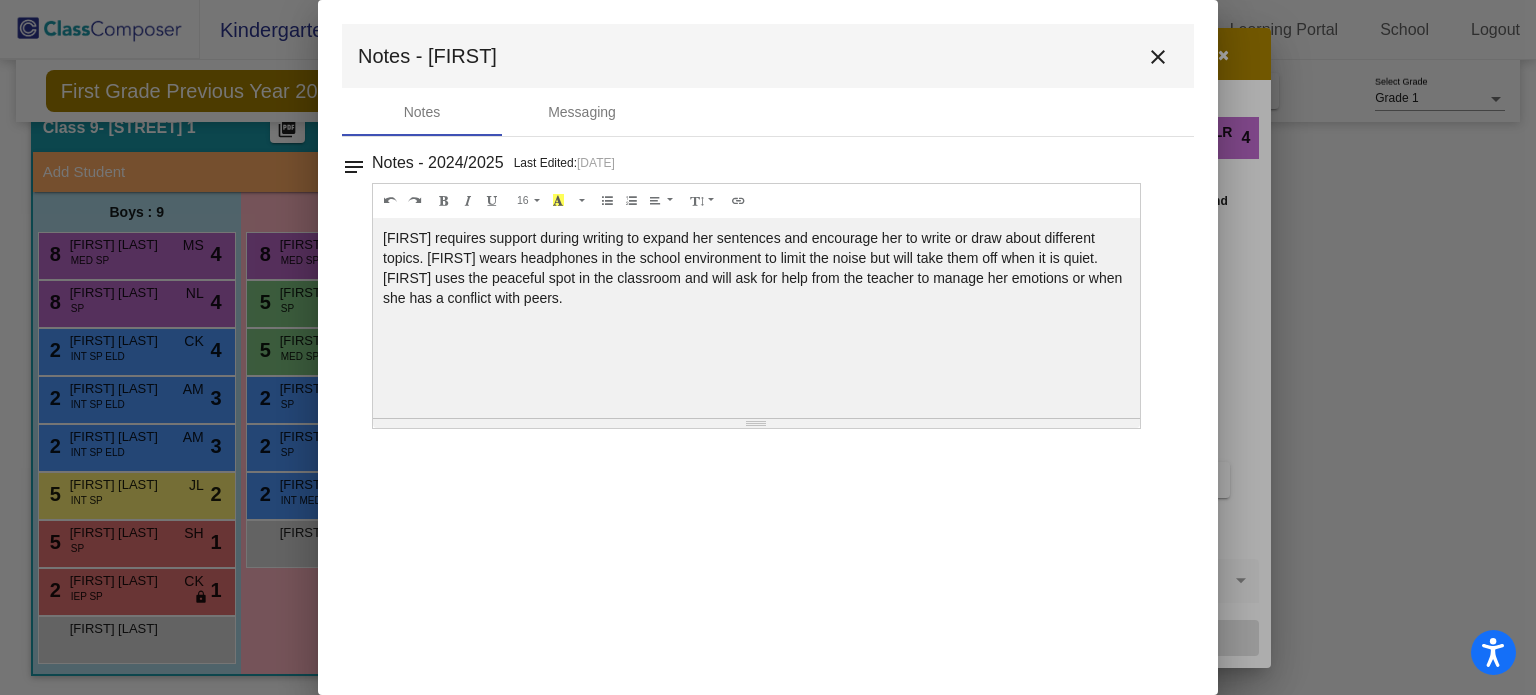 click on "close" at bounding box center (1158, 57) 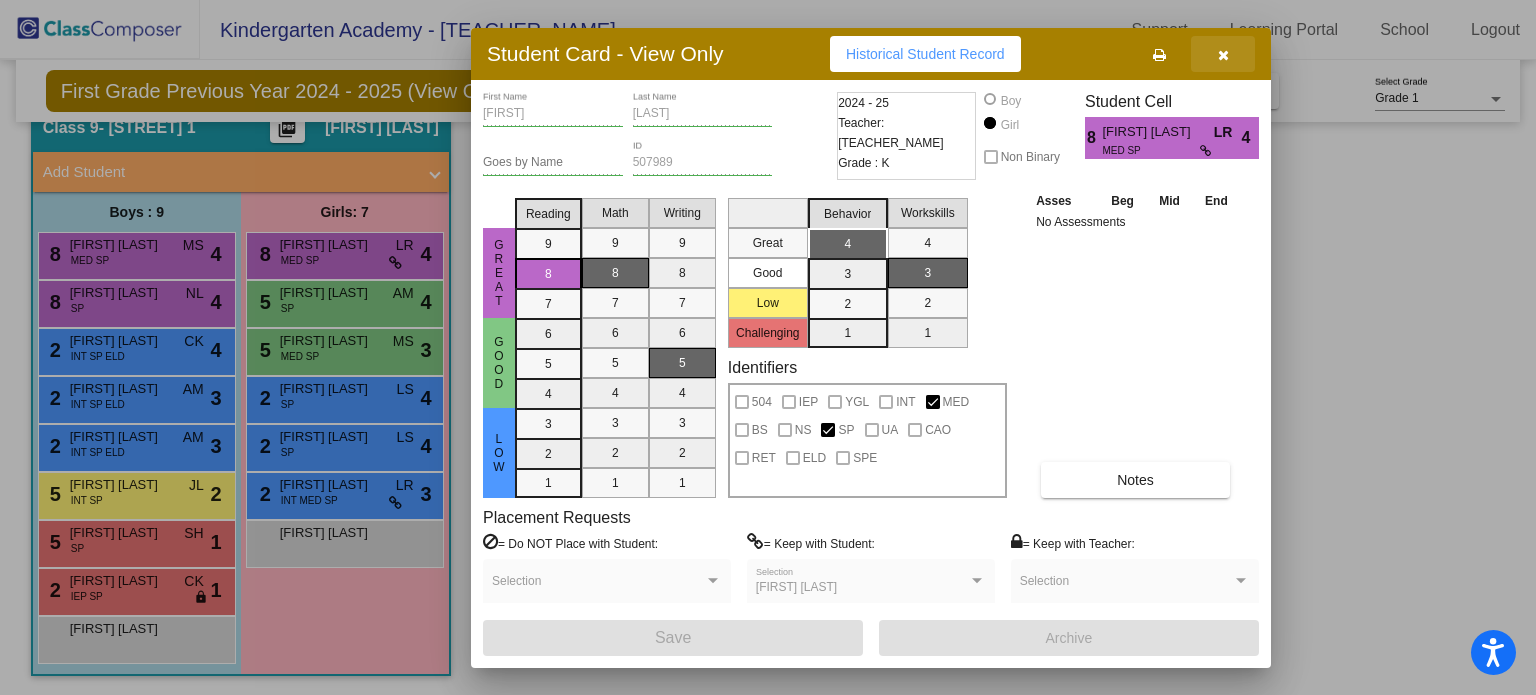 click at bounding box center (1223, 55) 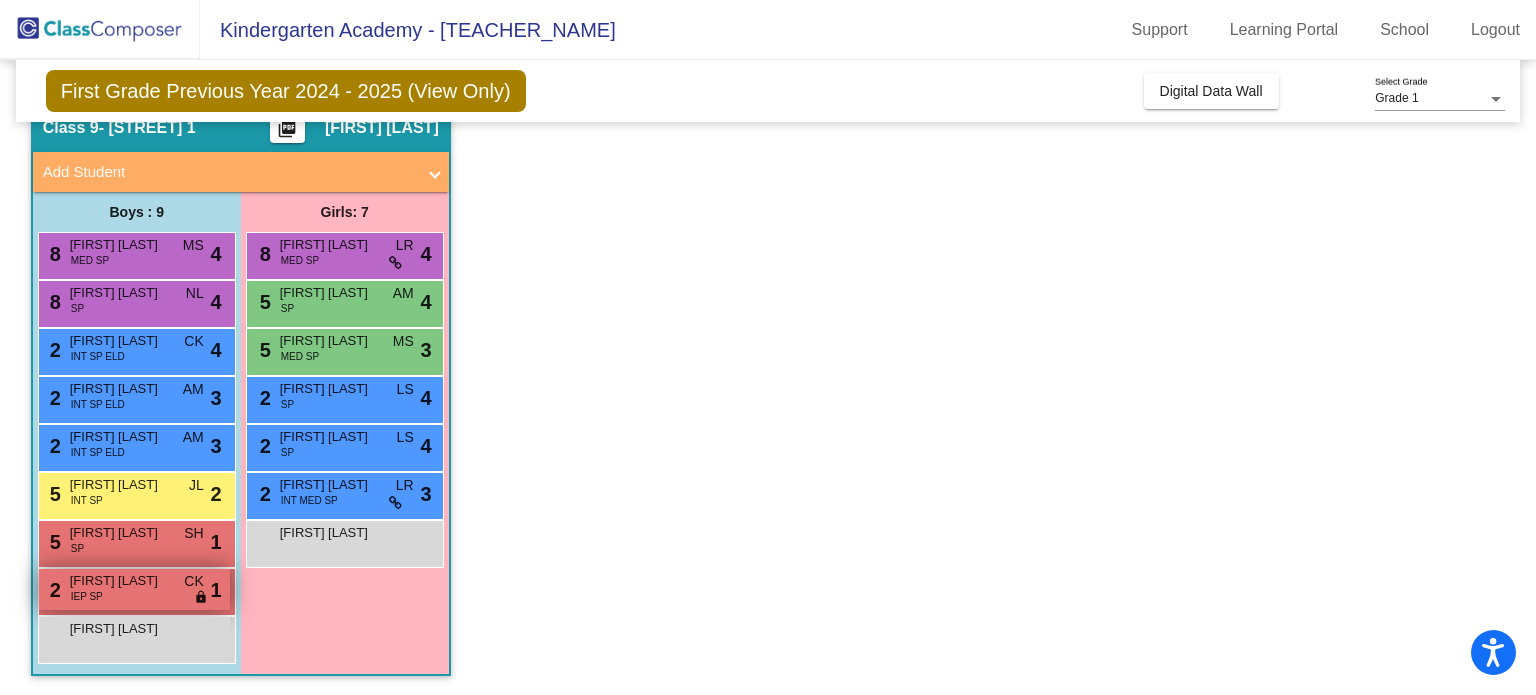 click on "lock" at bounding box center (201, 598) 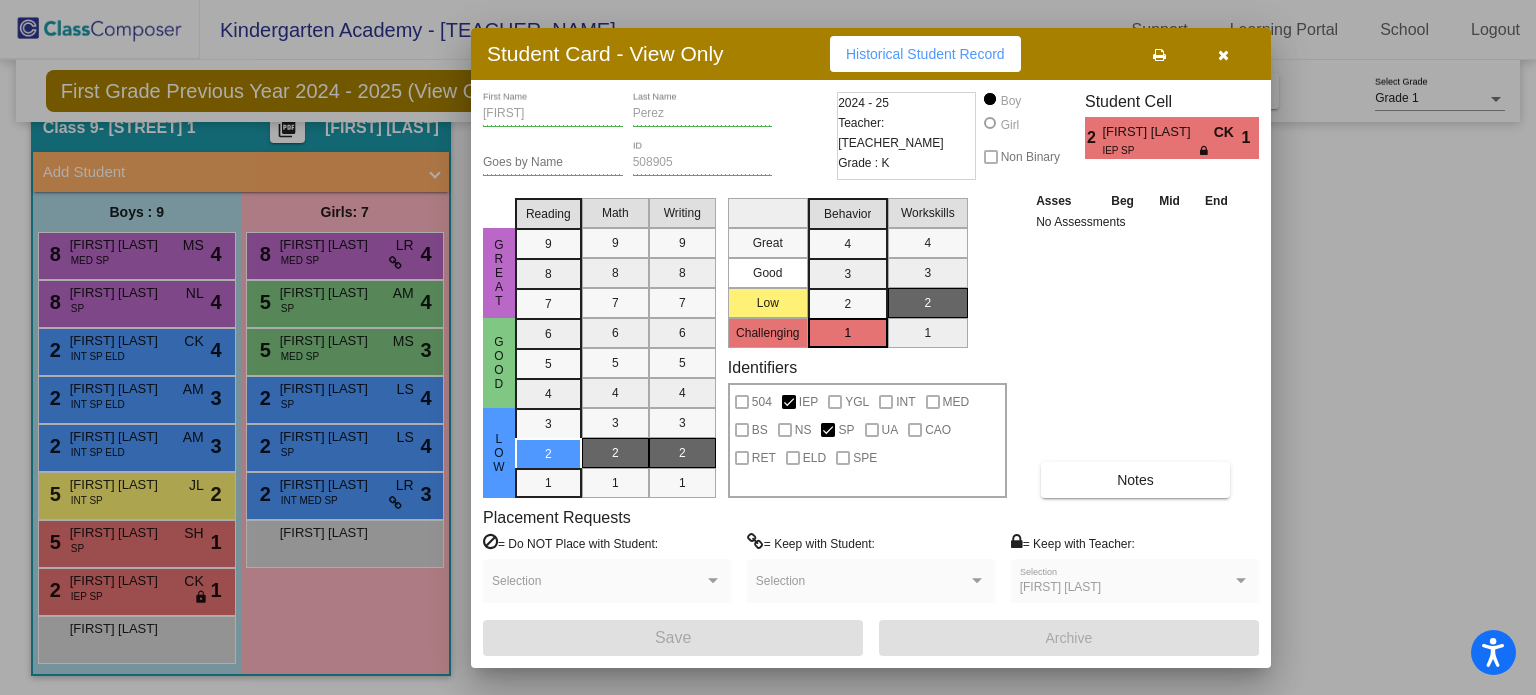 click at bounding box center (1223, 54) 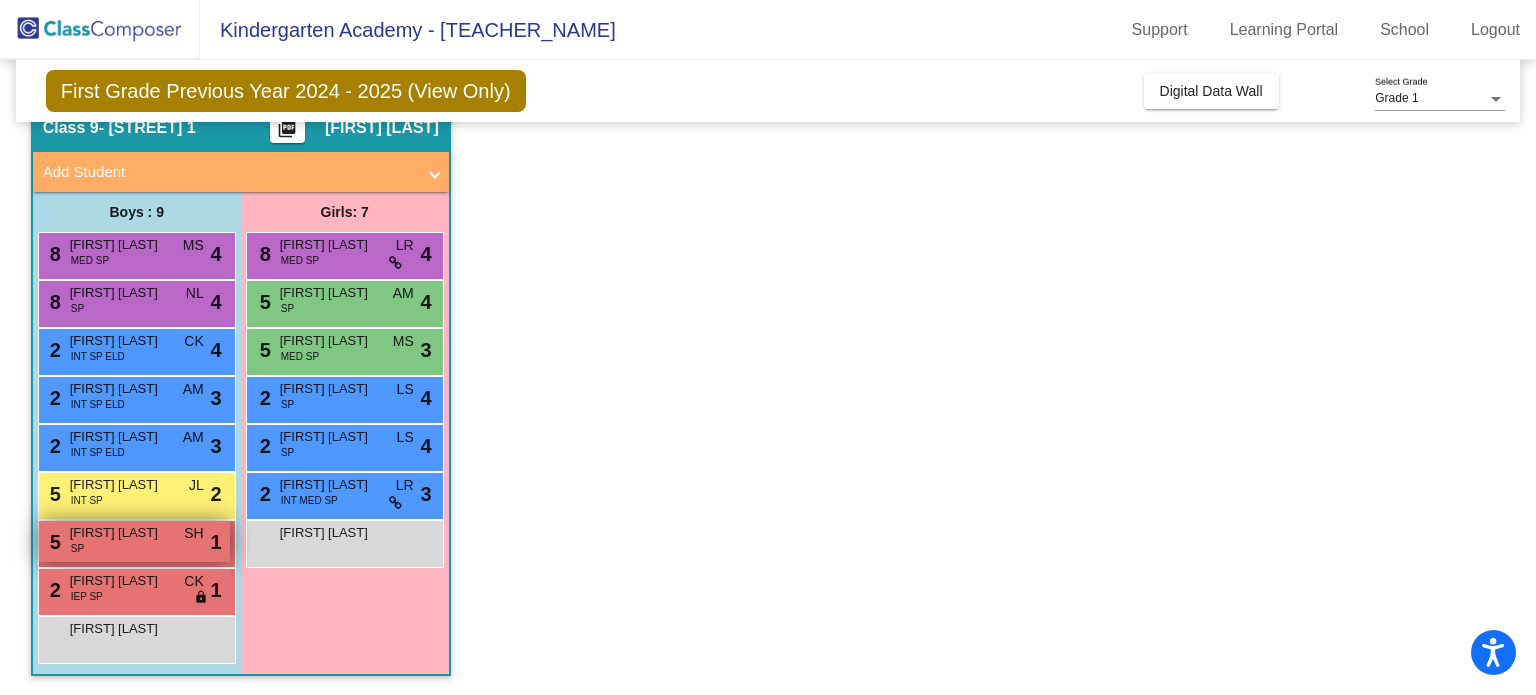 click on "5 Zhymere Muldrow-Lewis SP SH lock do_not_disturb_alt 1" at bounding box center [134, 541] 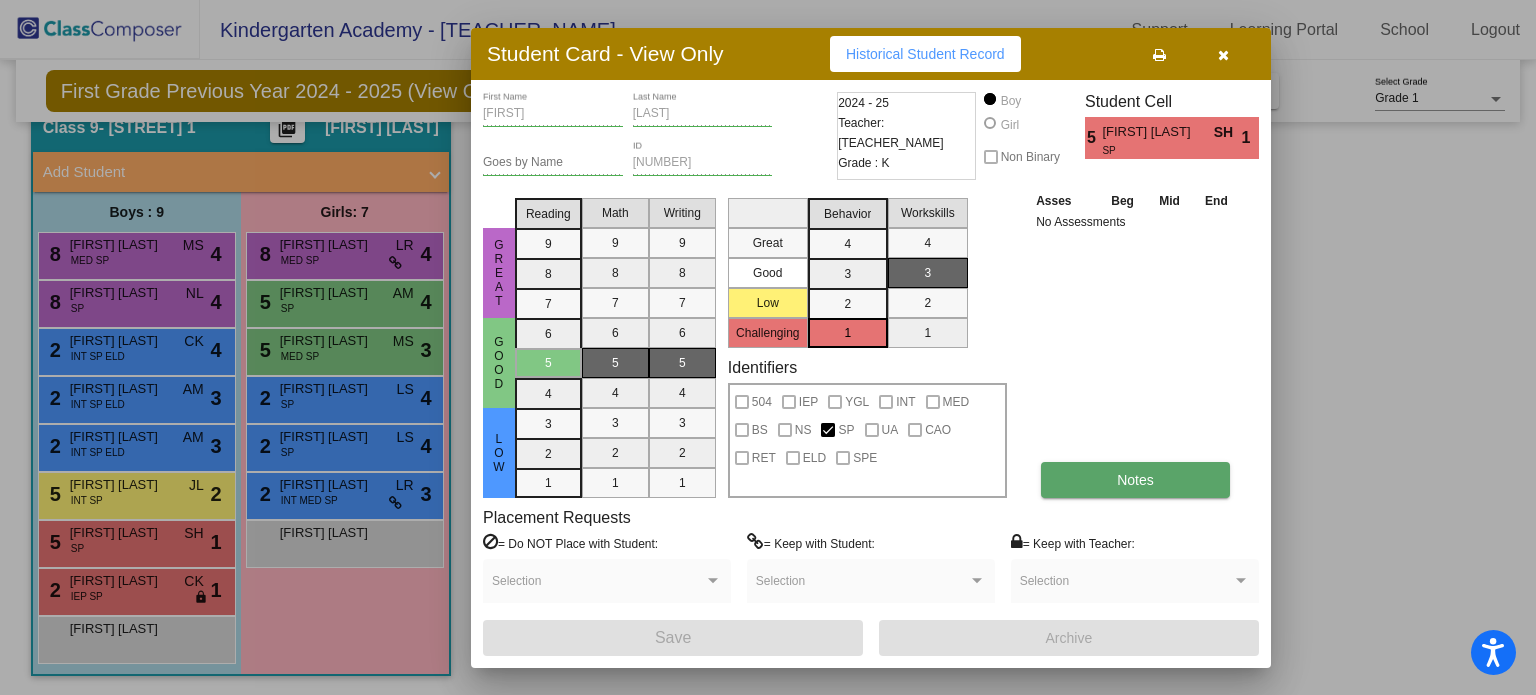 click on "Notes" at bounding box center (1135, 480) 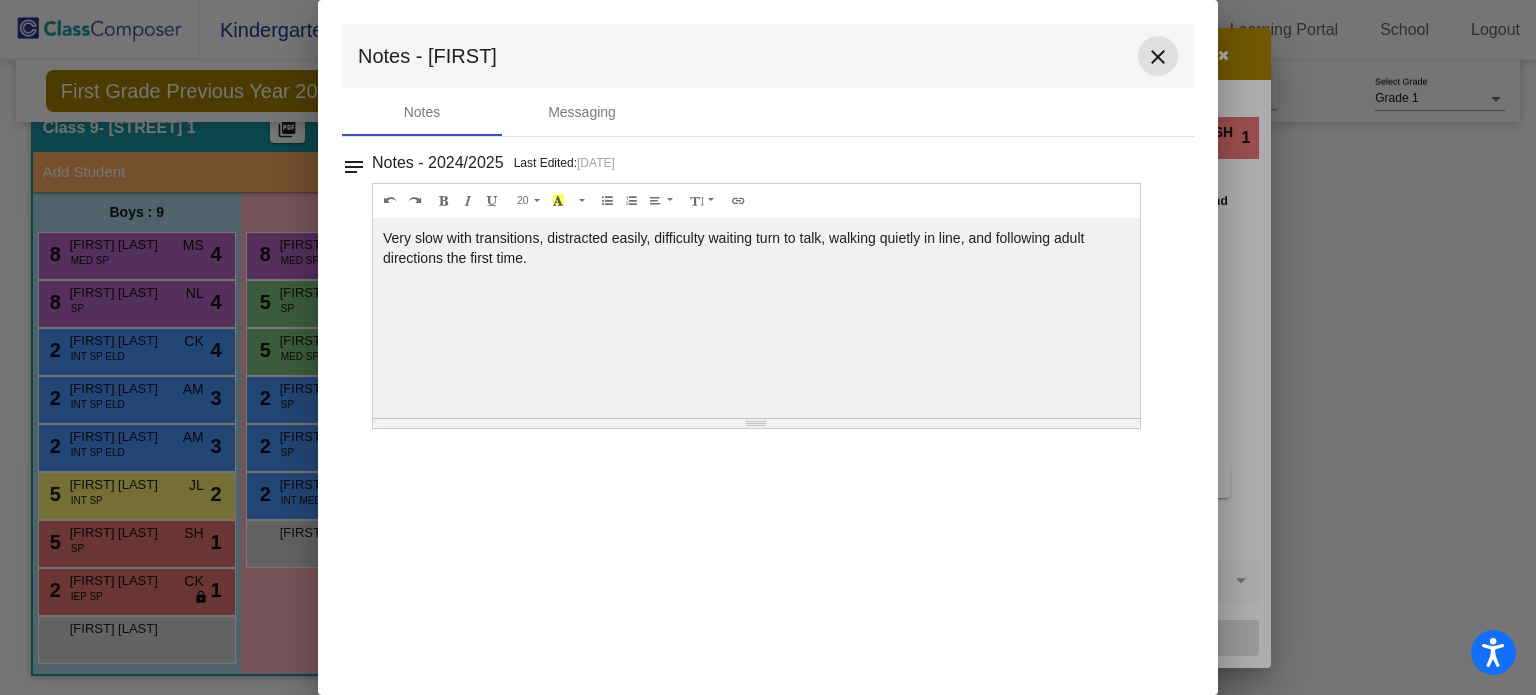 click on "close" at bounding box center [1158, 57] 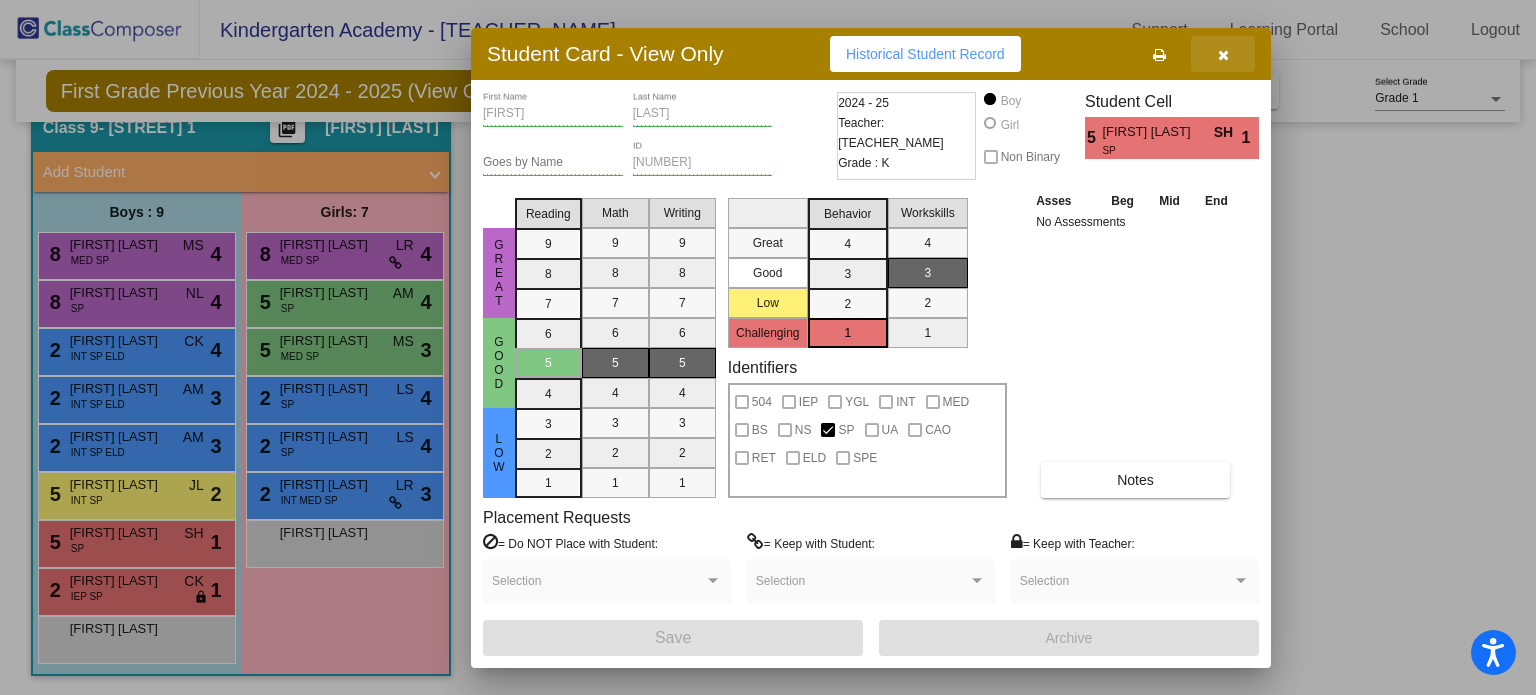 click at bounding box center [1223, 54] 